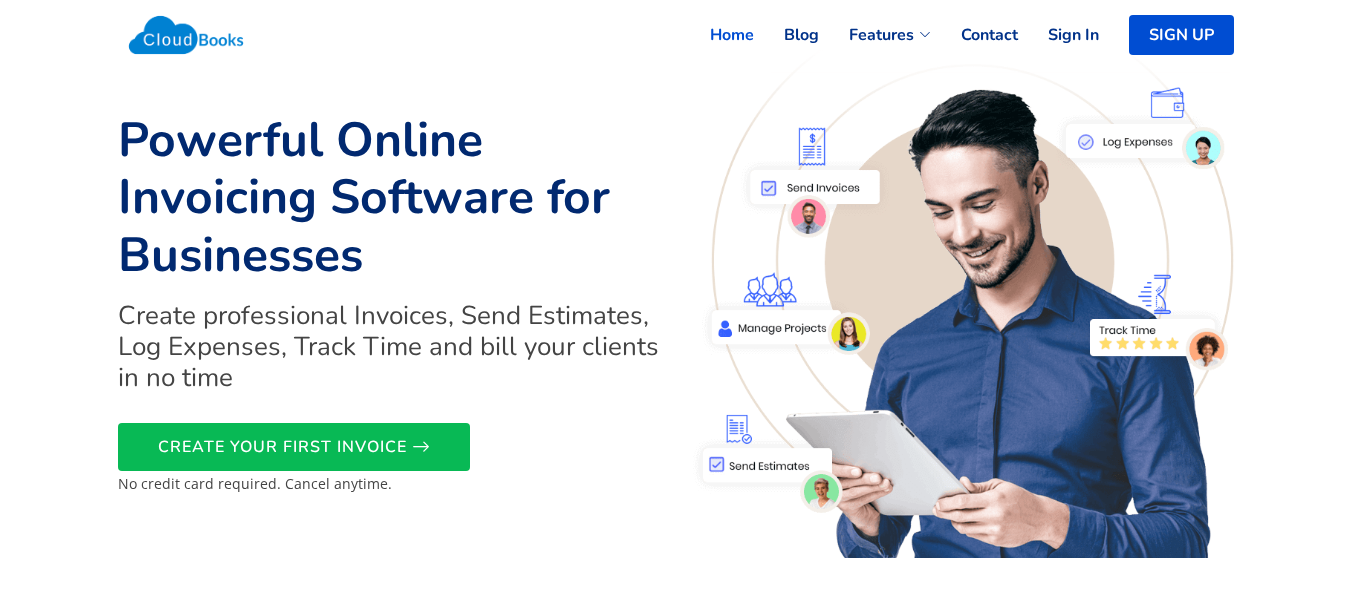 scroll, scrollTop: 0, scrollLeft: 0, axis: both 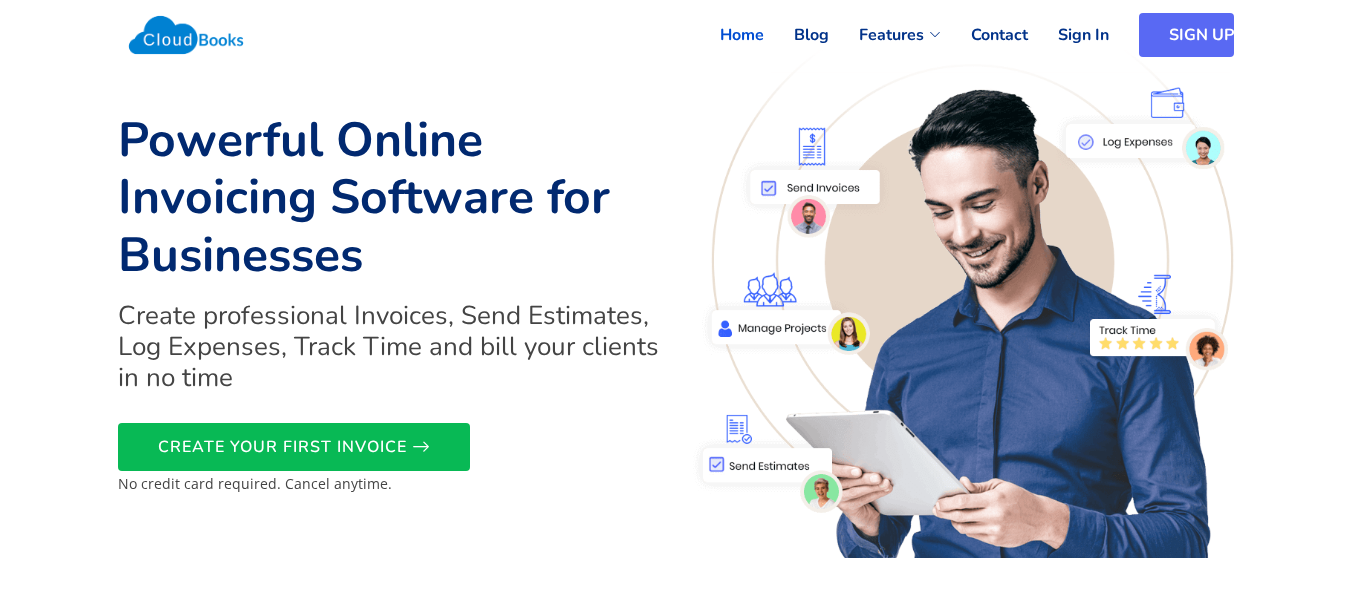 click on "SIGN UP" at bounding box center [1186, 35] 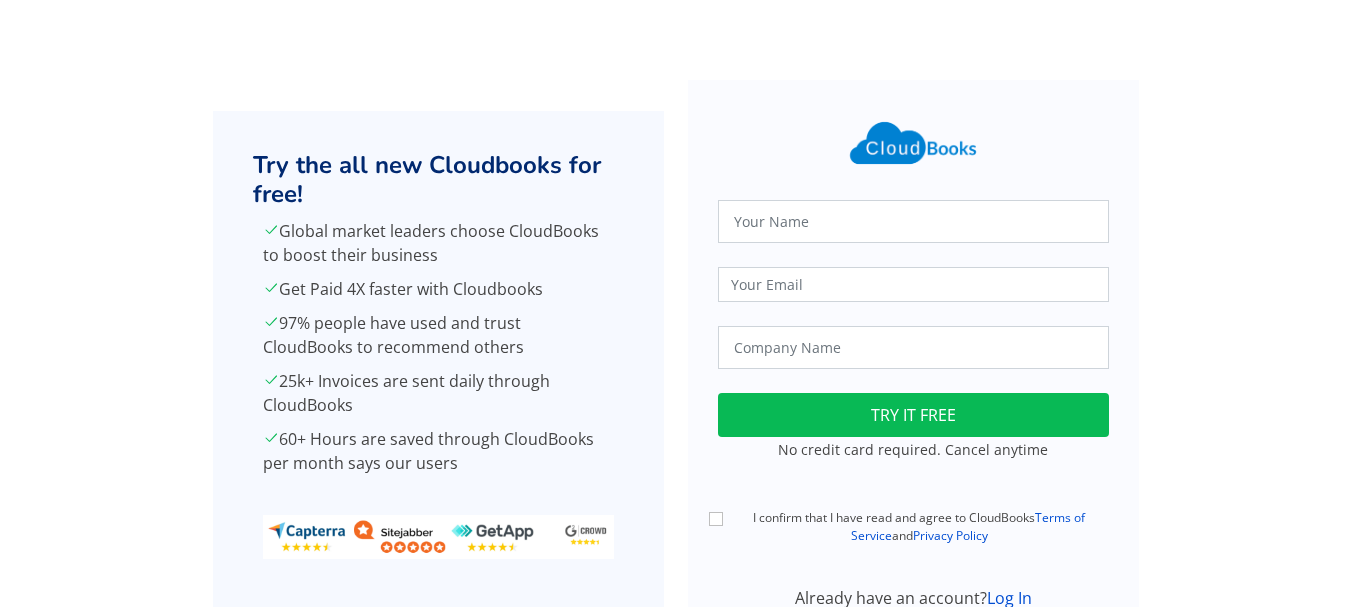 scroll, scrollTop: 0, scrollLeft: 0, axis: both 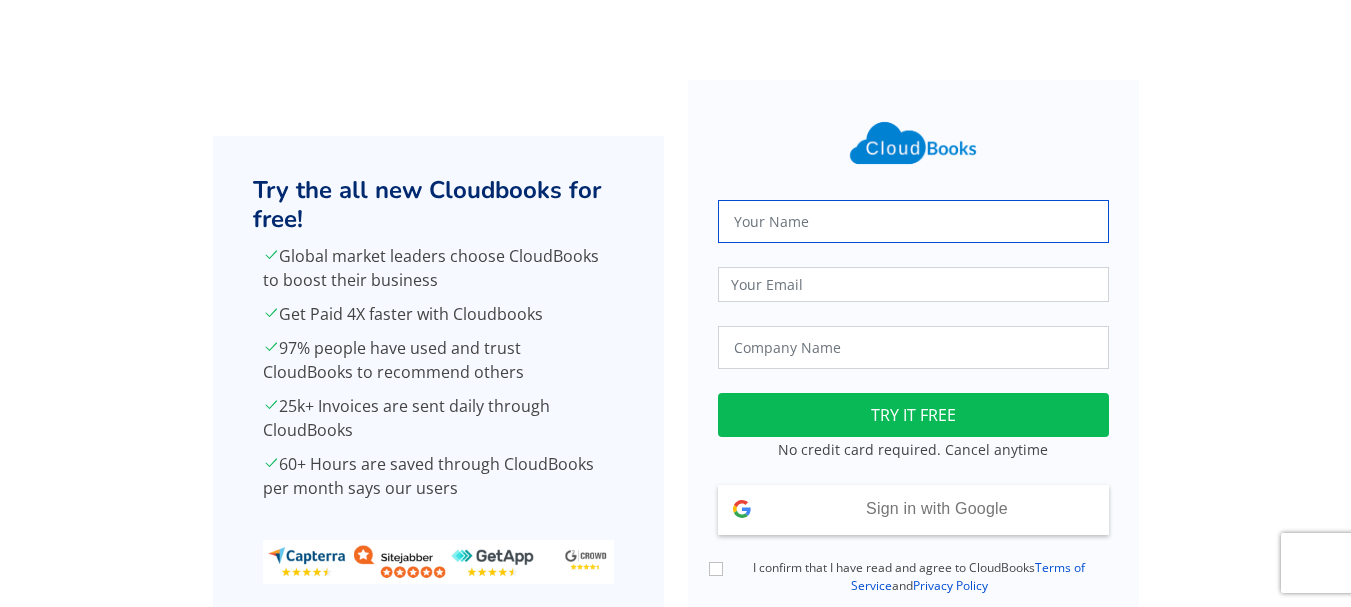click at bounding box center [913, 221] 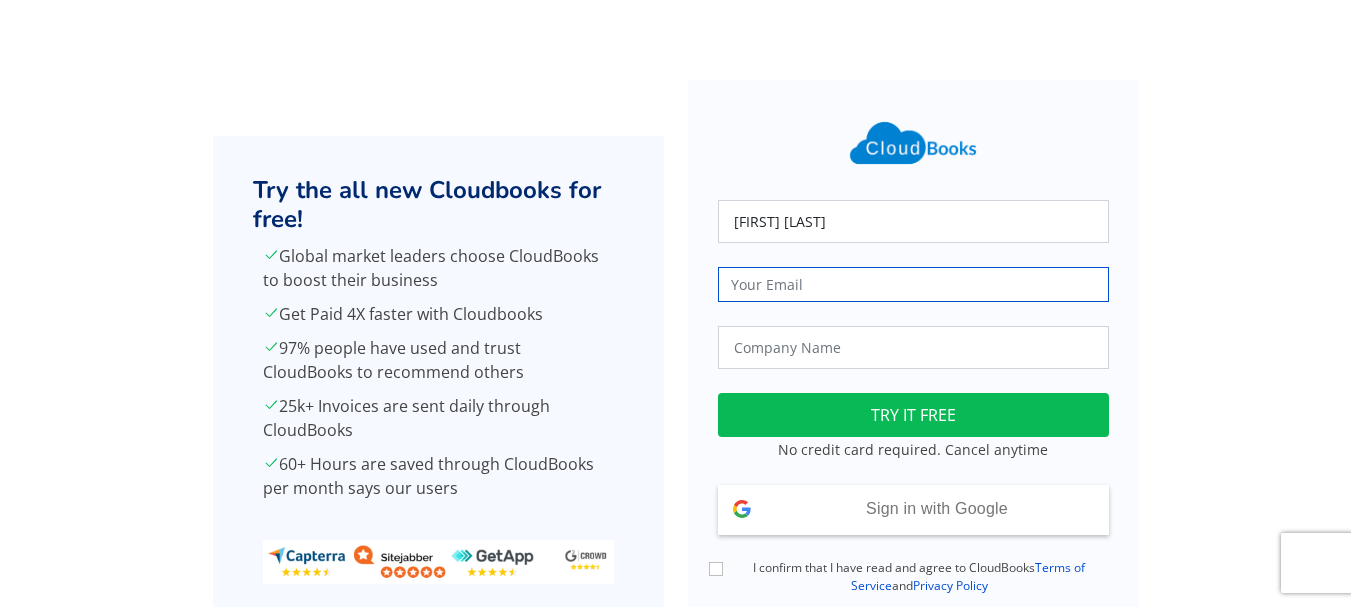 click at bounding box center [913, 284] 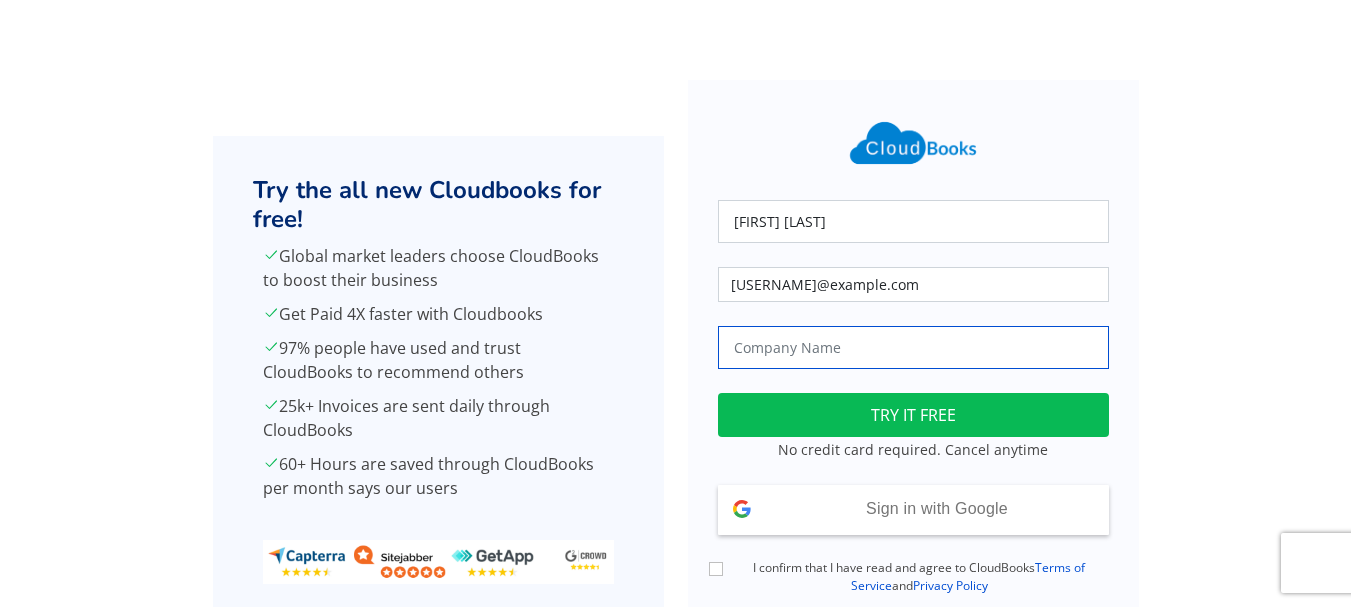 click at bounding box center (913, 347) 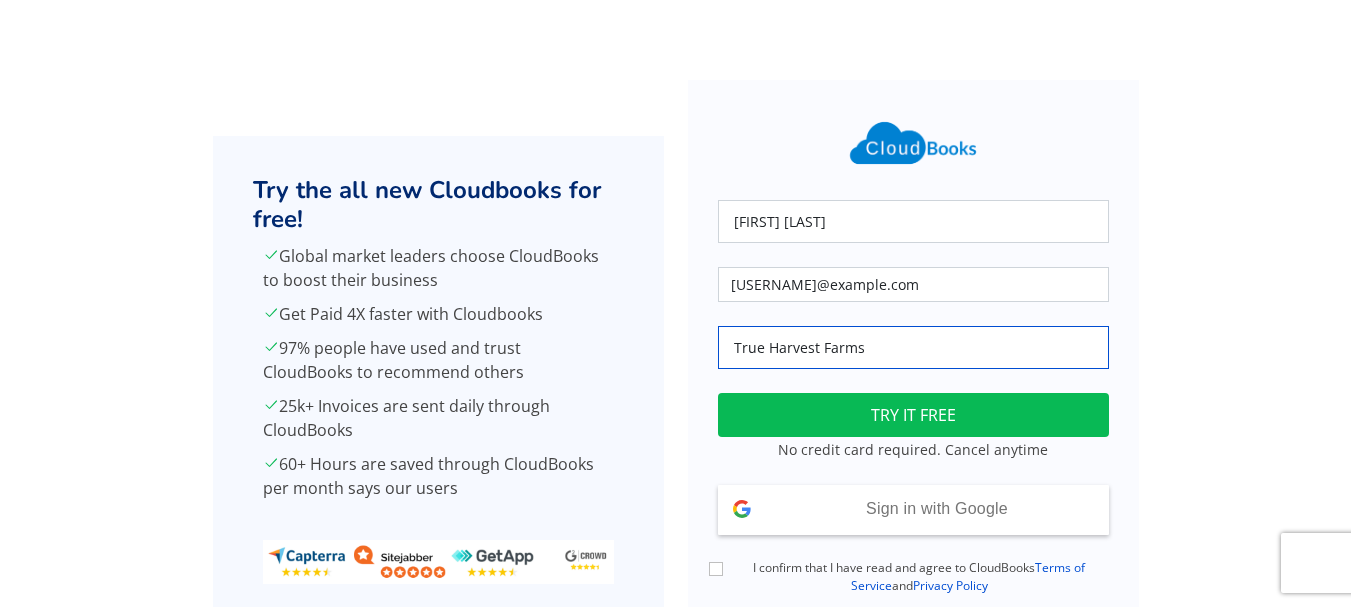 scroll, scrollTop: 143, scrollLeft: 0, axis: vertical 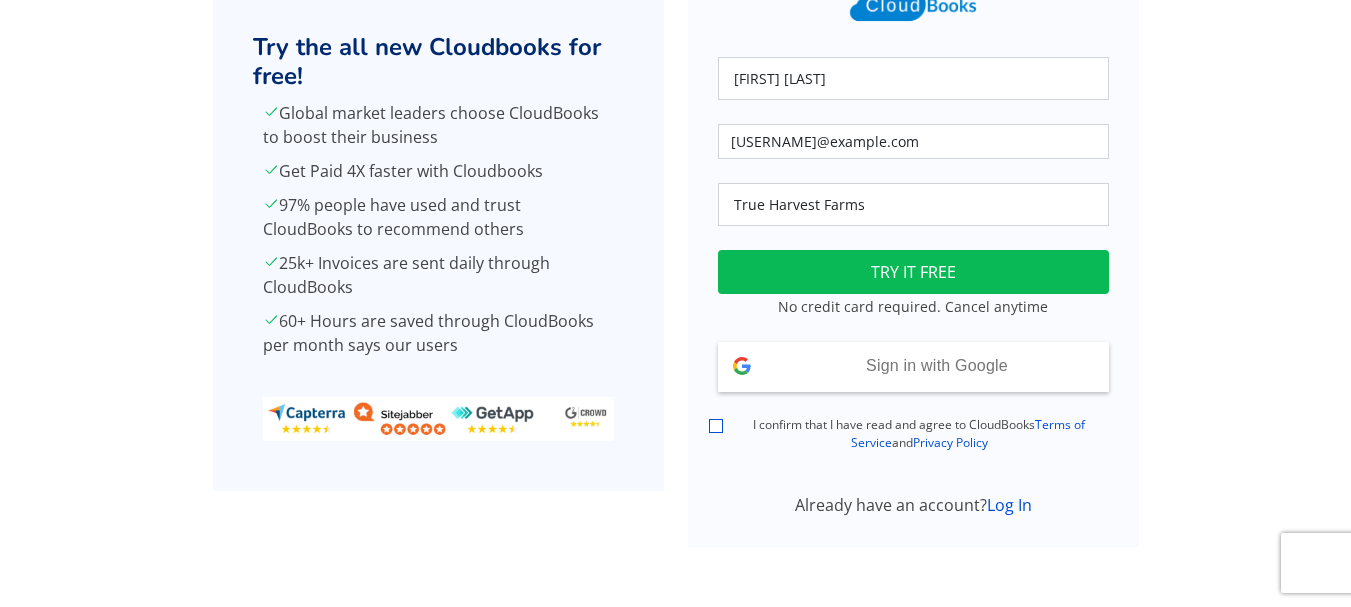 click on "I confirm that I have read and agree to CloudBooks  Terms of Service  and  Privacy Policy" at bounding box center (716, 426) 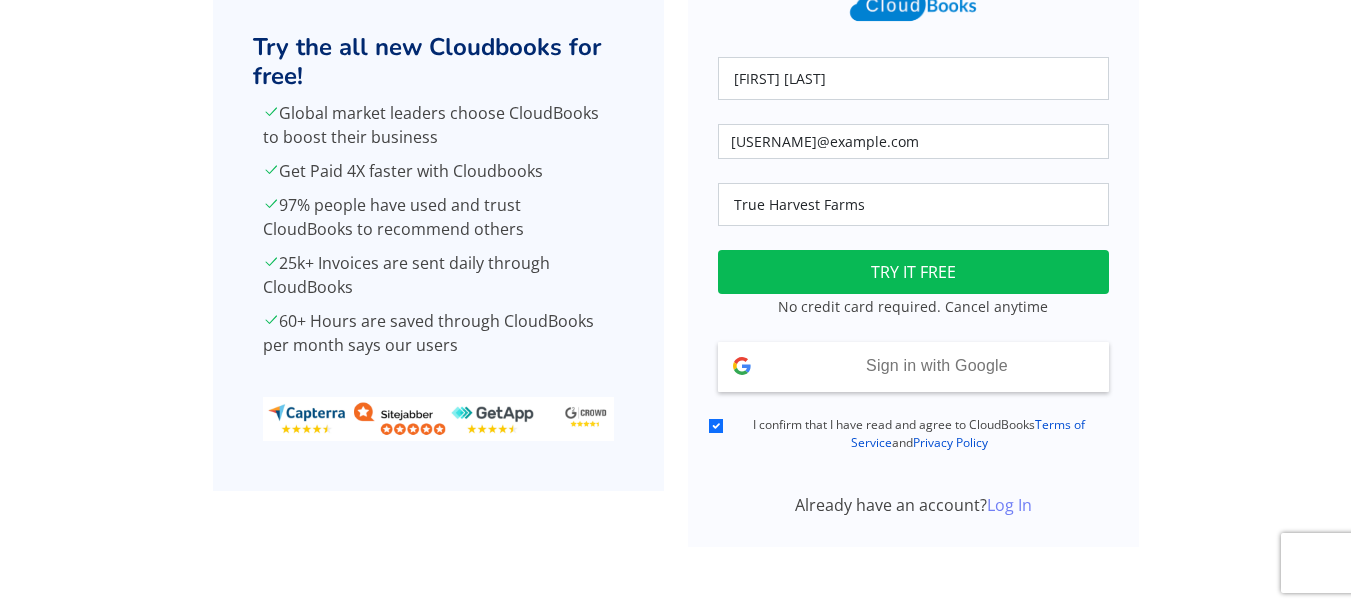 click on "Log In" at bounding box center [1009, 505] 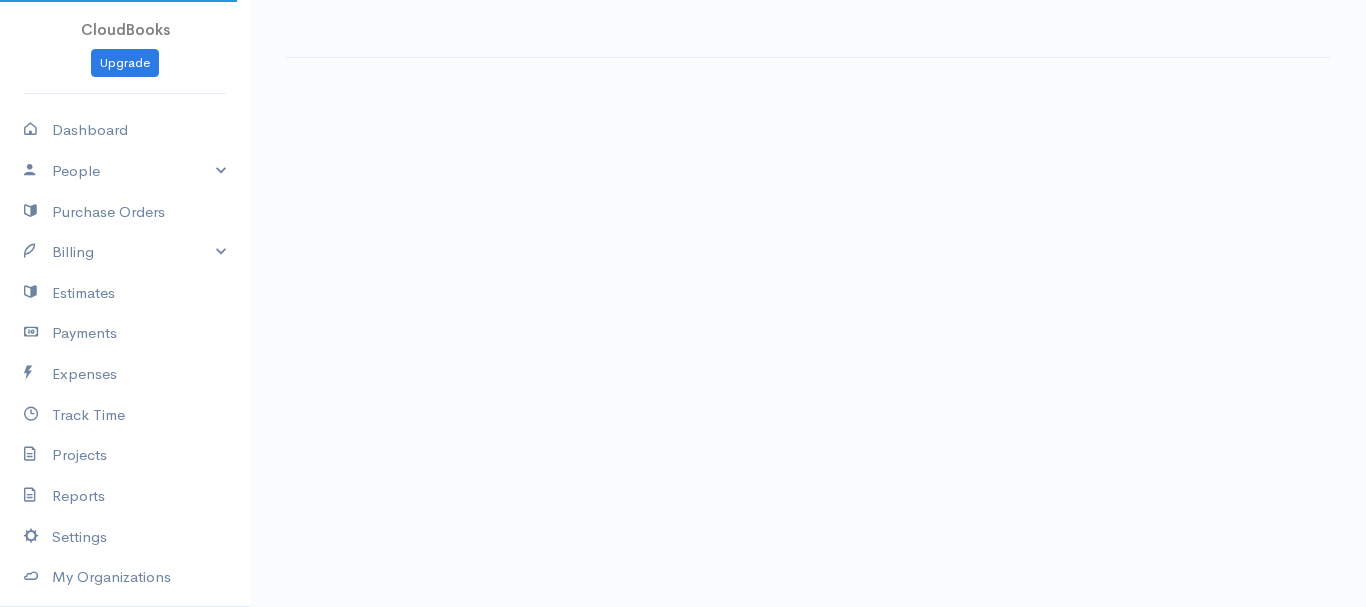 scroll, scrollTop: 0, scrollLeft: 0, axis: both 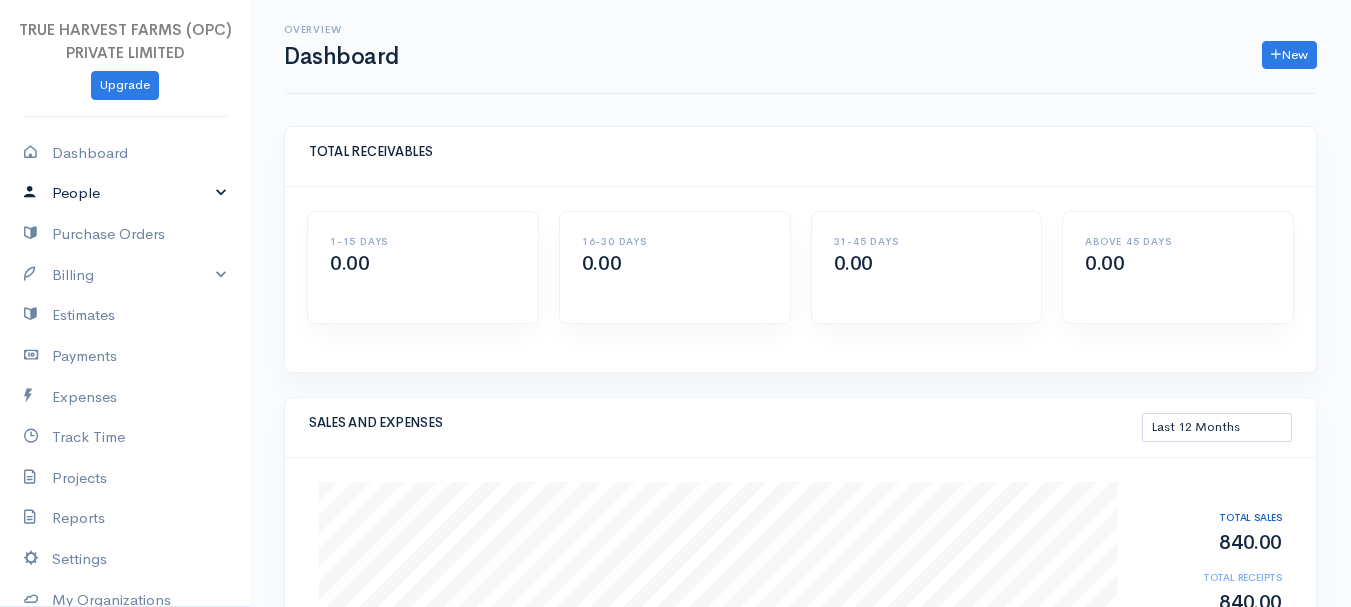 click on "People" at bounding box center (125, 193) 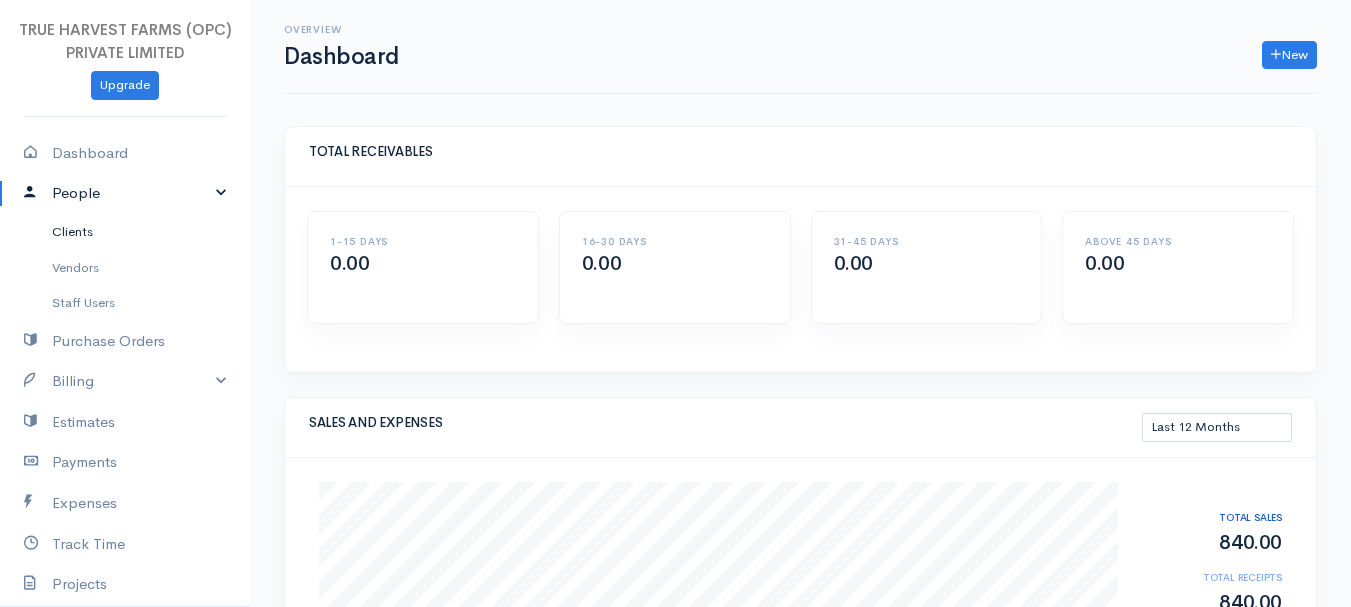 click on "Clients" at bounding box center (125, 232) 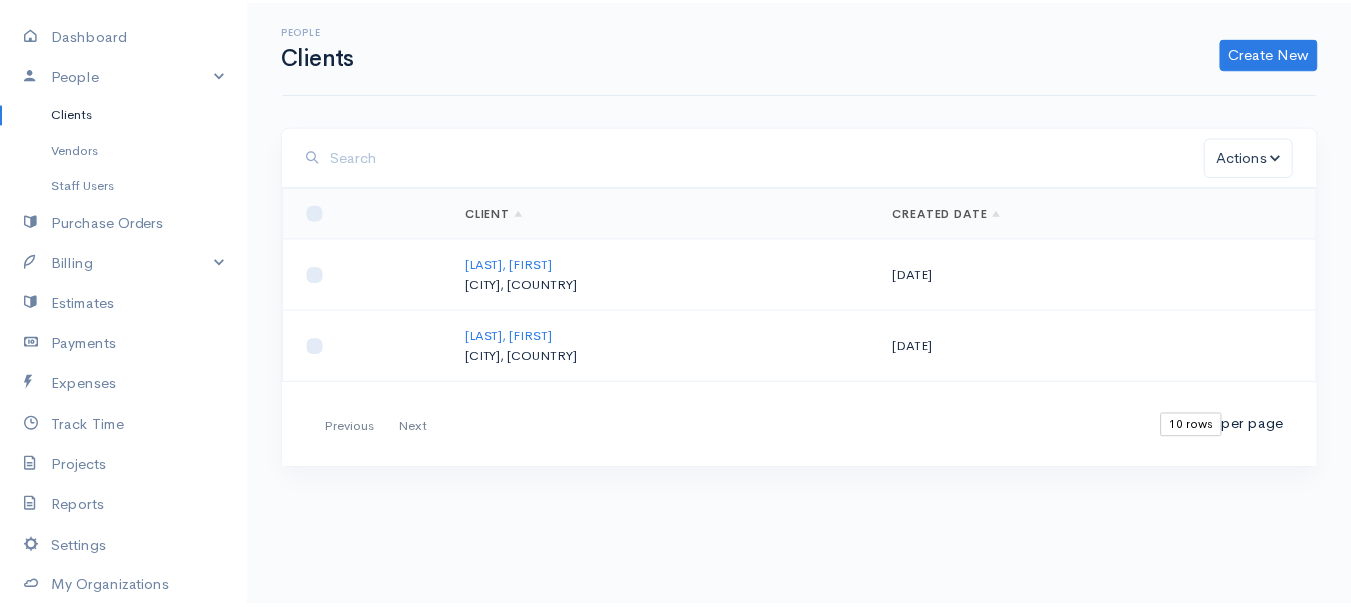 scroll, scrollTop: 126, scrollLeft: 0, axis: vertical 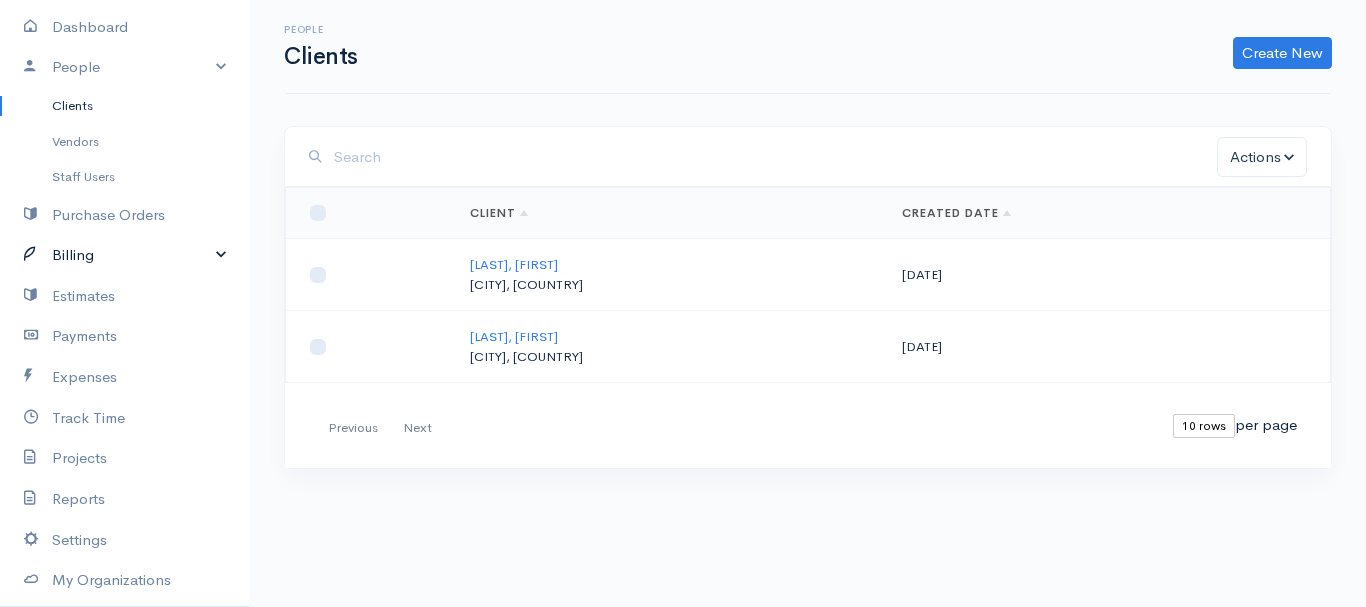 click on "Billing" at bounding box center [125, 255] 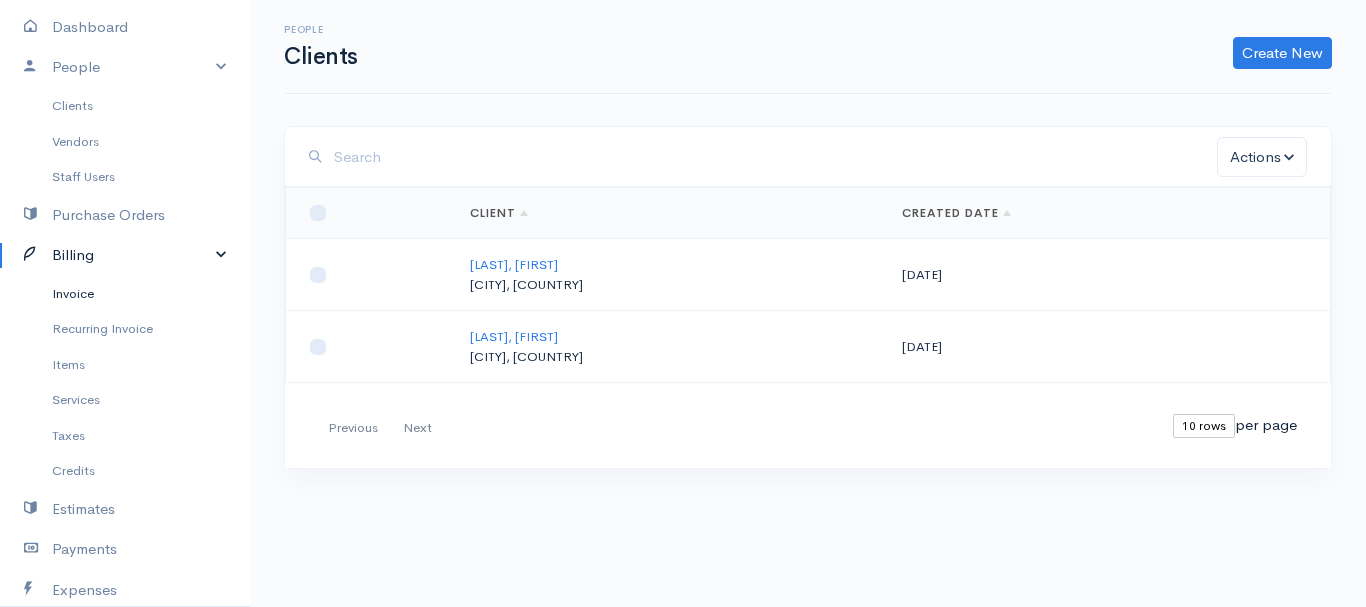 click on "Invoice" at bounding box center (125, 294) 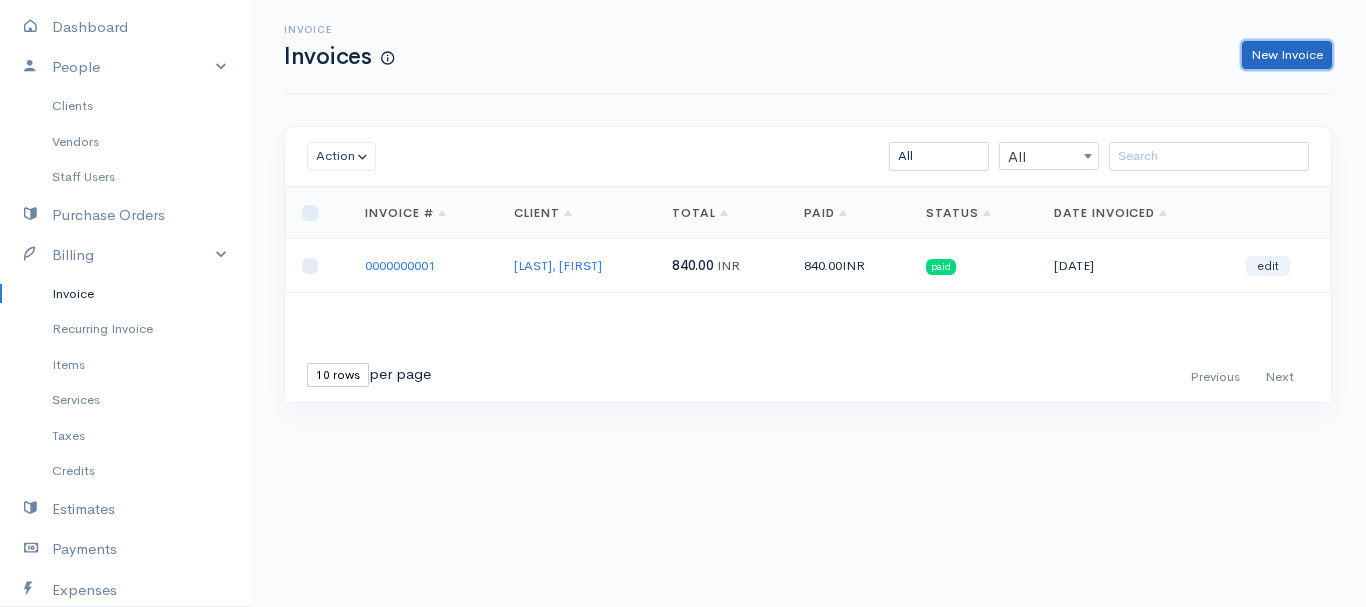 click on "New Invoice" at bounding box center (1287, 55) 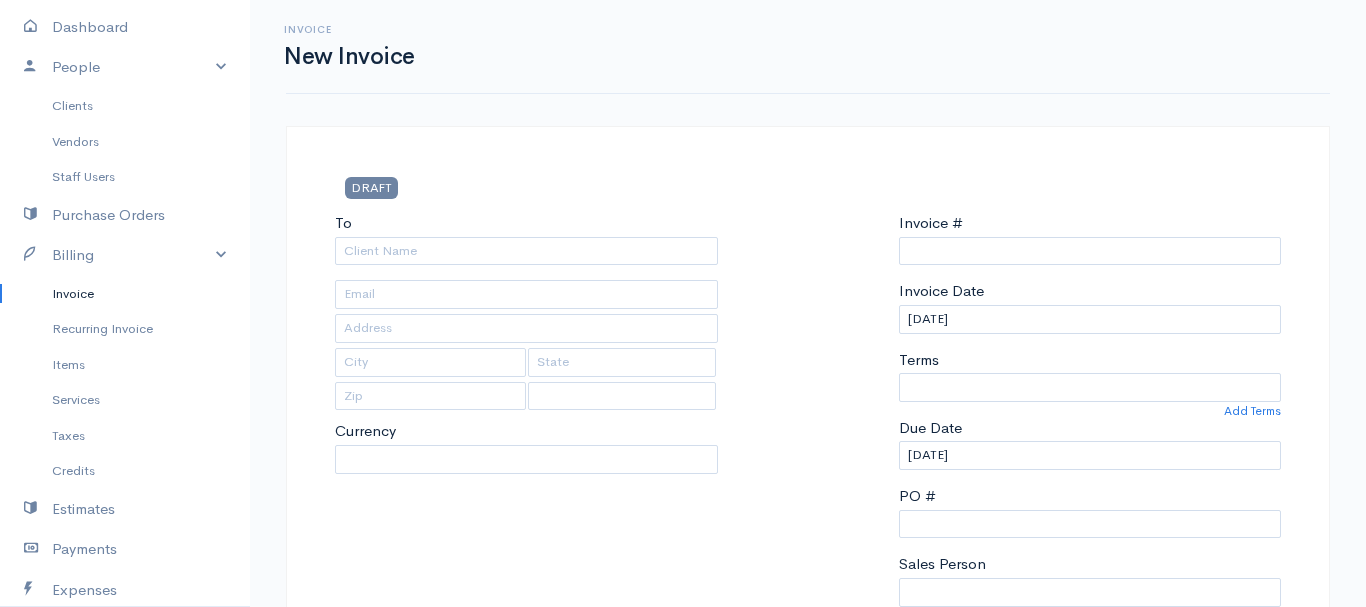 type on "0000000002" 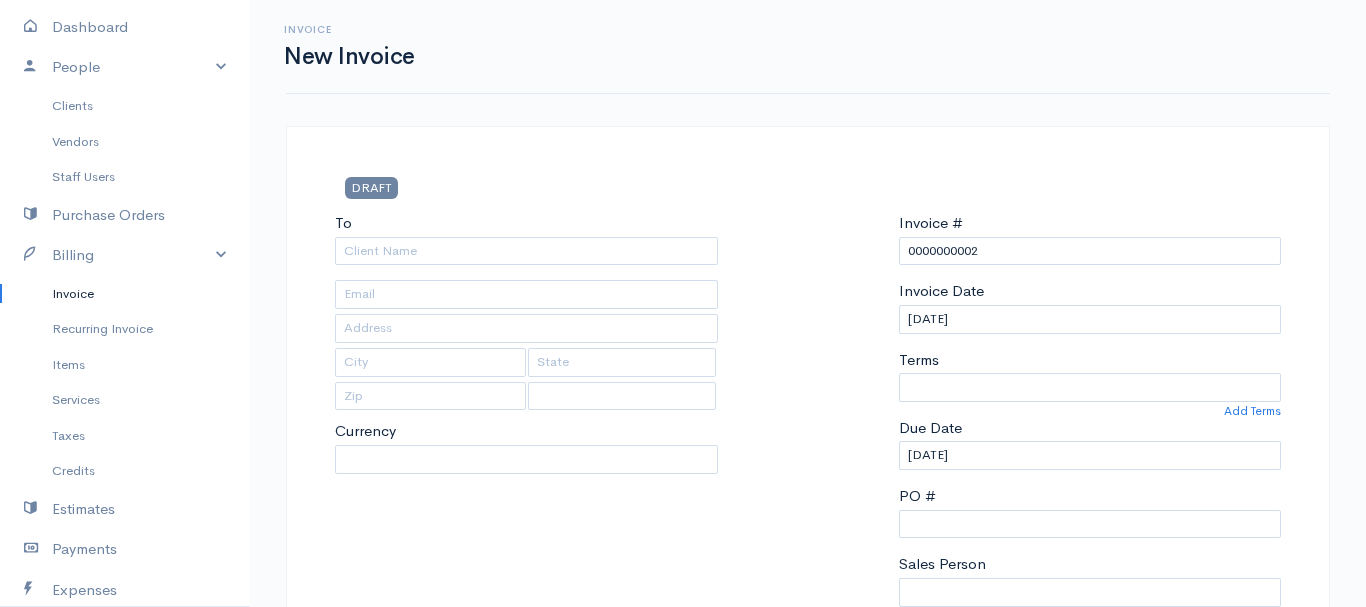 select on "India" 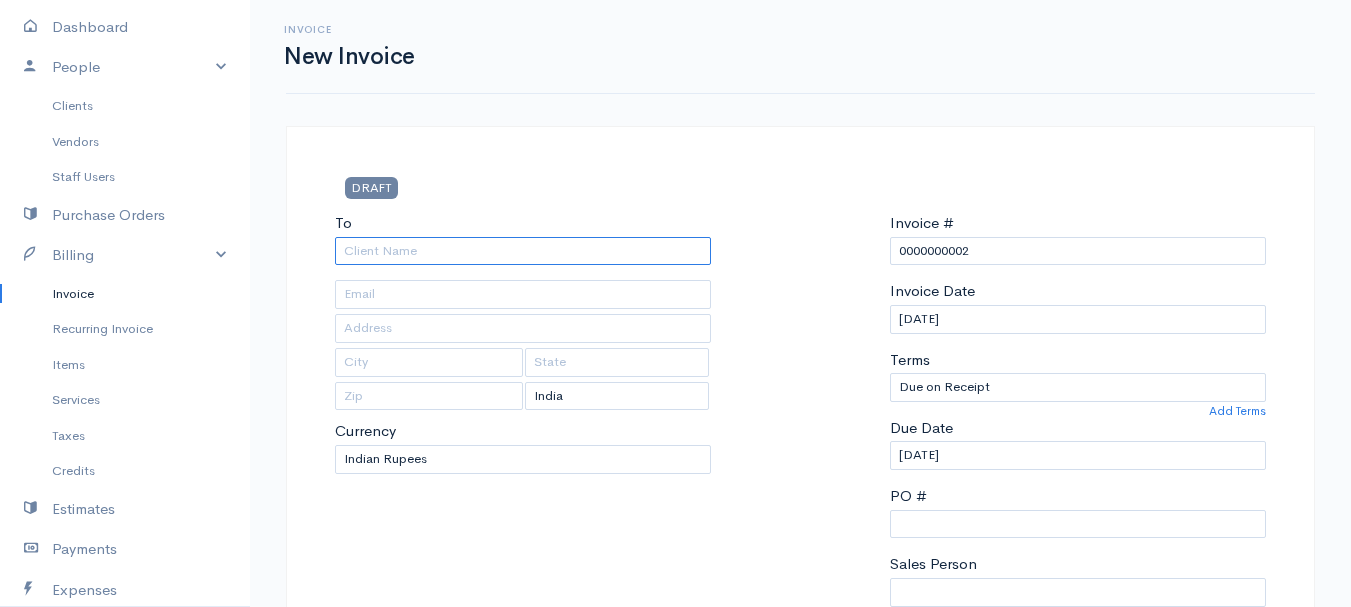 click on "To" at bounding box center (523, 251) 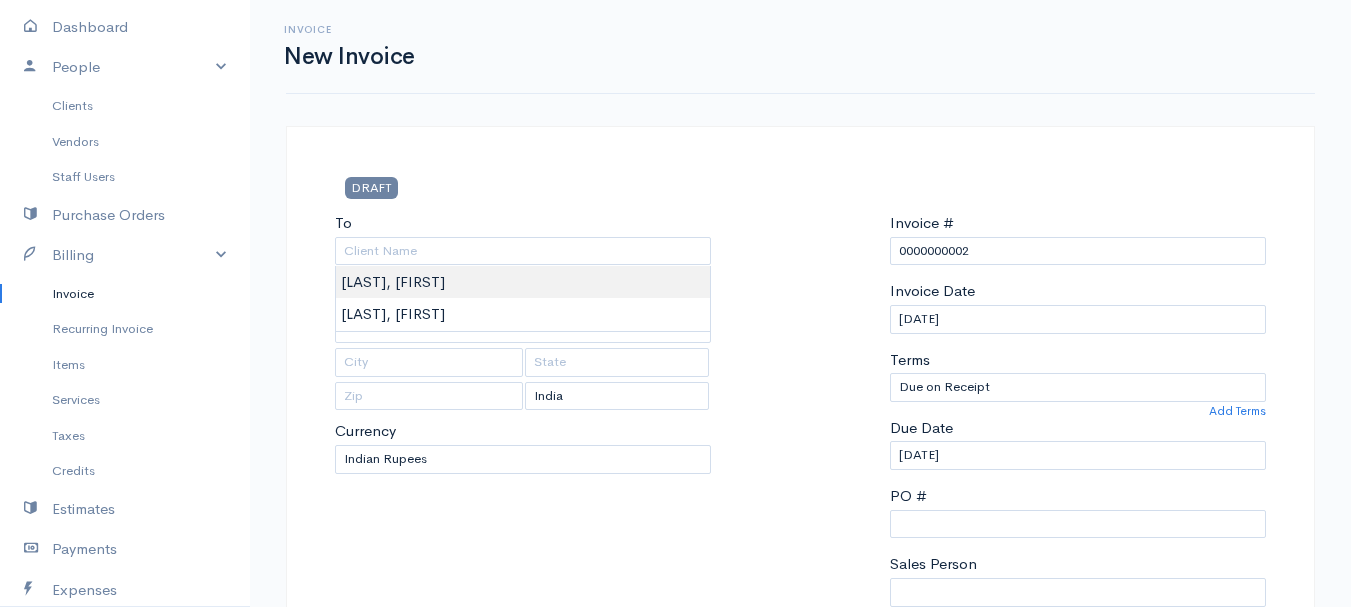 type on "[LAST], [FIRST]" 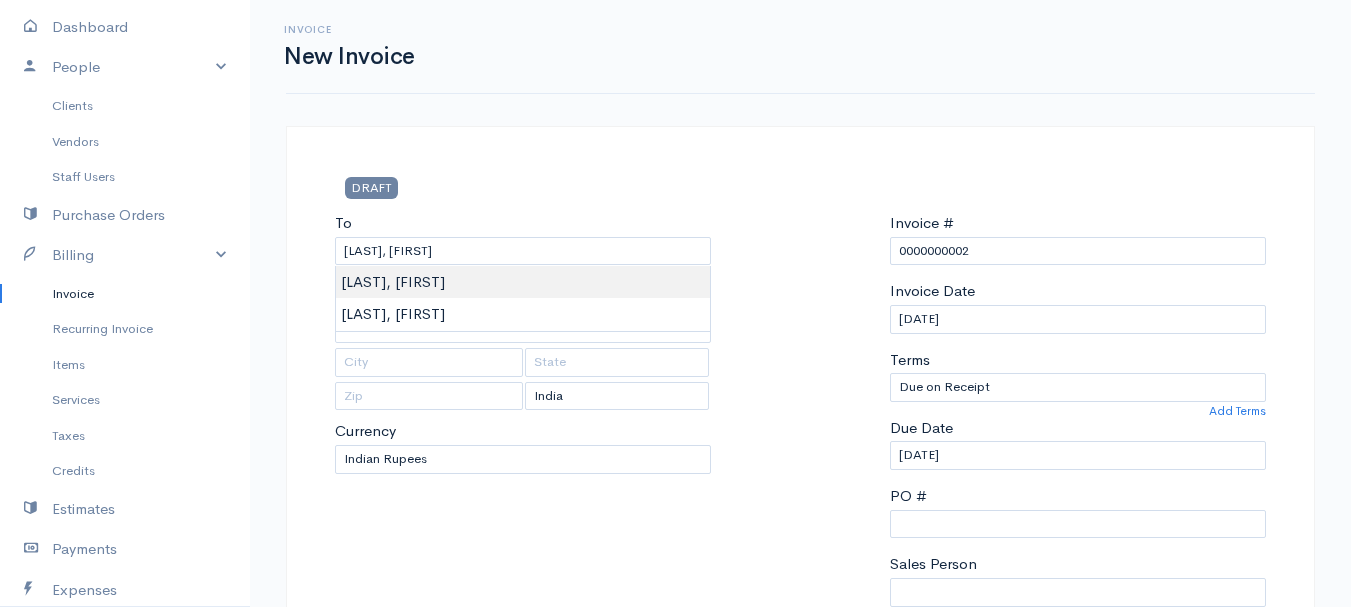 click on "TRUE HARVEST FARMS (OPC) PRIVATE LIMITED
Upgrade
Dashboard
People
Clients
Vendors
Staff Users
Purchase Orders
Billing
Invoice
Recurring Invoice
Items
Services
Taxes
Credits
Estimates
Payments
Expenses
Track Time
Projects
Reports
Settings
My Organizations
Logout
Help
@CloudBooksApp 2022
Invoice
New Invoice
DRAFT To [LAST], [FIRST] [Choose Country] United States Canada United Kingdom Afghanistan Albania Algeria American Samoa Andorra Anguilla Angola" at bounding box center [675, 864] 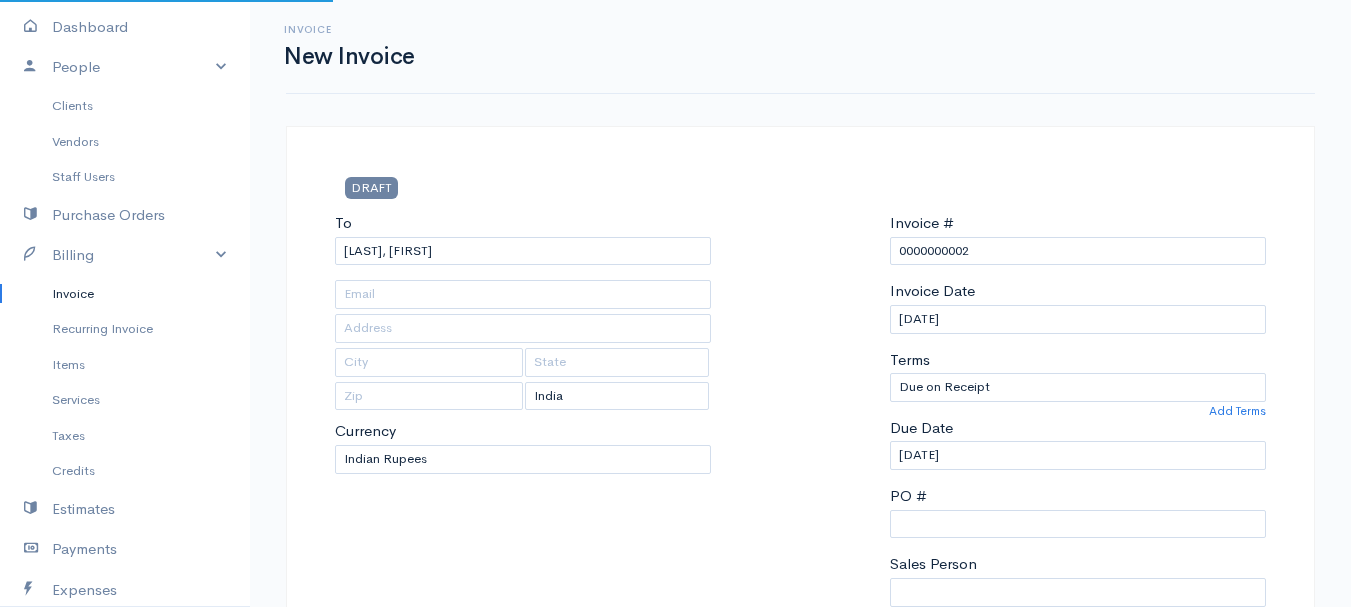 type on "near [LOCATION]" 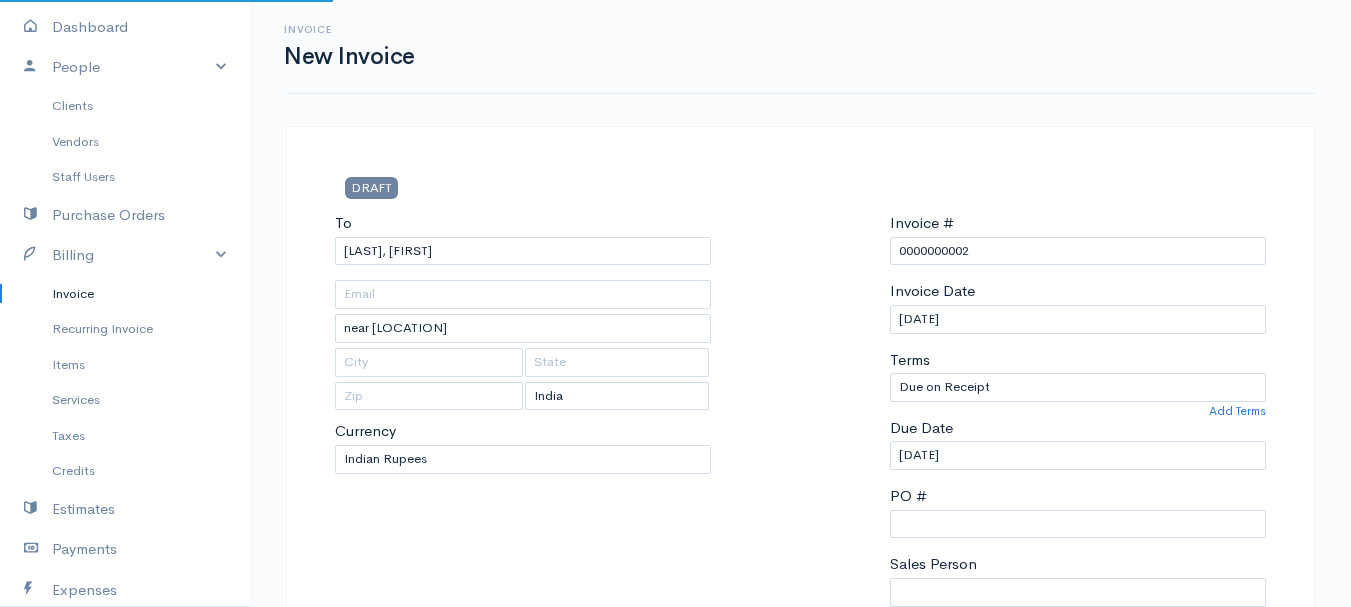 type on "[CITY]" 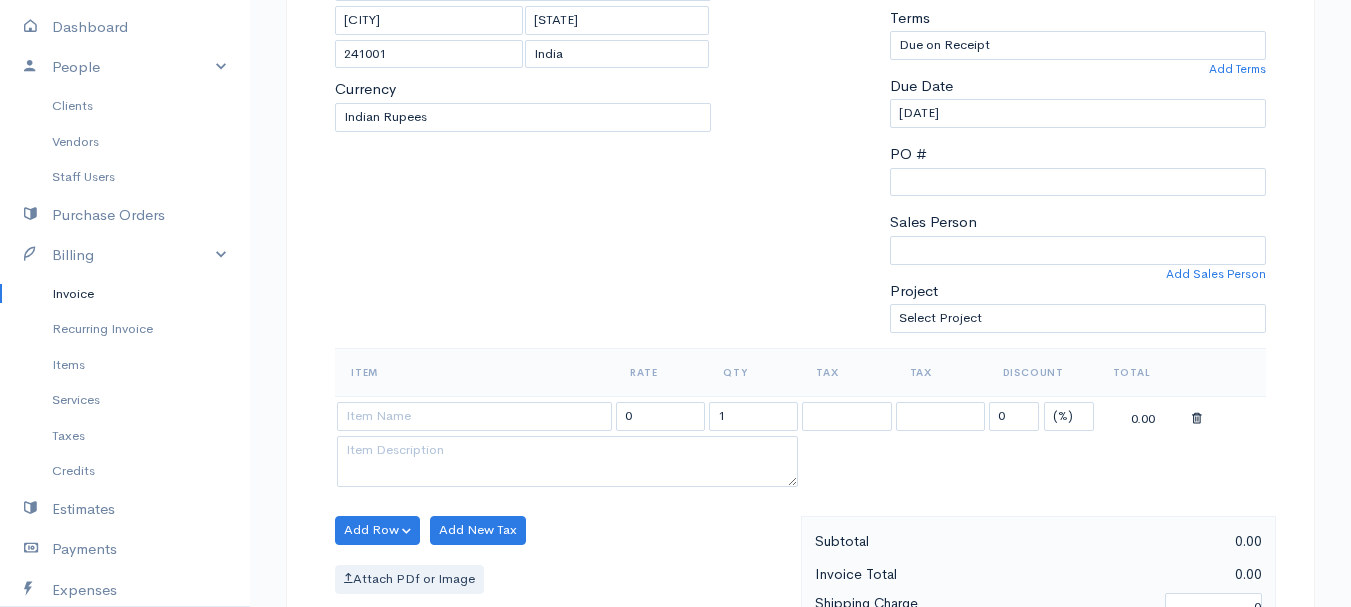 scroll, scrollTop: 357, scrollLeft: 0, axis: vertical 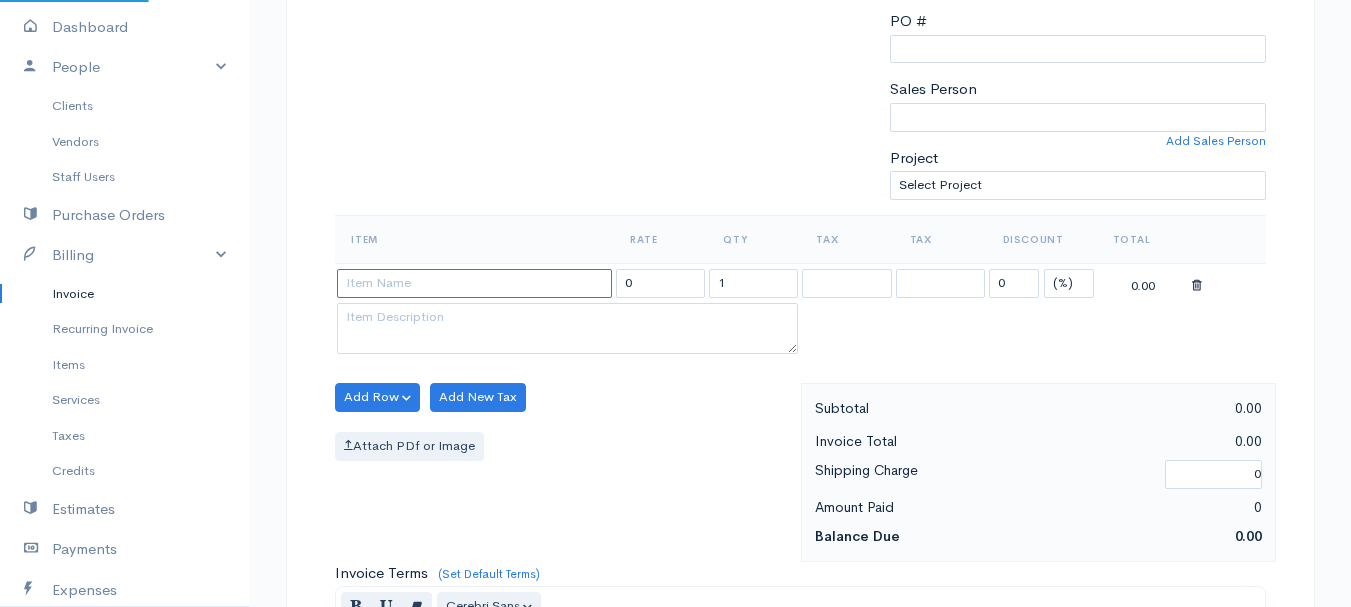 click at bounding box center [474, 283] 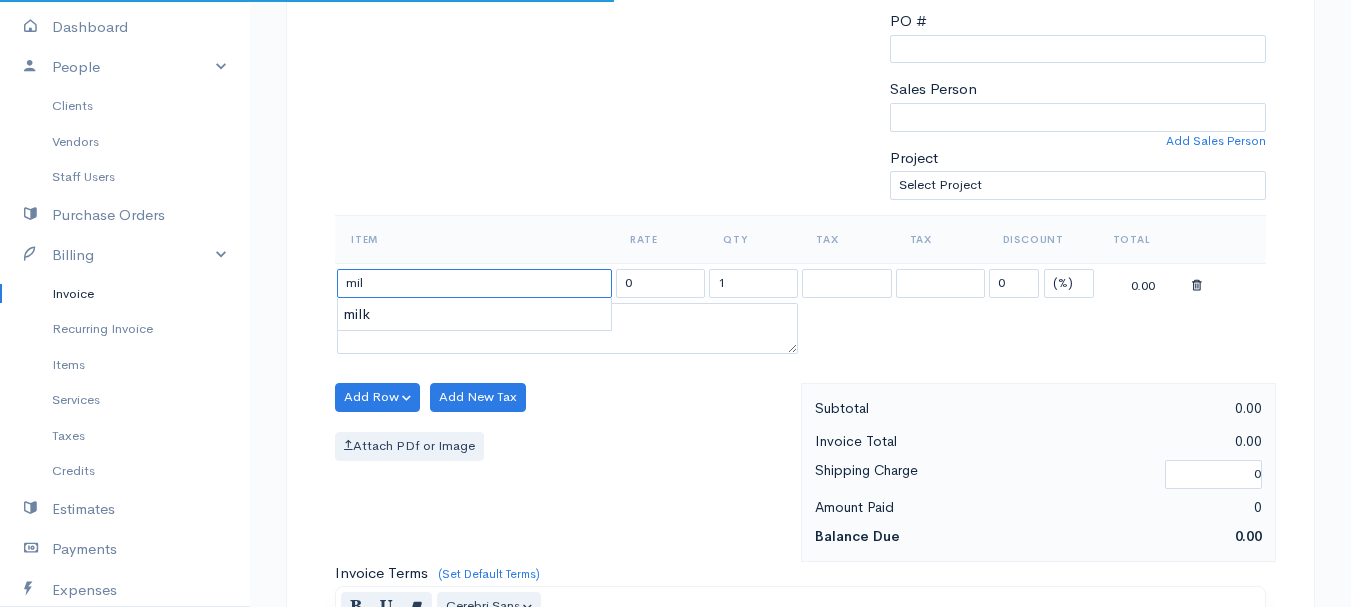 type on "milk" 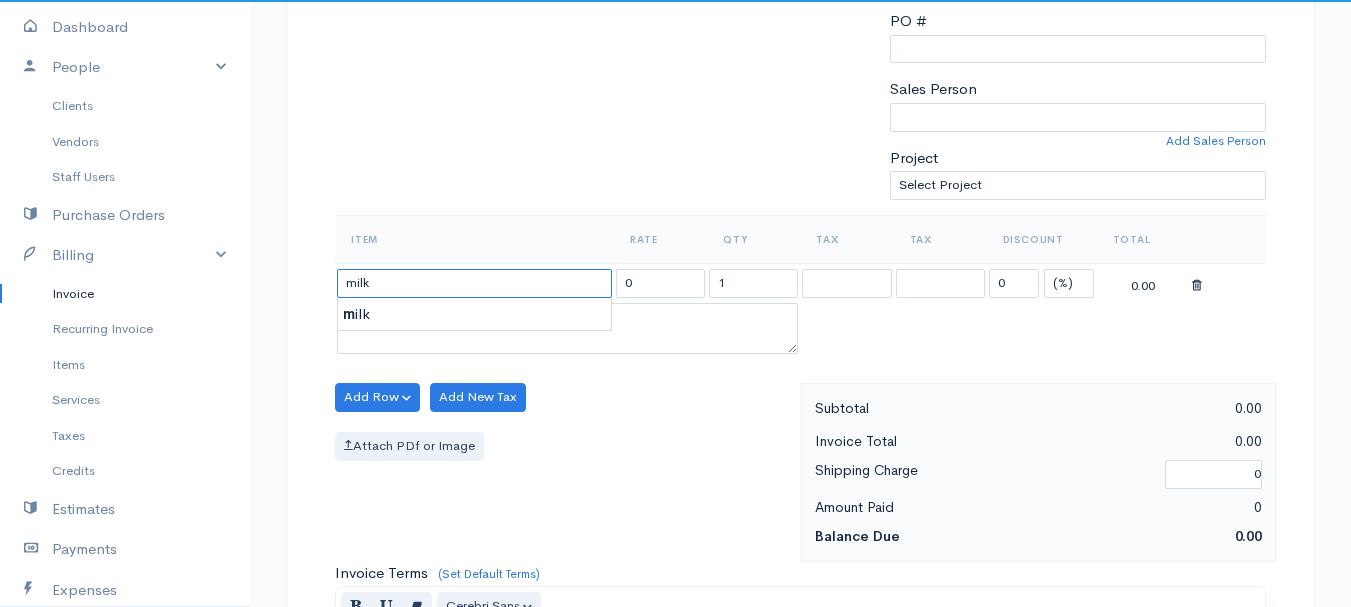 type on "60.00" 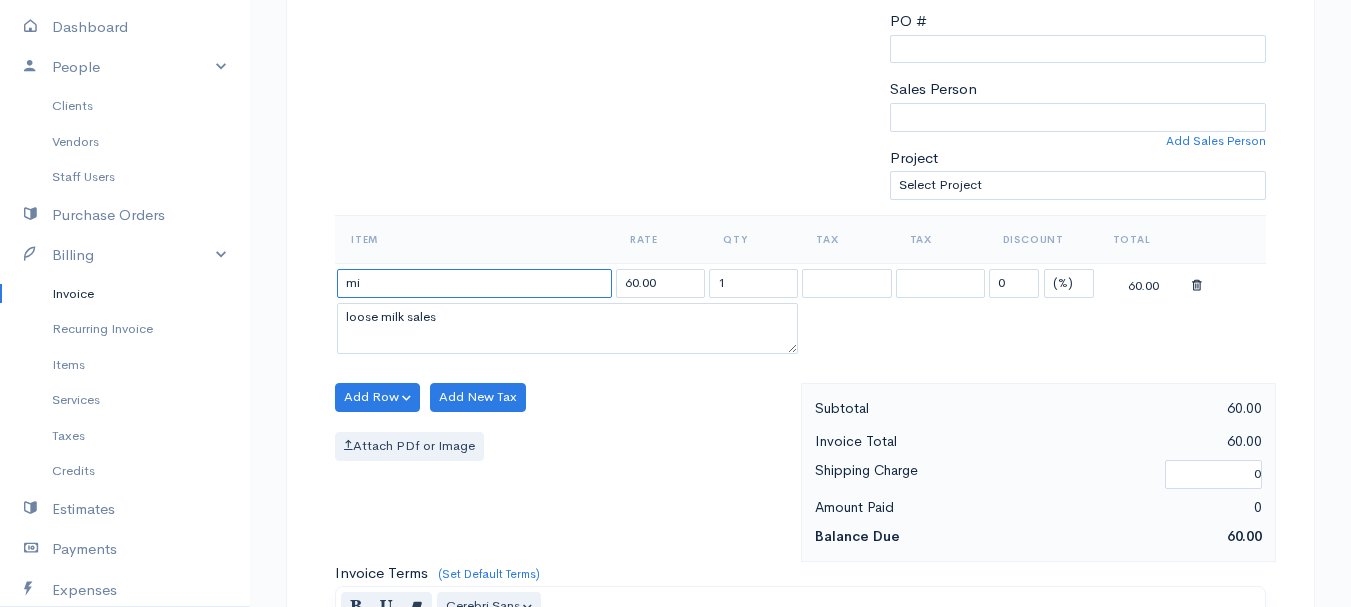 type on "m" 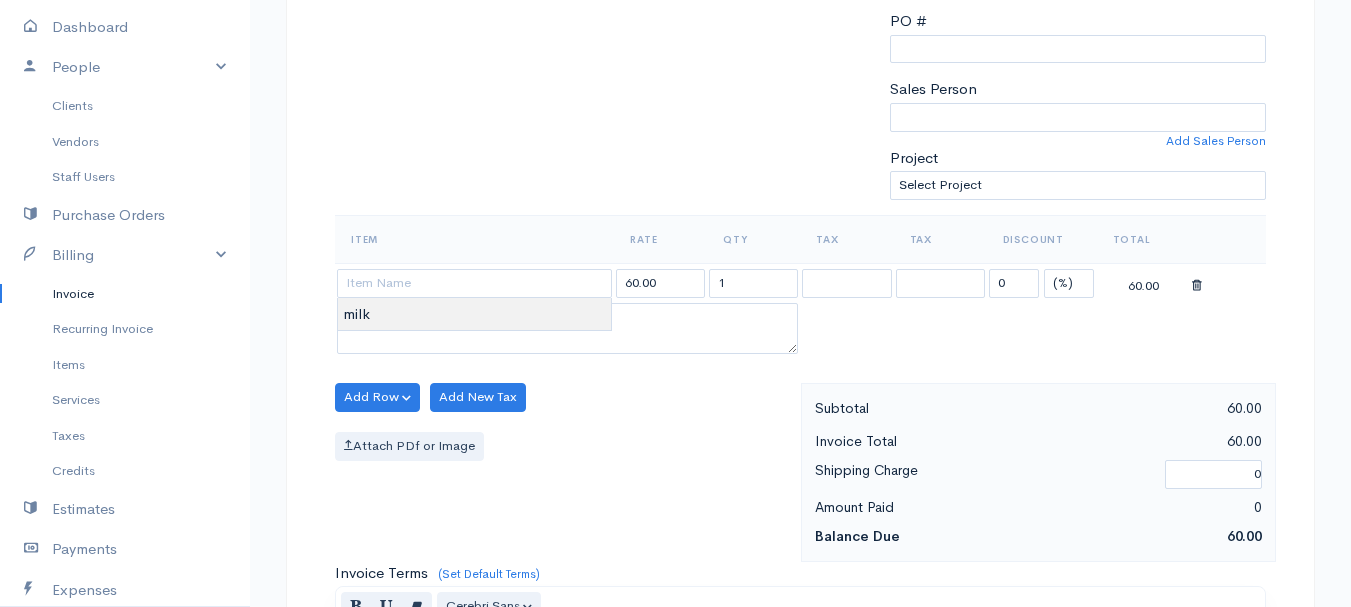 type on "milk" 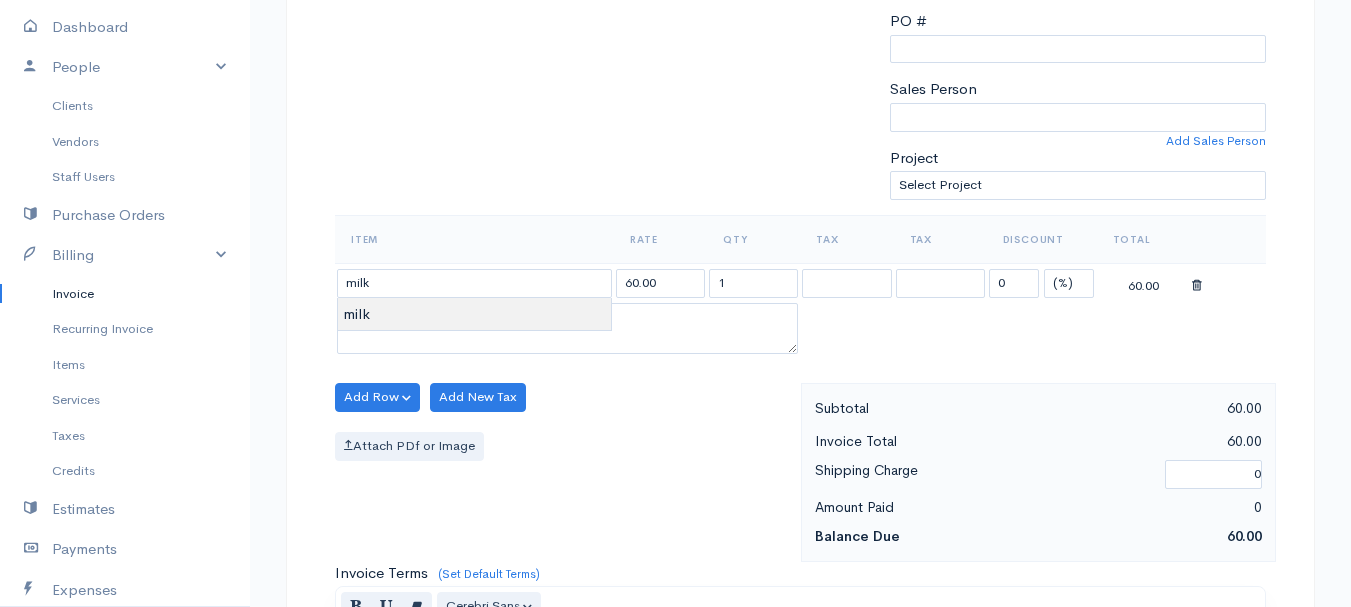 click on "TRUE HARVEST FARMS (OPC) PRIVATE LIMITED
Upgrade
Dashboard
People
Clients
Vendors
Staff Users
Purchase Orders
Billing
Invoice
Recurring Invoice
Items
Services
Taxes
Credits
Estimates
Payments
Expenses
Track Time
Projects
Reports
Settings
My Organizations
Logout
Help
@CloudBooksApp 2022
Invoice
New Invoice
DRAFT To [LAST], [FIRST] near [LOCATION] [CITY] [STATE] [POSTAL_CODE] [Choose Country] United States Canada United Kingdom Afghanistan Albania Algeria American Samoa Andorra Anguilla Angola" at bounding box center [675, 389] 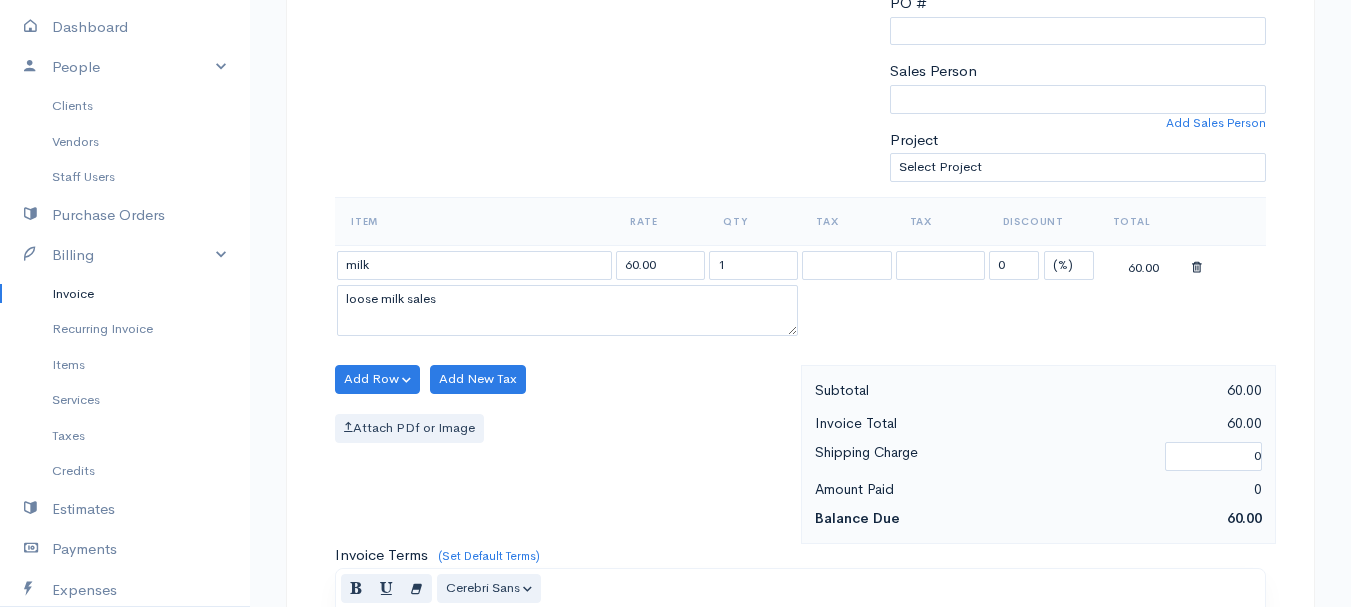 scroll, scrollTop: 408, scrollLeft: 0, axis: vertical 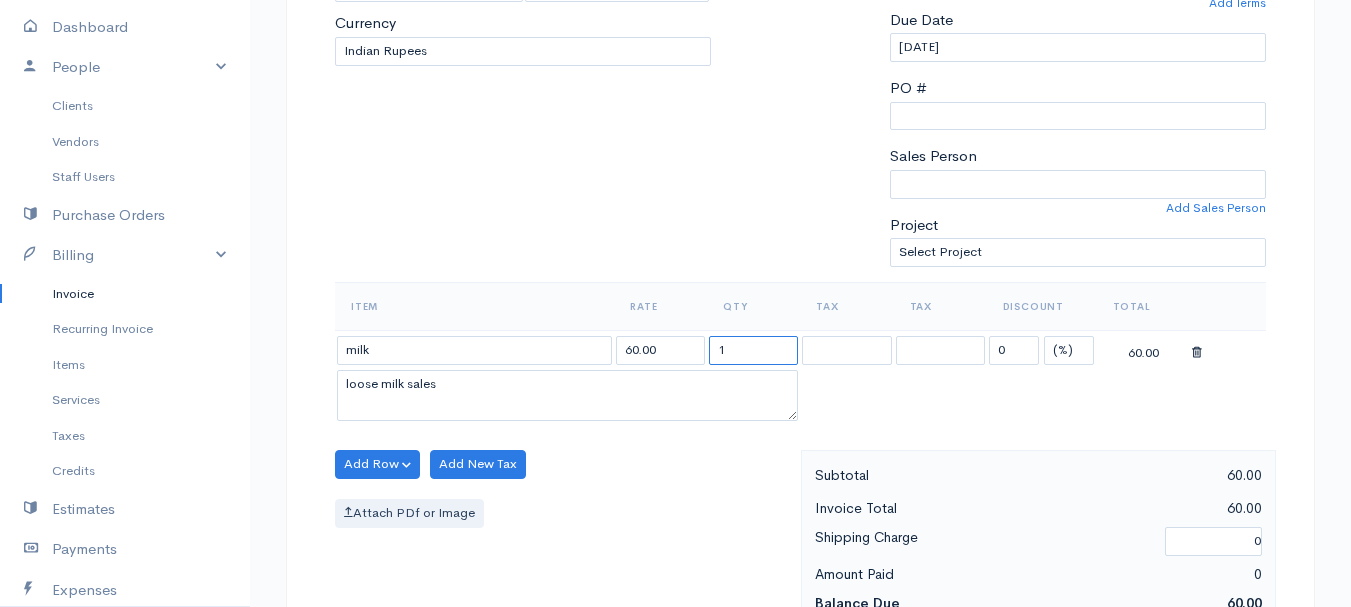 click on "1" at bounding box center [753, 350] 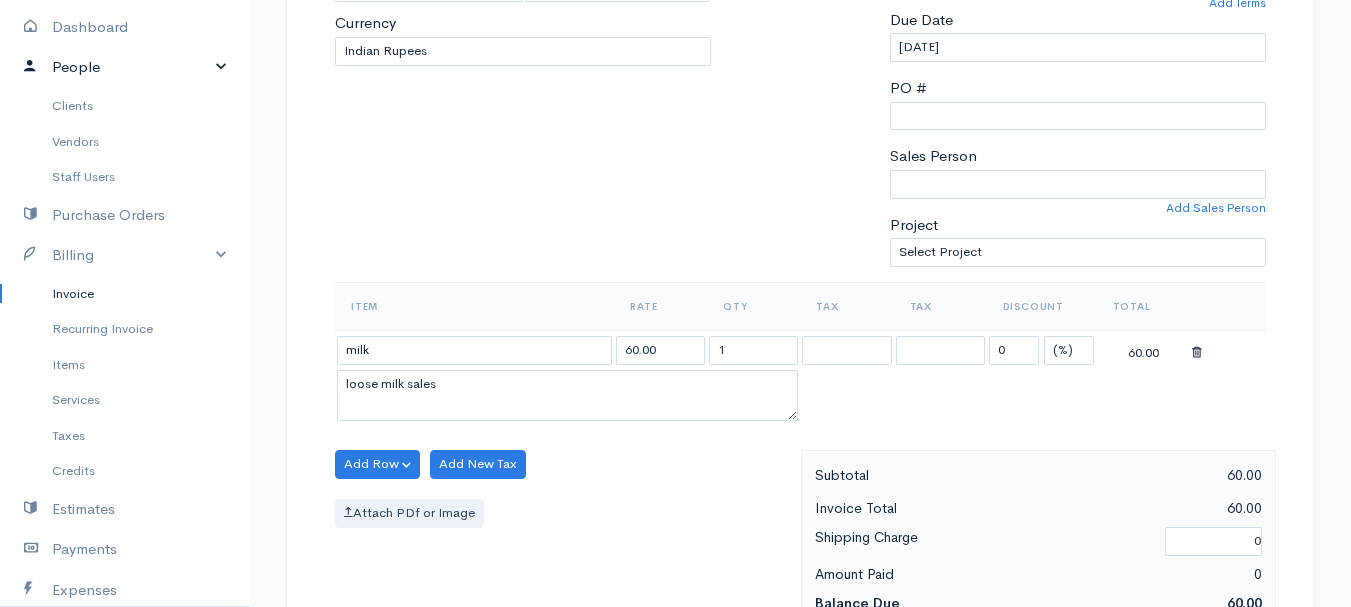 click on "People" at bounding box center (125, 67) 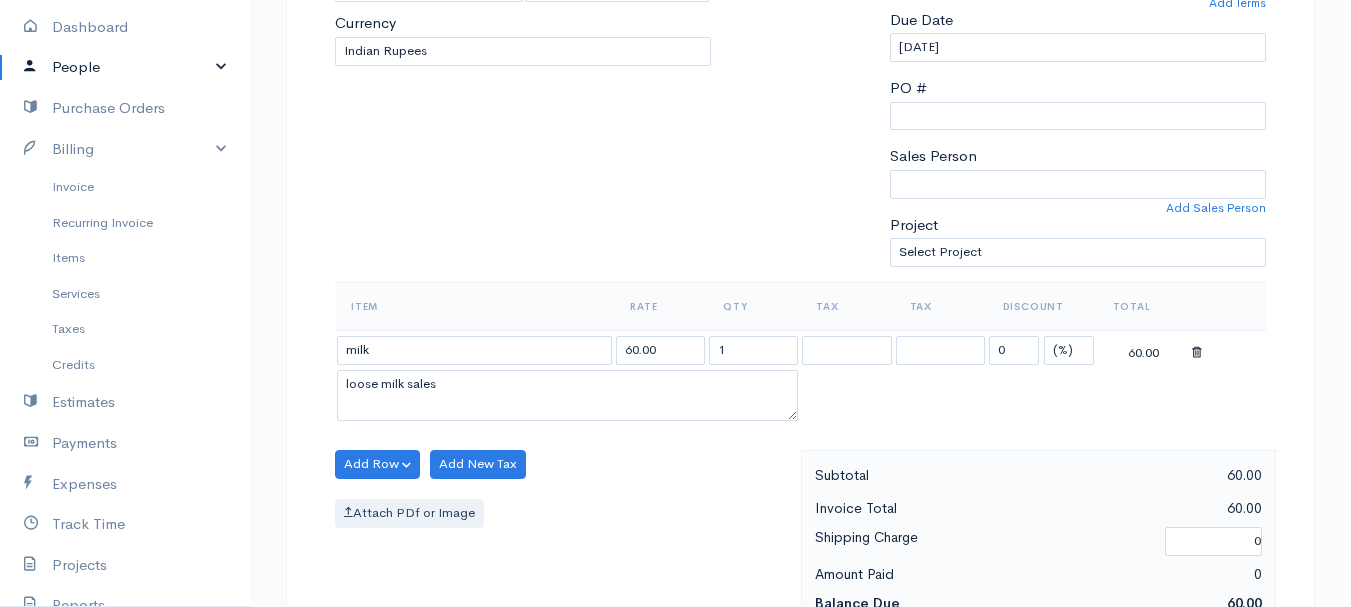 click on "People" at bounding box center (125, 67) 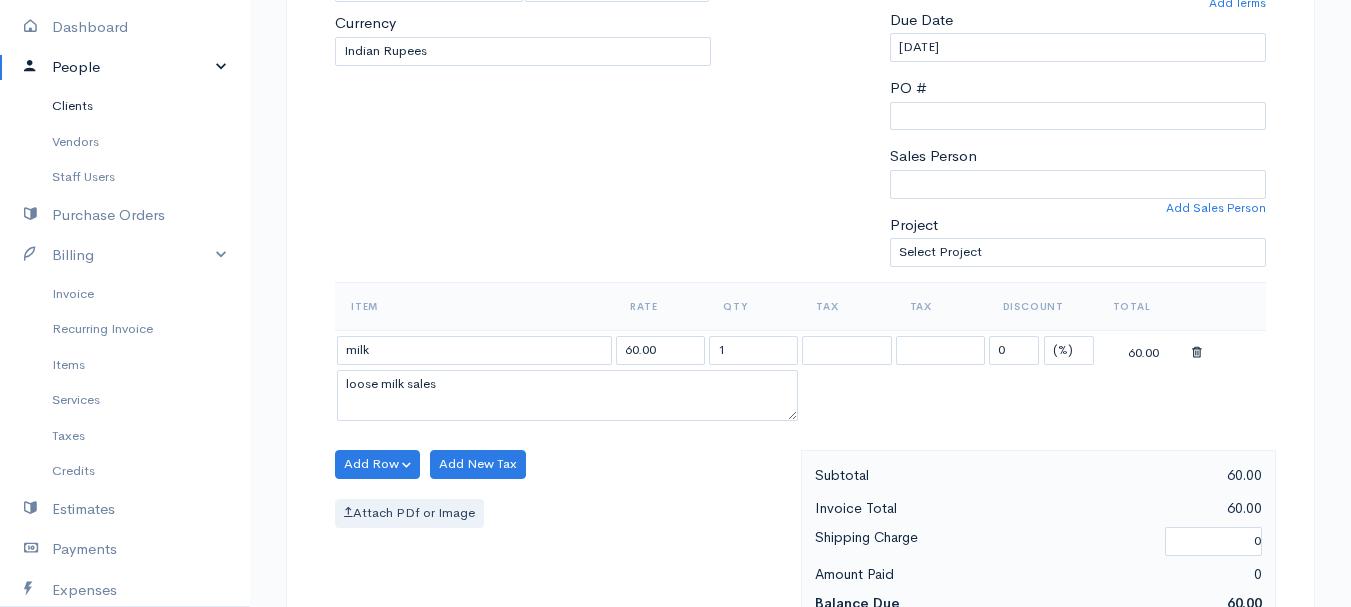 click on "Clients" at bounding box center (125, 106) 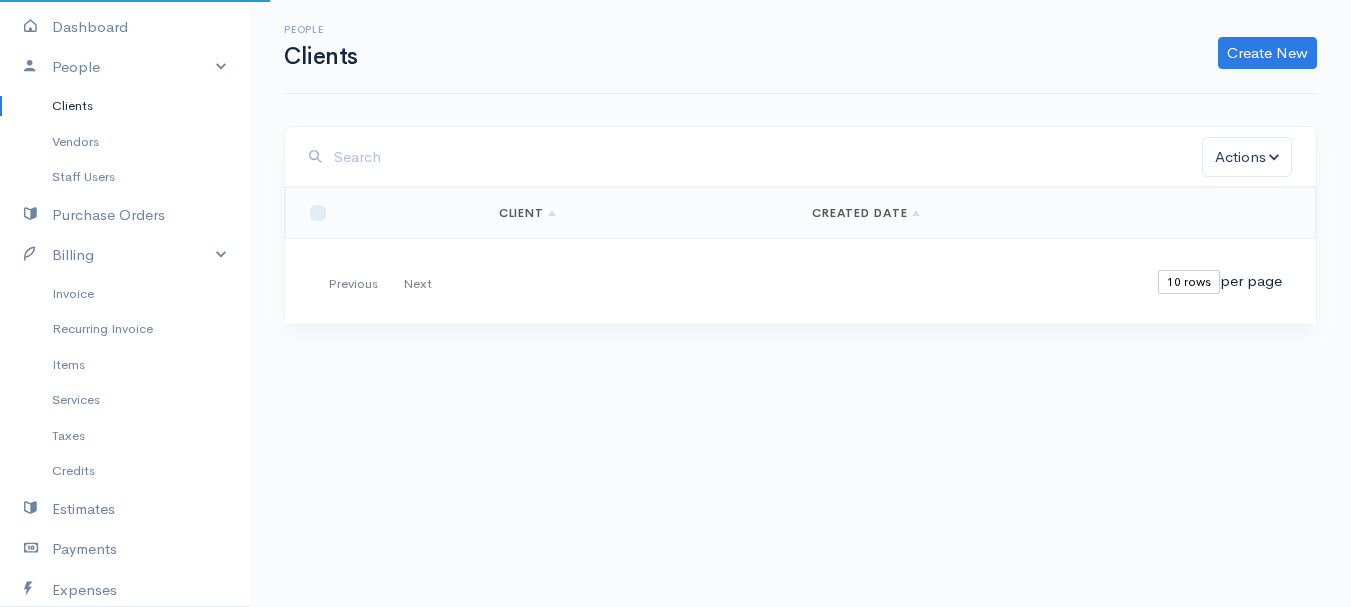 scroll, scrollTop: 0, scrollLeft: 0, axis: both 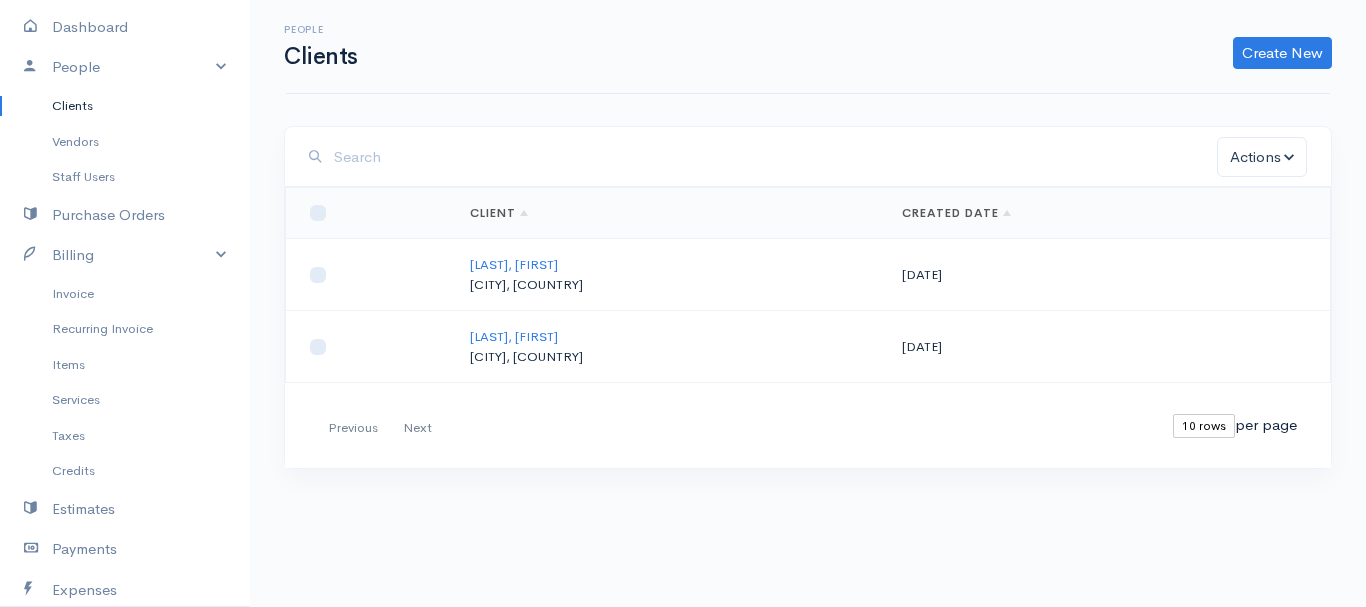 click on "[DATE]" at bounding box center (1108, 275) 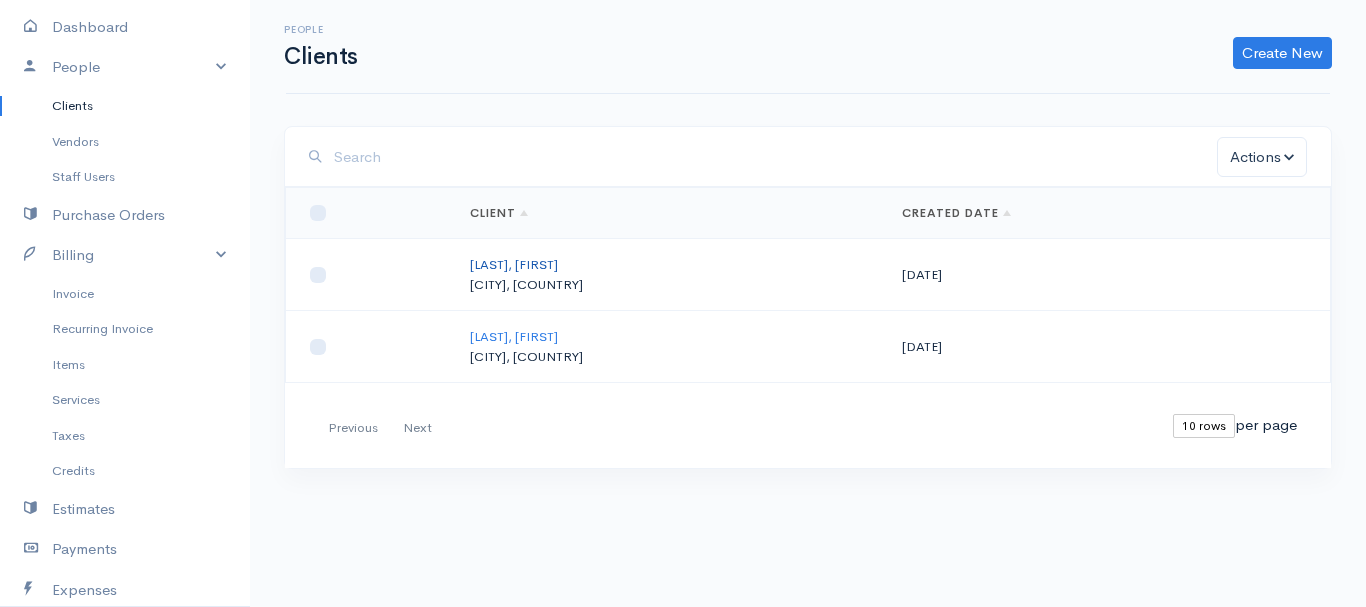 click on "[LAST], [FIRST]" at bounding box center [514, 264] 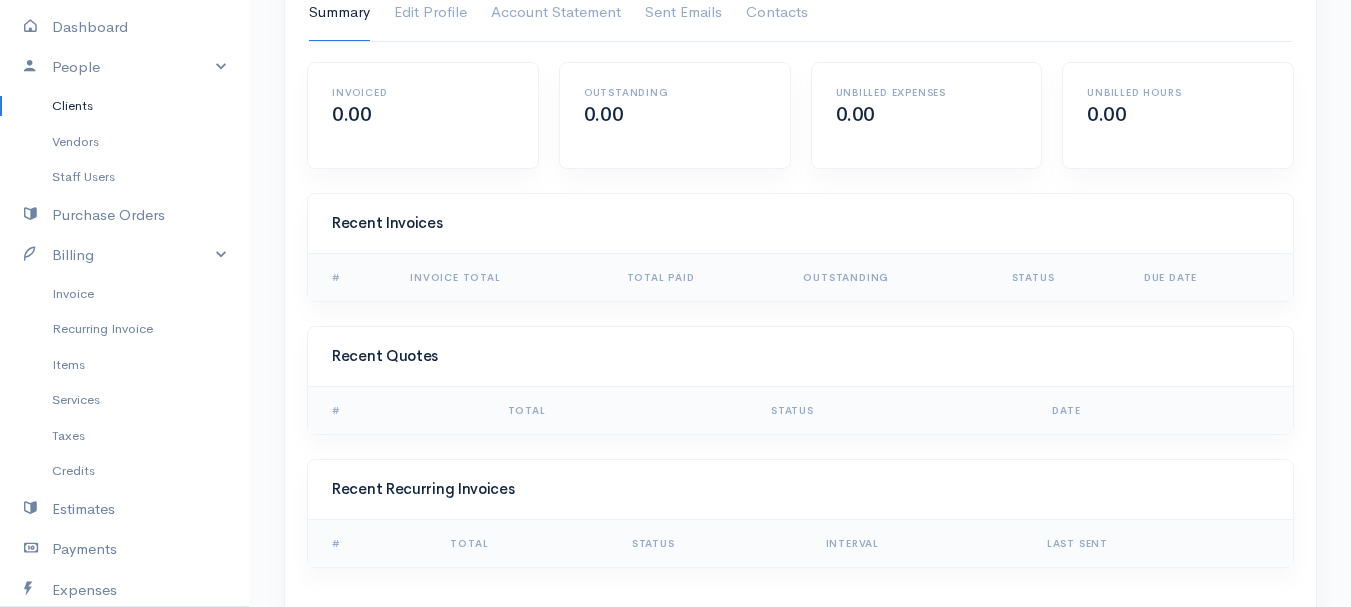 scroll, scrollTop: 200, scrollLeft: 0, axis: vertical 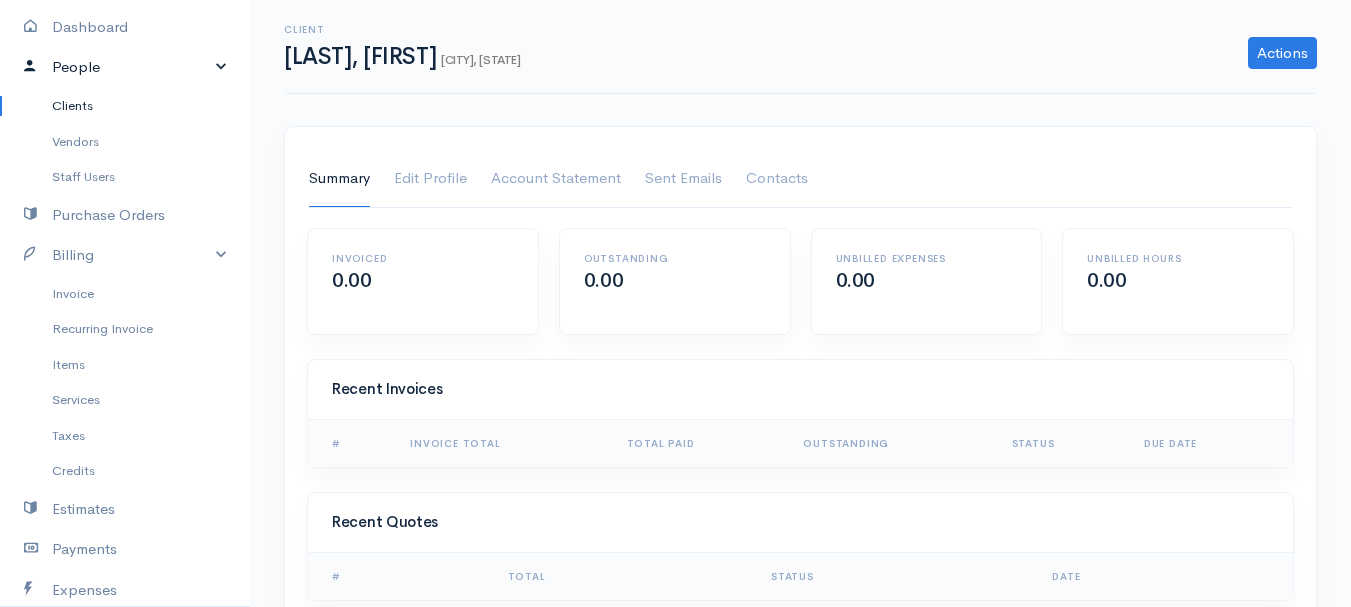 click on "People" at bounding box center [125, 67] 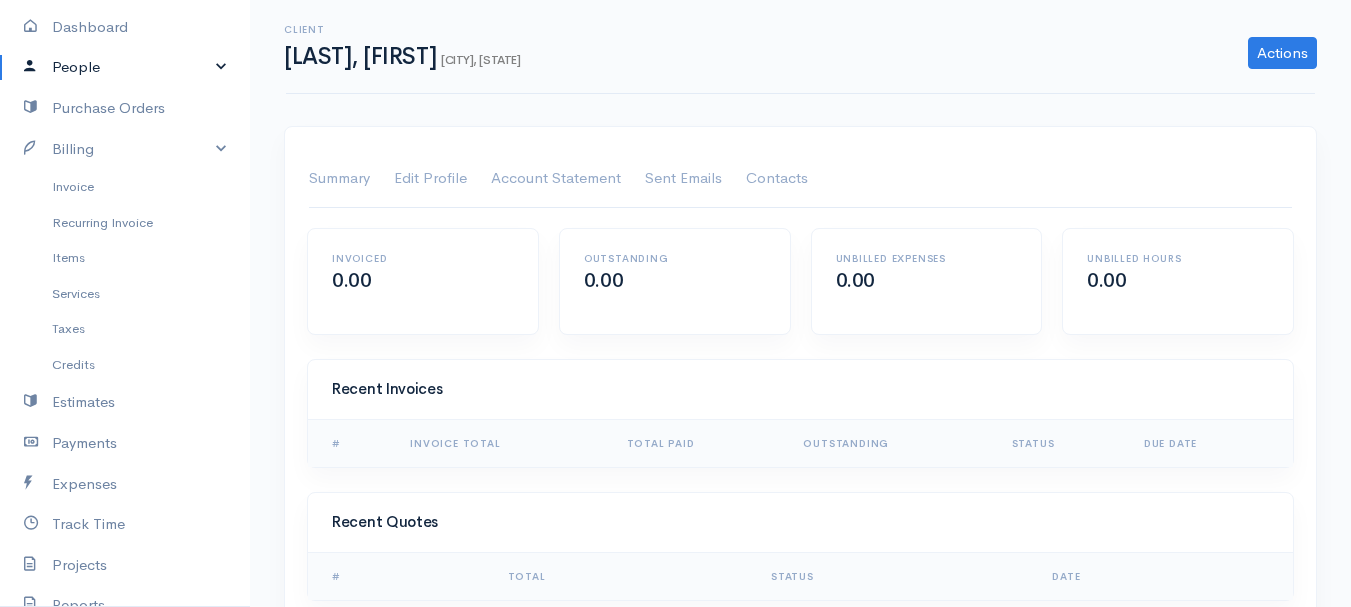 click on "People" at bounding box center (125, 67) 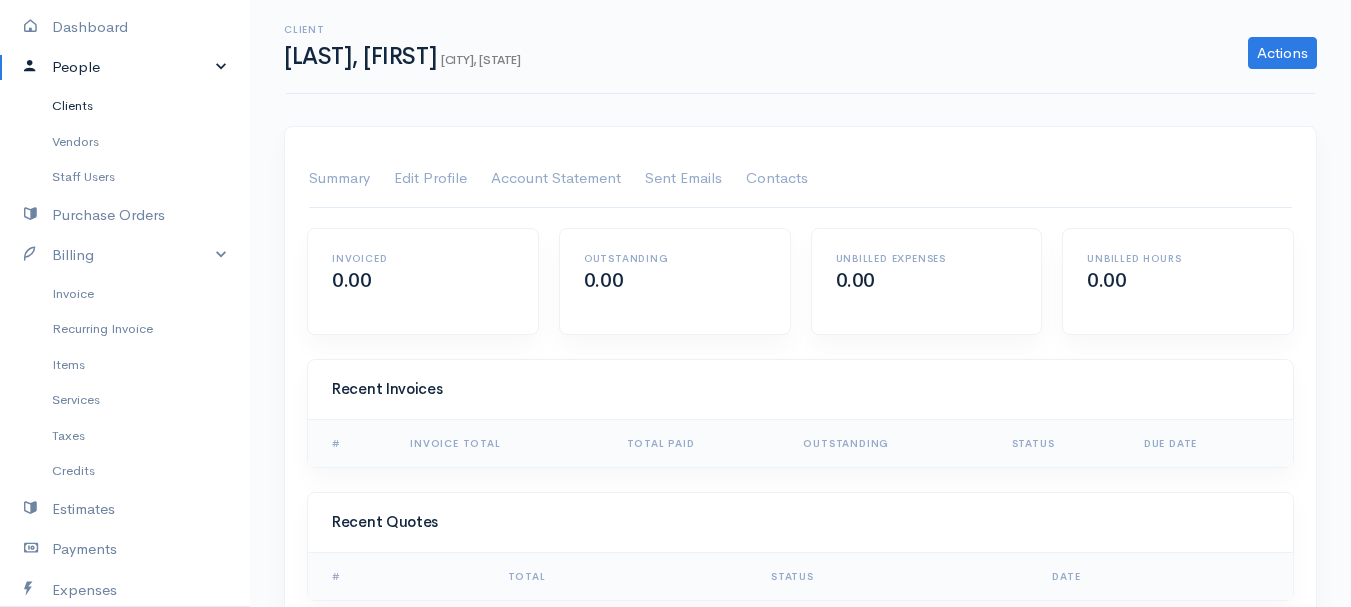 click on "Clients" at bounding box center [125, 106] 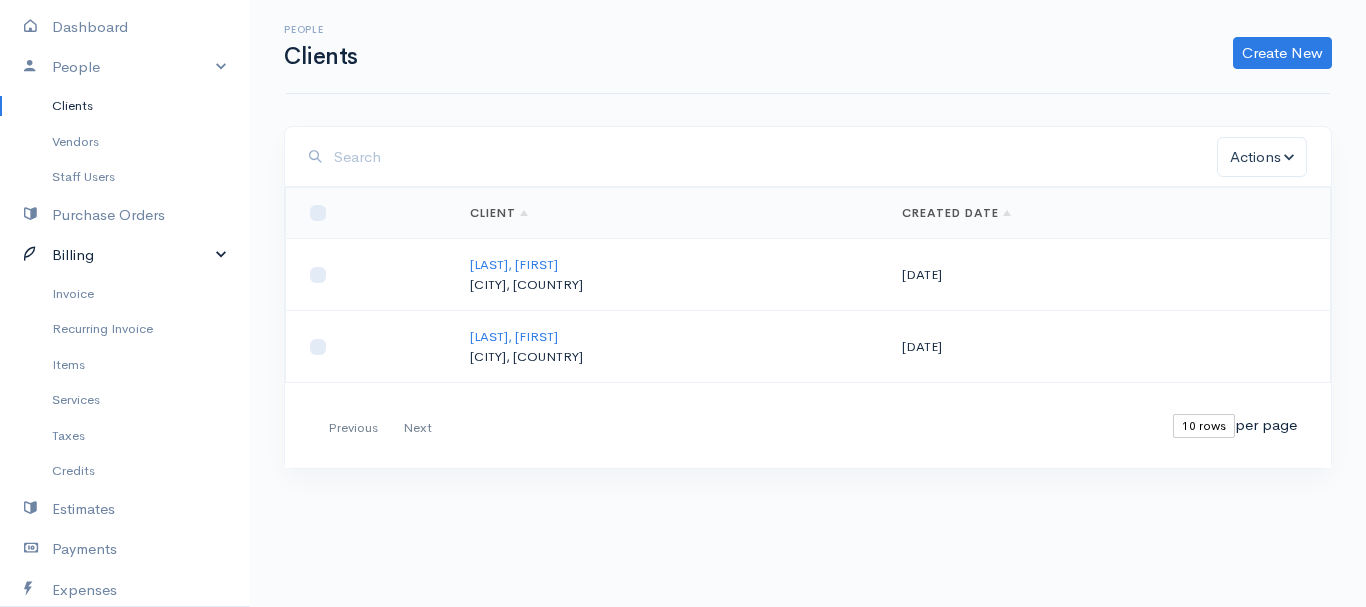 click on "Billing" at bounding box center (125, 255) 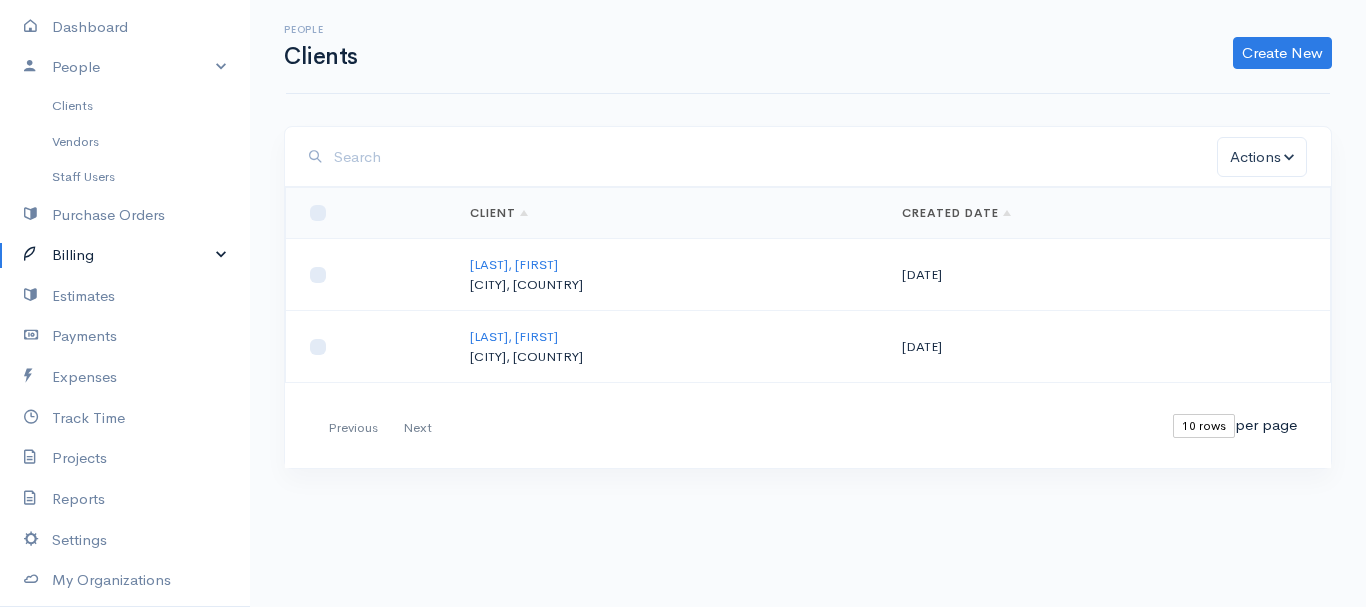 click on "Billing" at bounding box center [125, 255] 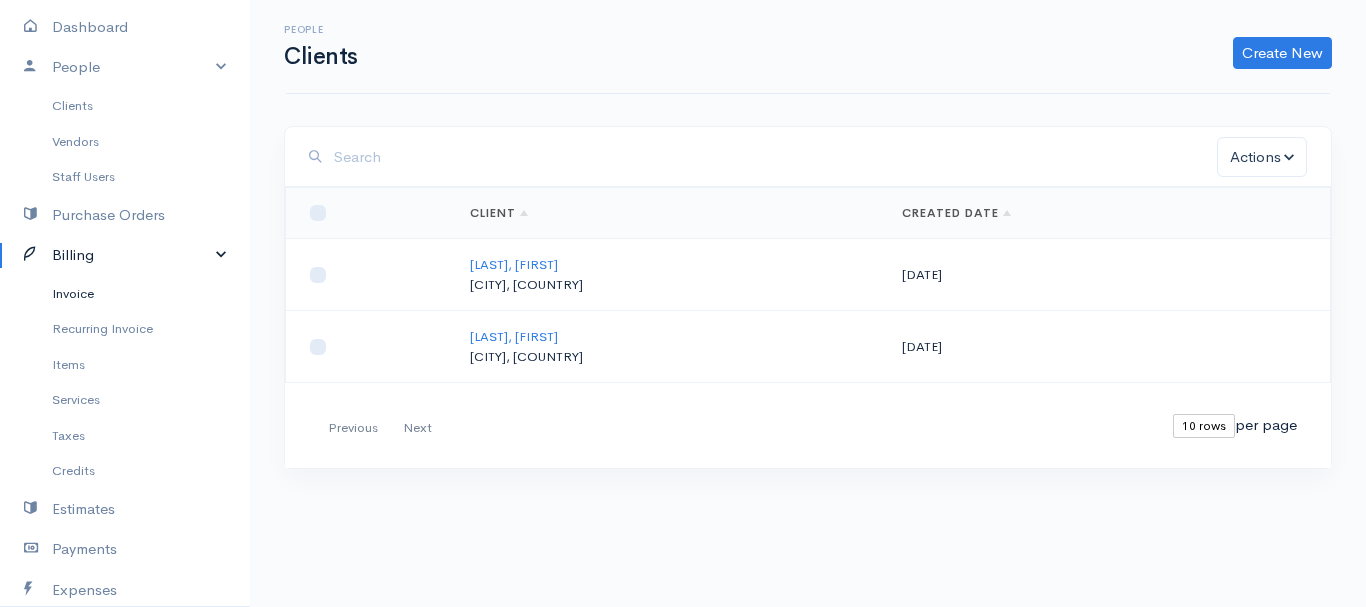 click on "Invoice" at bounding box center [125, 294] 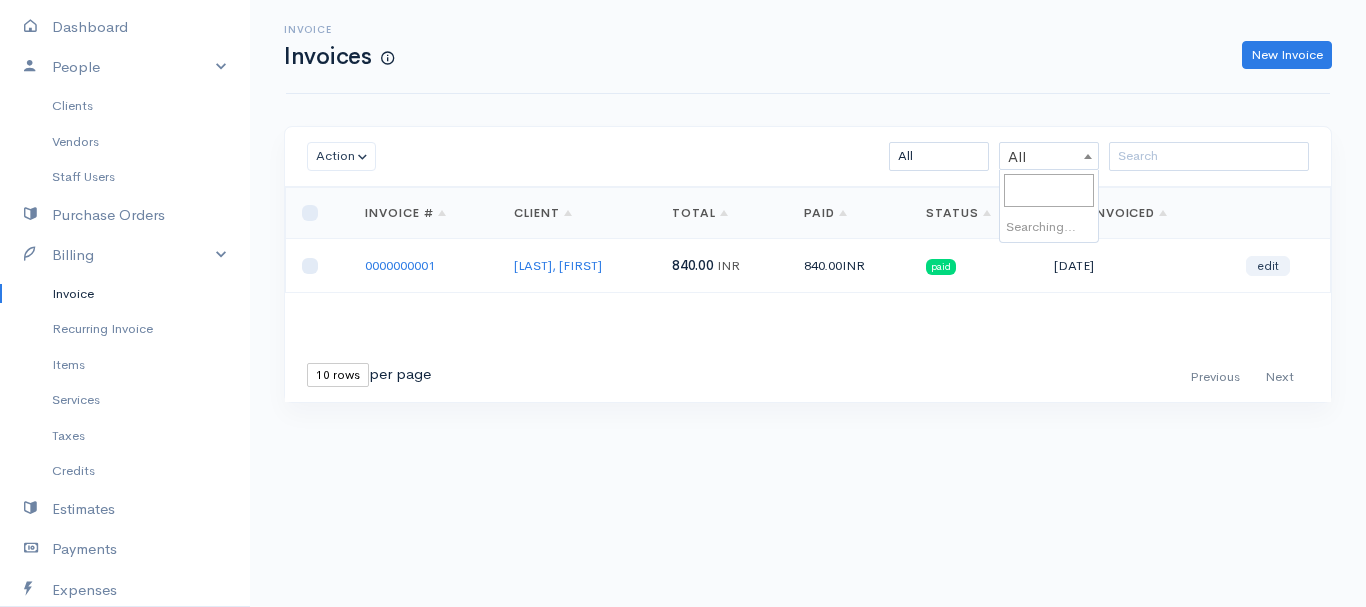 click at bounding box center (1088, 156) 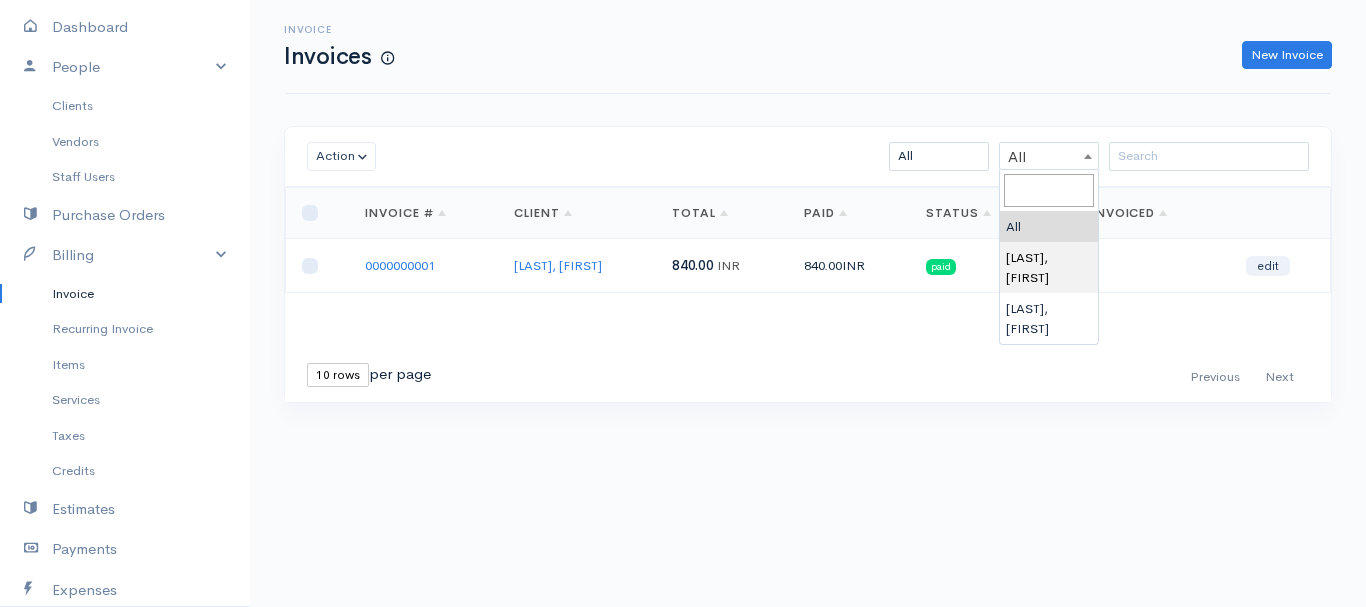 select on "[NUMBER]" 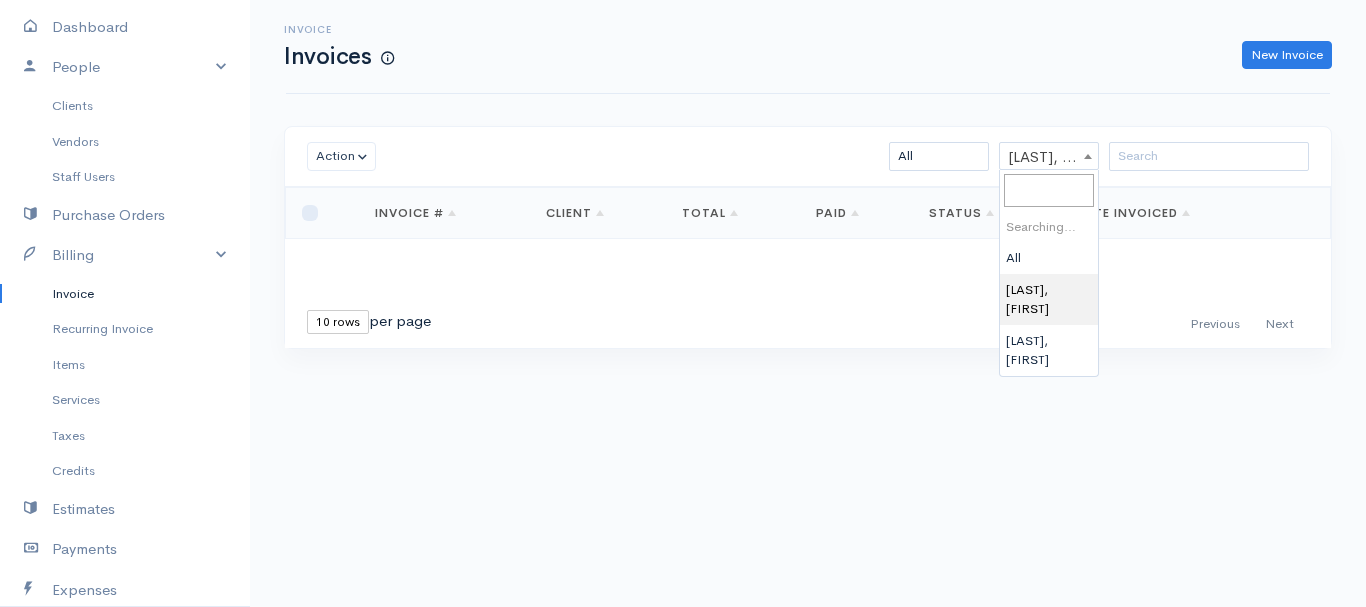 click at bounding box center (1088, 156) 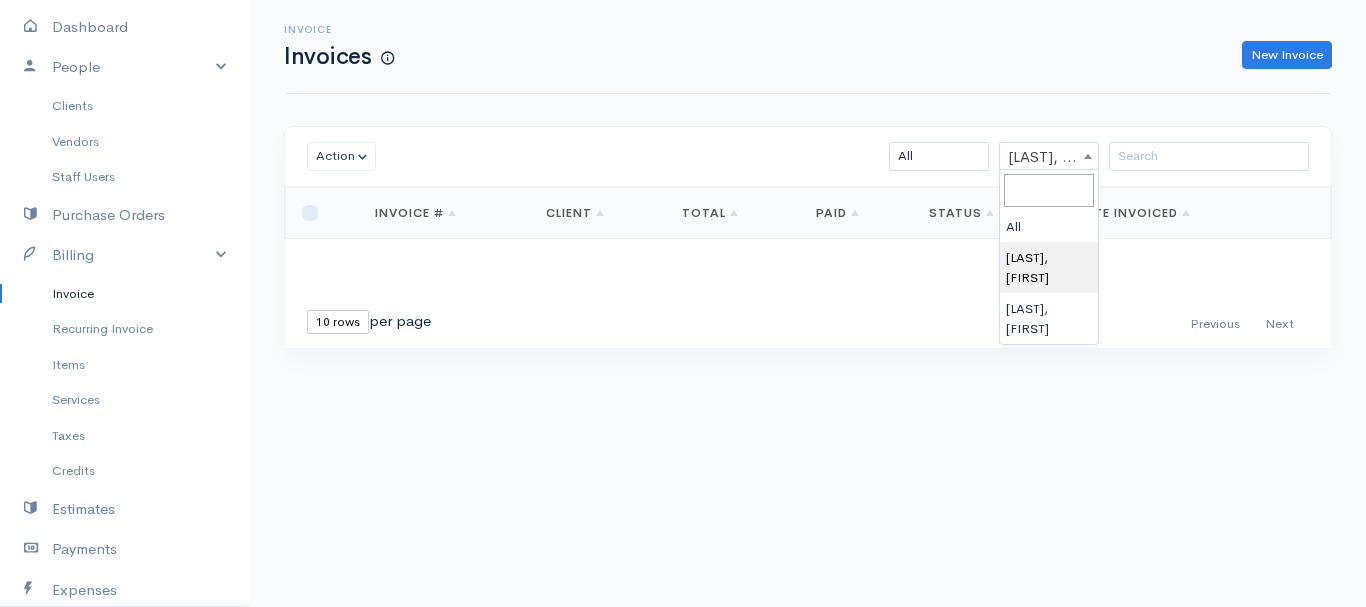 click on "Invoice" at bounding box center [125, 294] 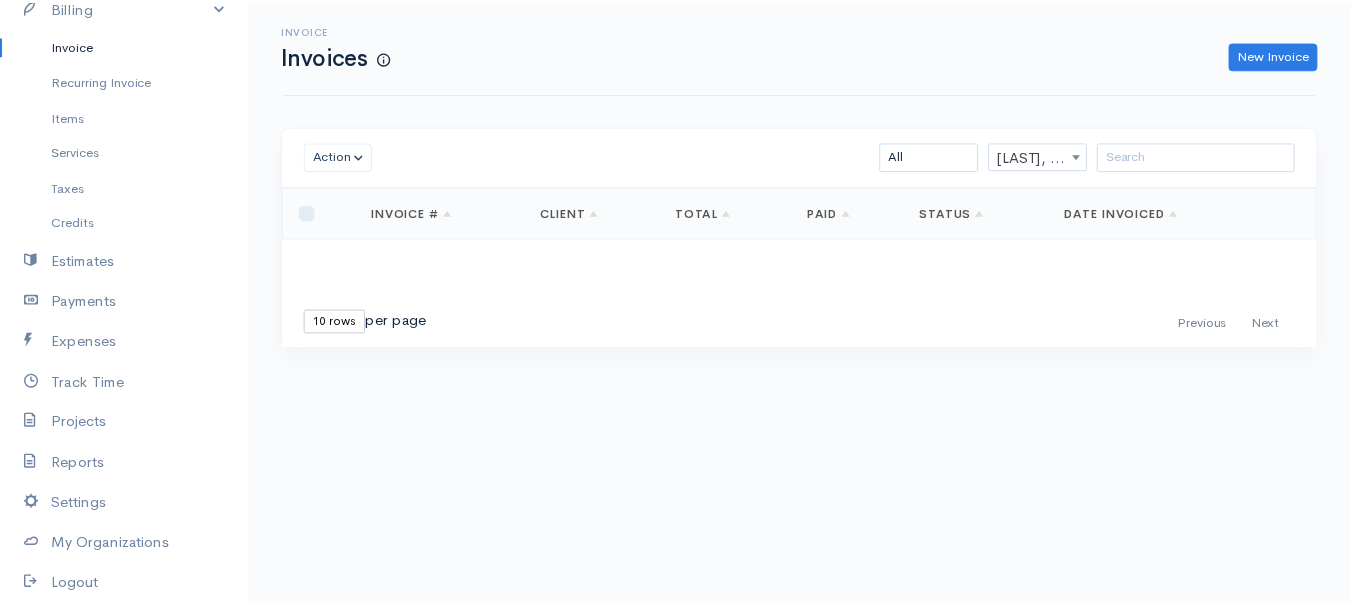 scroll, scrollTop: 433, scrollLeft: 0, axis: vertical 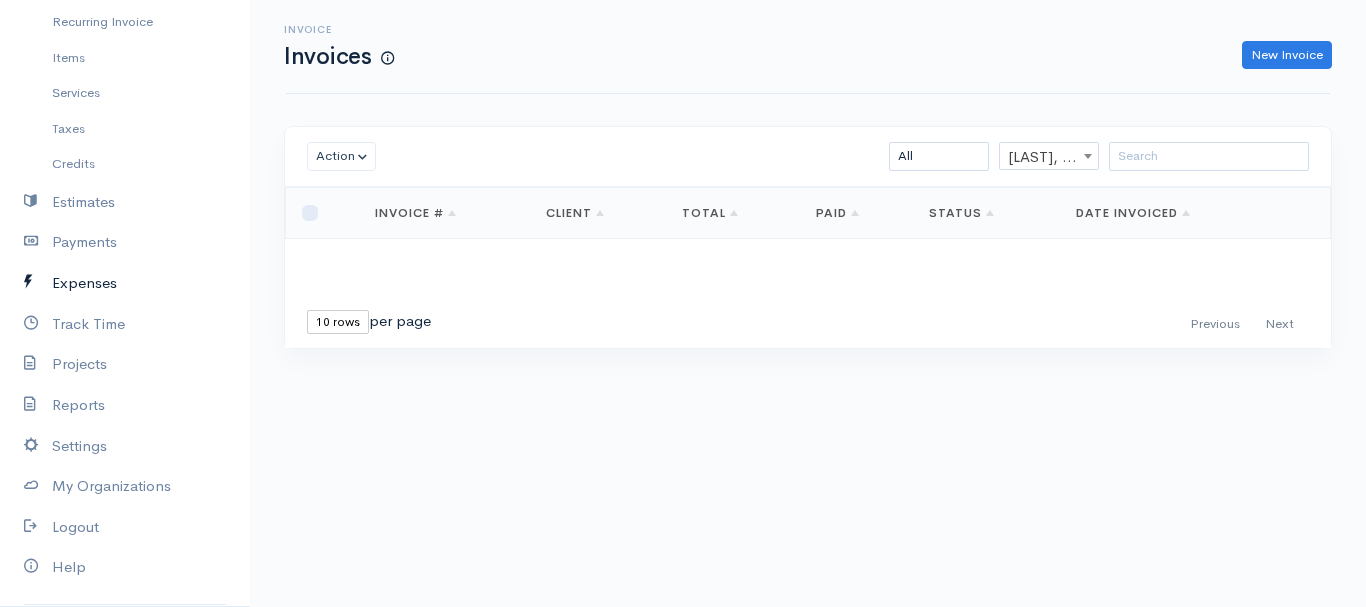 click on "Expenses" at bounding box center [125, 283] 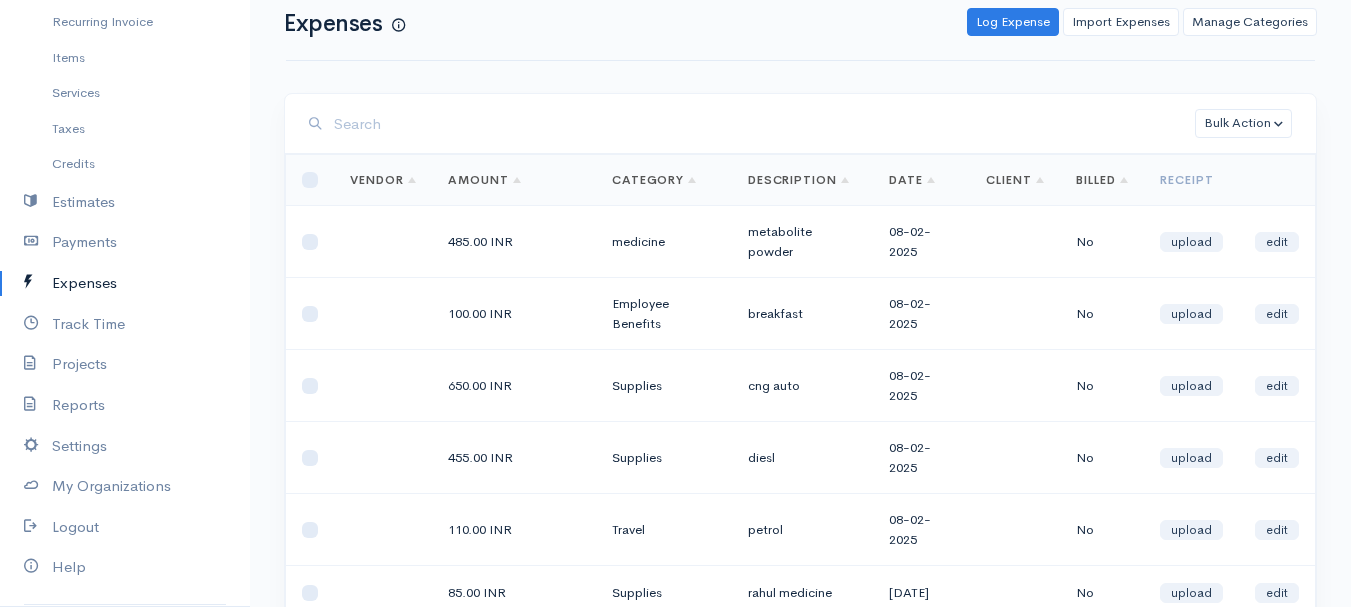 scroll, scrollTop: 0, scrollLeft: 0, axis: both 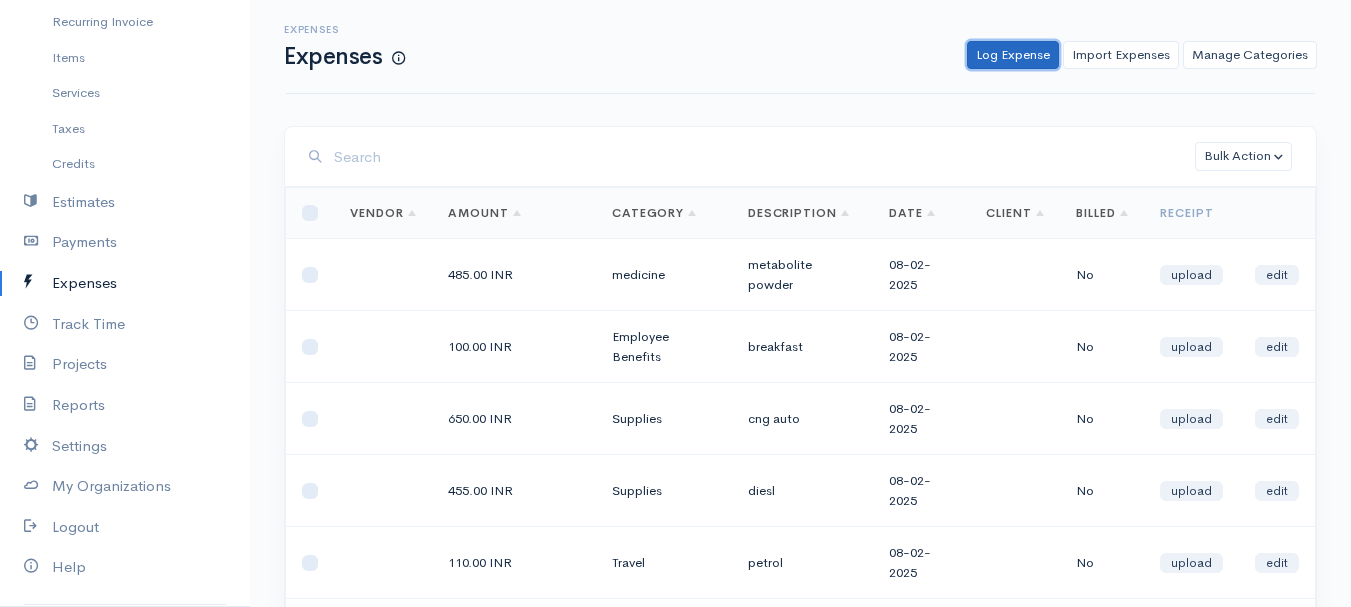 click on "Log Expense" at bounding box center [1013, 55] 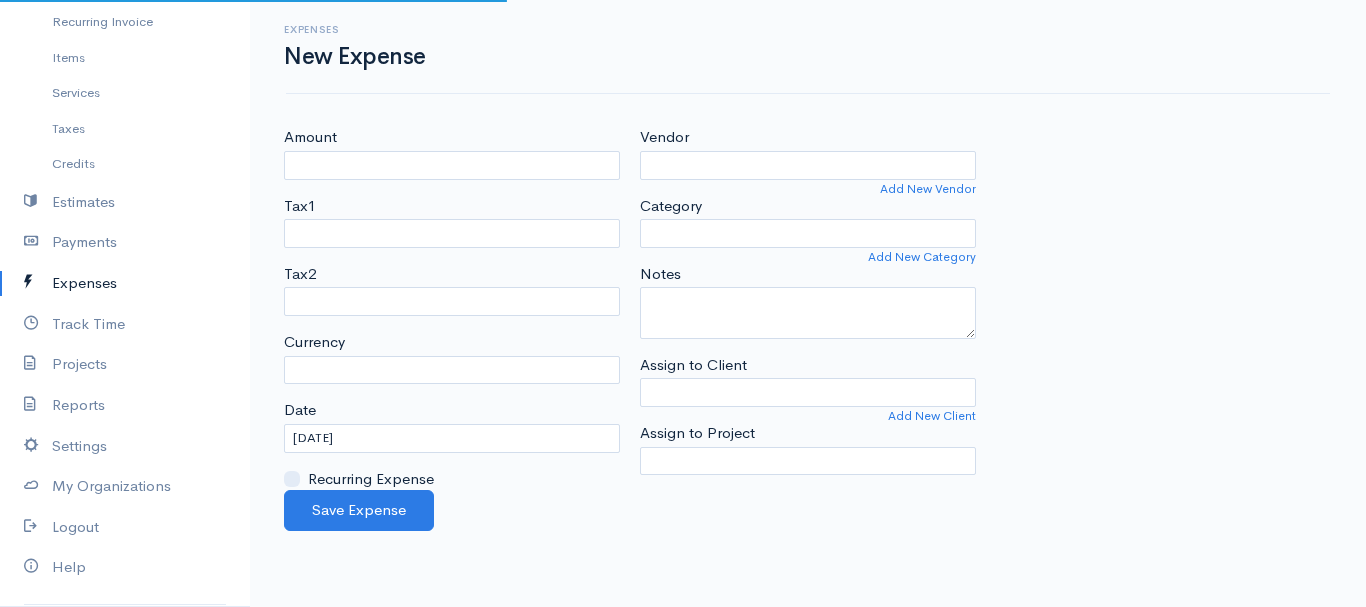 select on "INR" 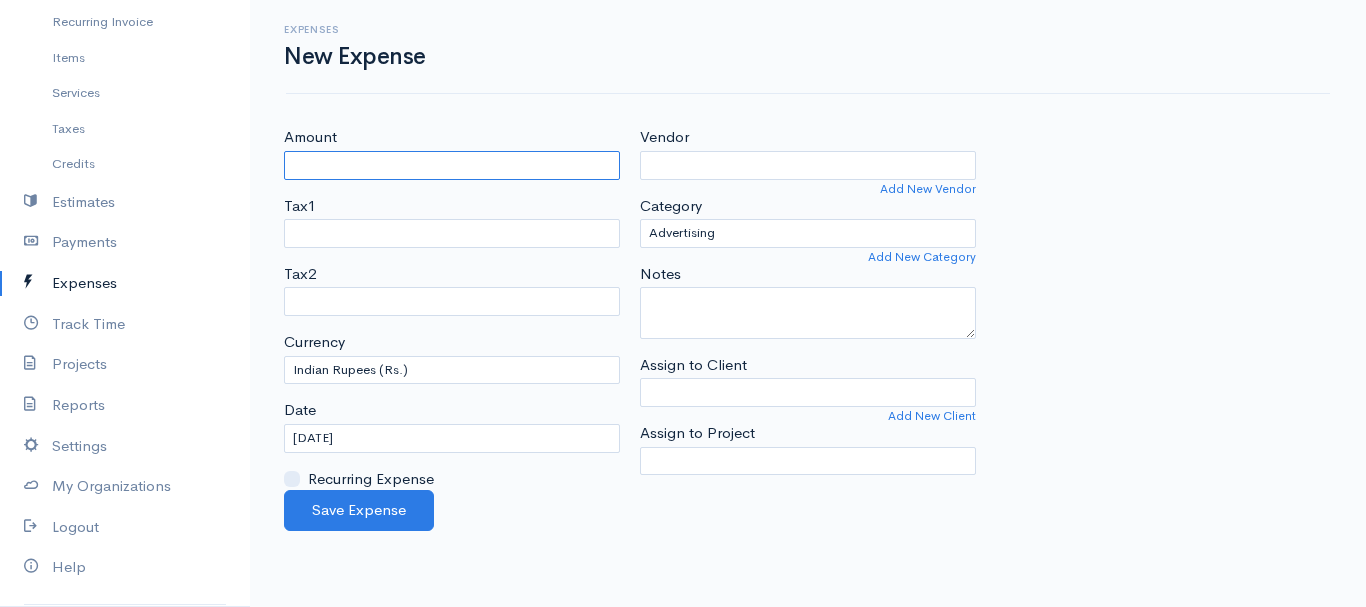 click on "Amount" at bounding box center (452, 165) 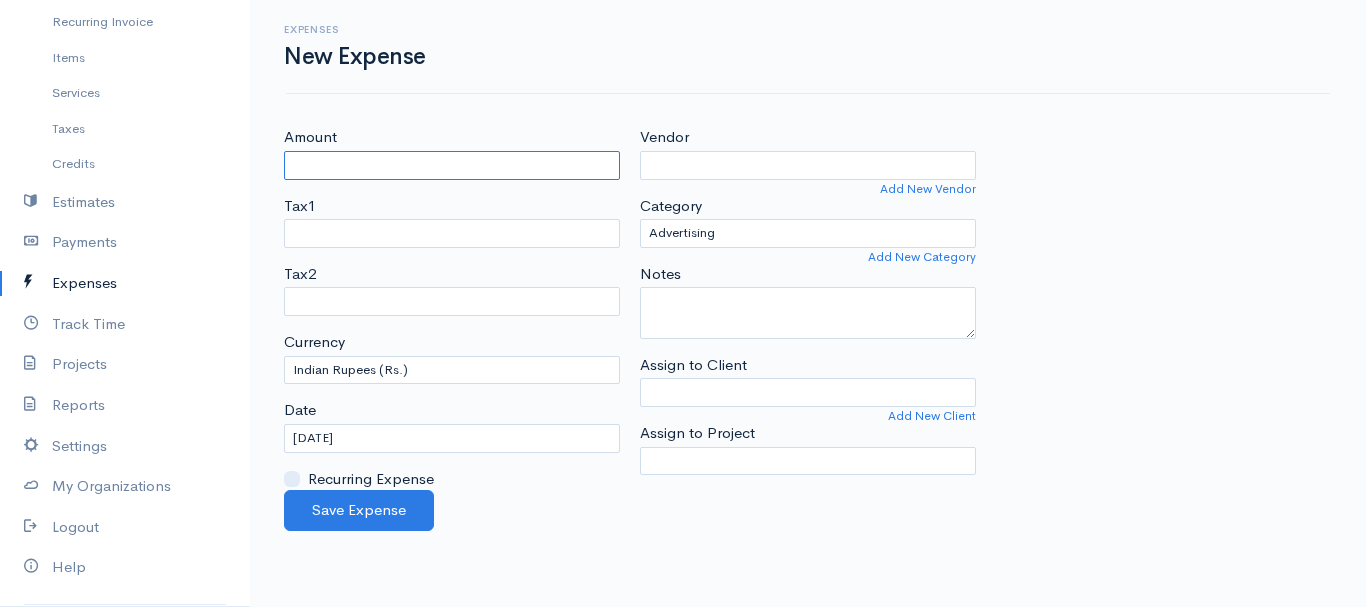 type on "455" 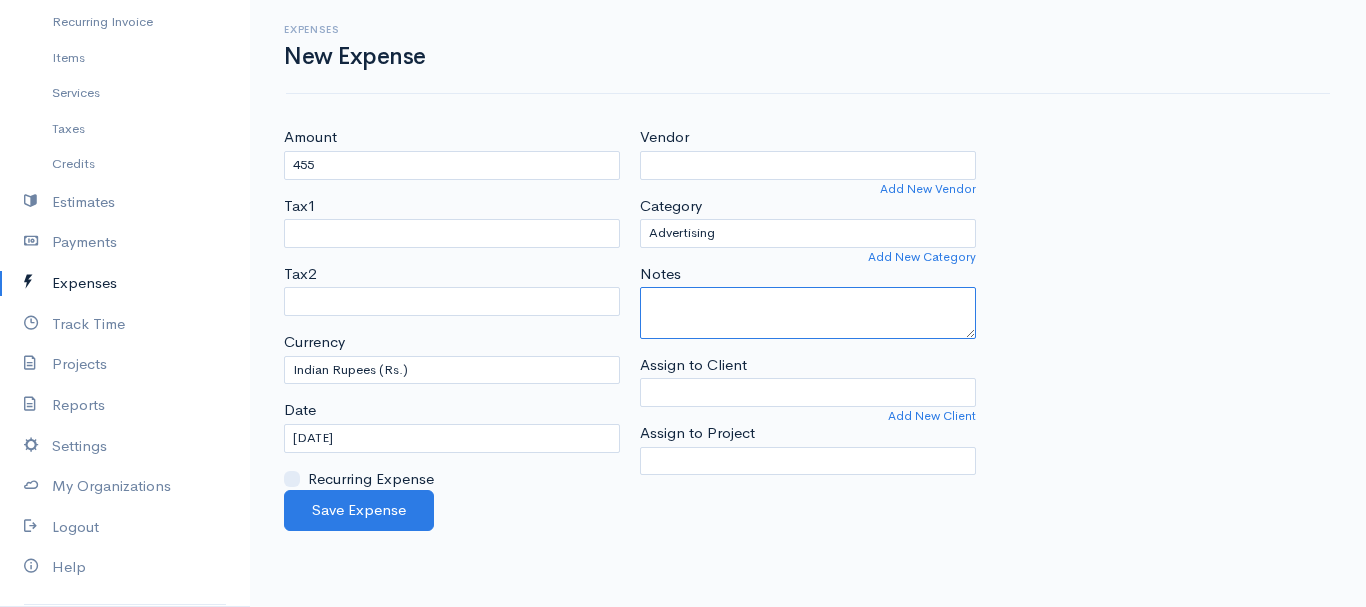 click on "Notes" at bounding box center (808, 313) 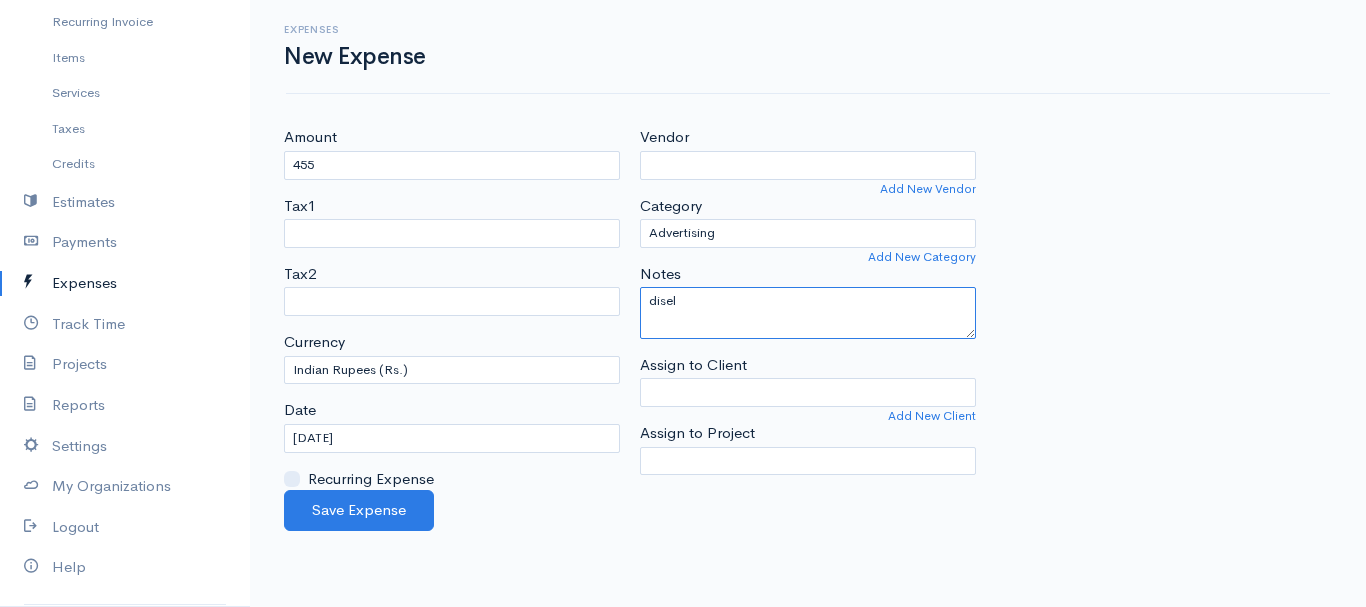 type on "disel" 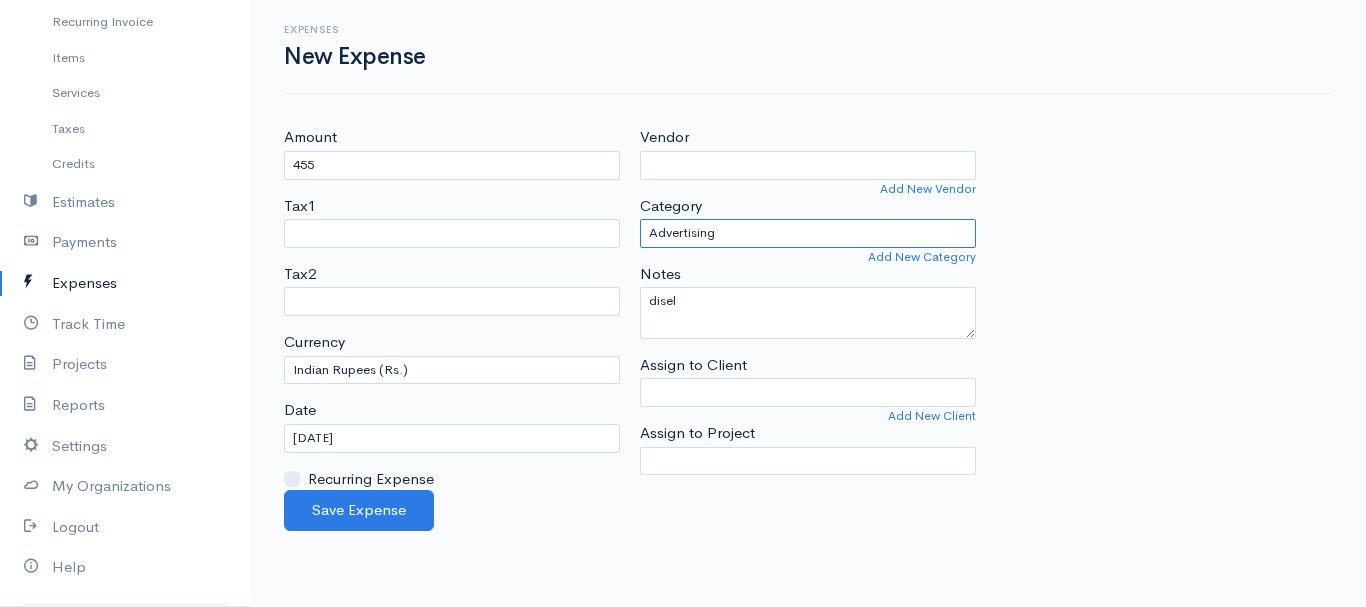 click on "Advertising Car & Truck Expenses Contractors Education Education and Training Employee Benefits Hardware Meals & Entertainment medicine Other Expenses Personal Professional Services Rent or Lease Supplies Travel Utilities" at bounding box center (808, 233) 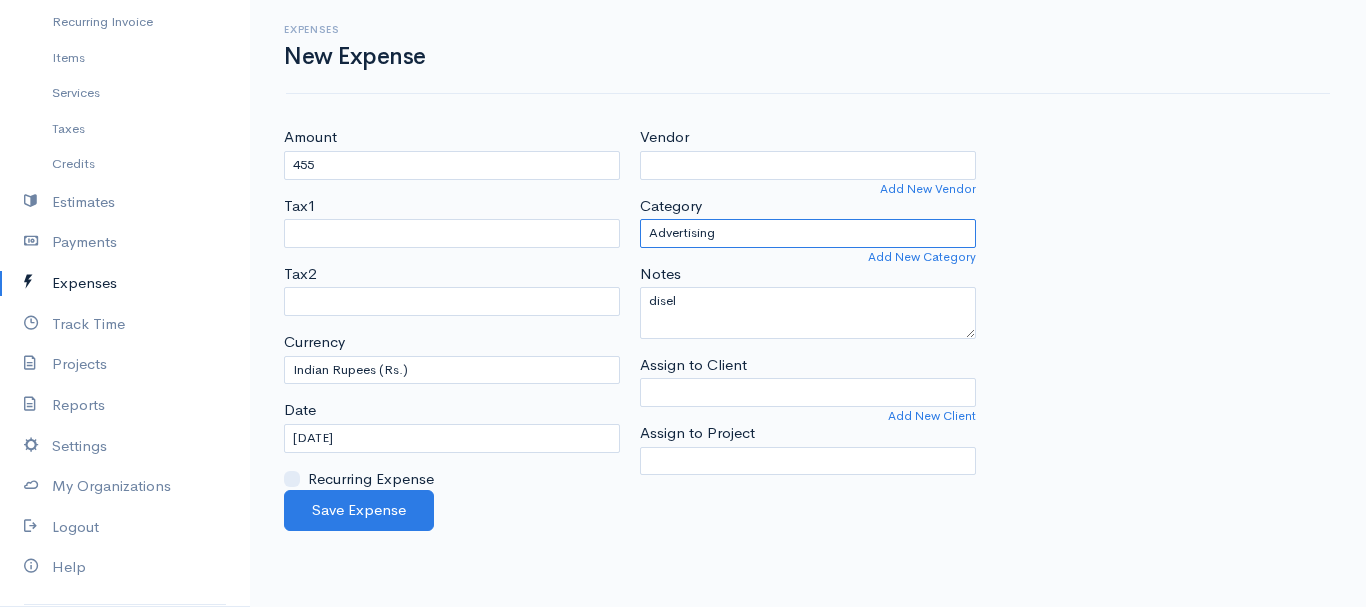select on "Supplies" 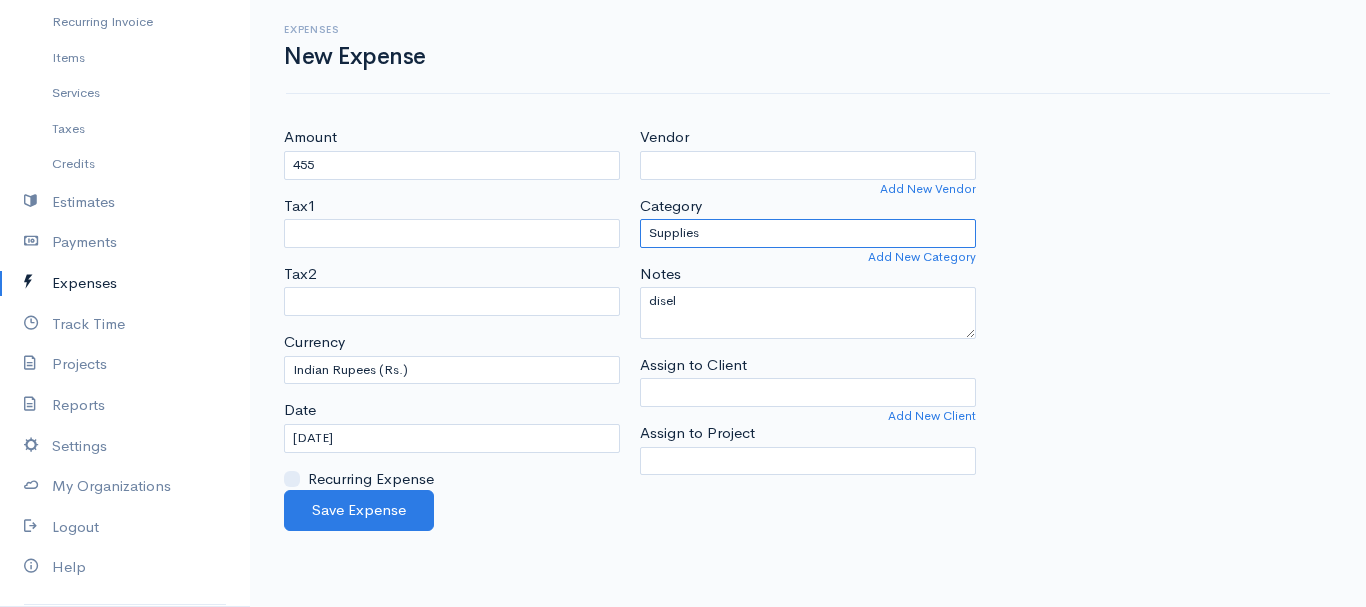 click on "Advertising Car & Truck Expenses Contractors Education Education and Training Employee Benefits Hardware Meals & Entertainment medicine Other Expenses Personal Professional Services Rent or Lease Supplies Travel Utilities" at bounding box center [808, 233] 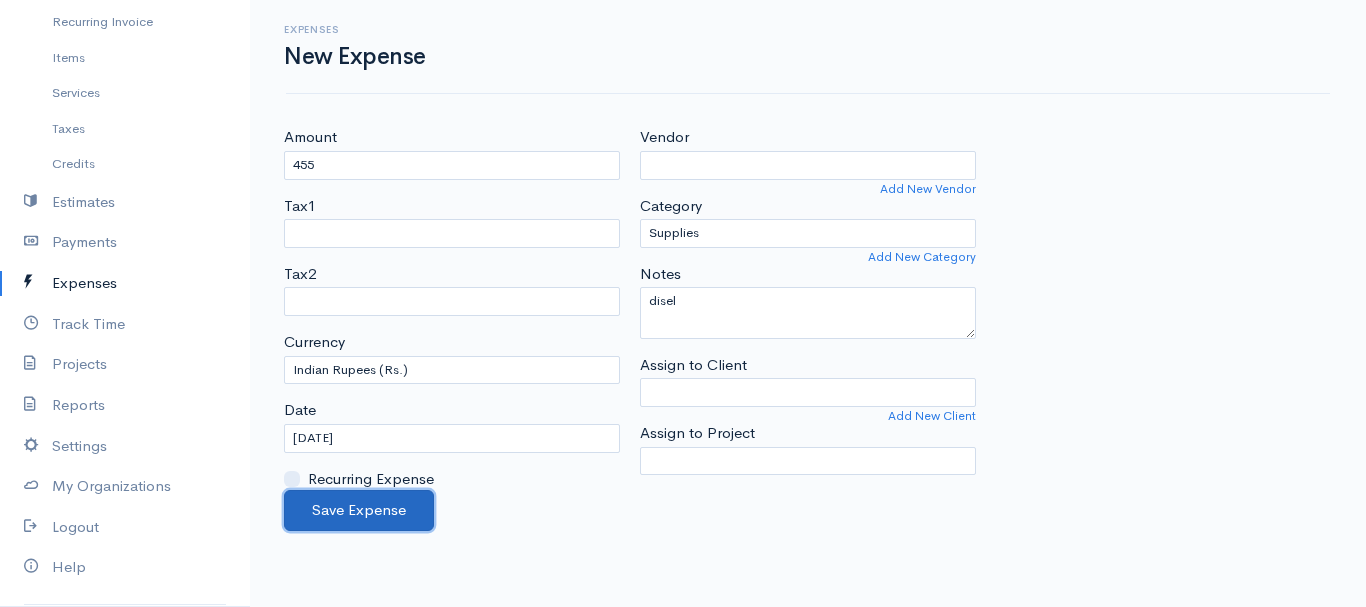 click on "Save Expense" at bounding box center [359, 510] 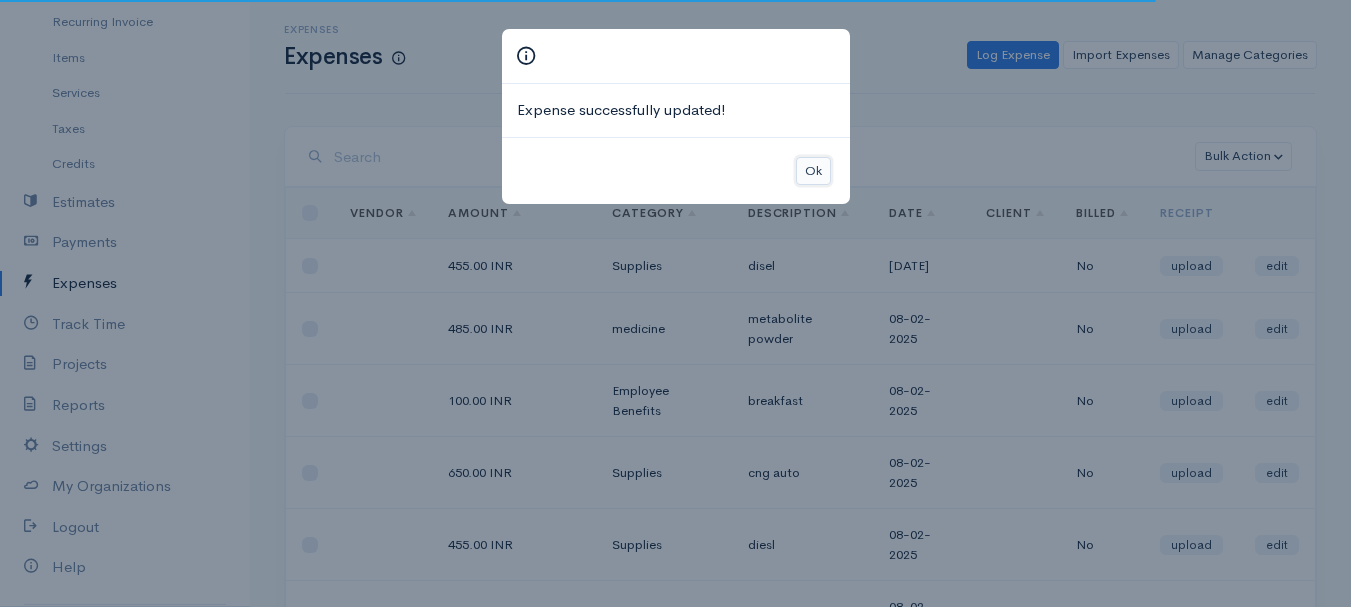 click on "Ok" at bounding box center (813, 171) 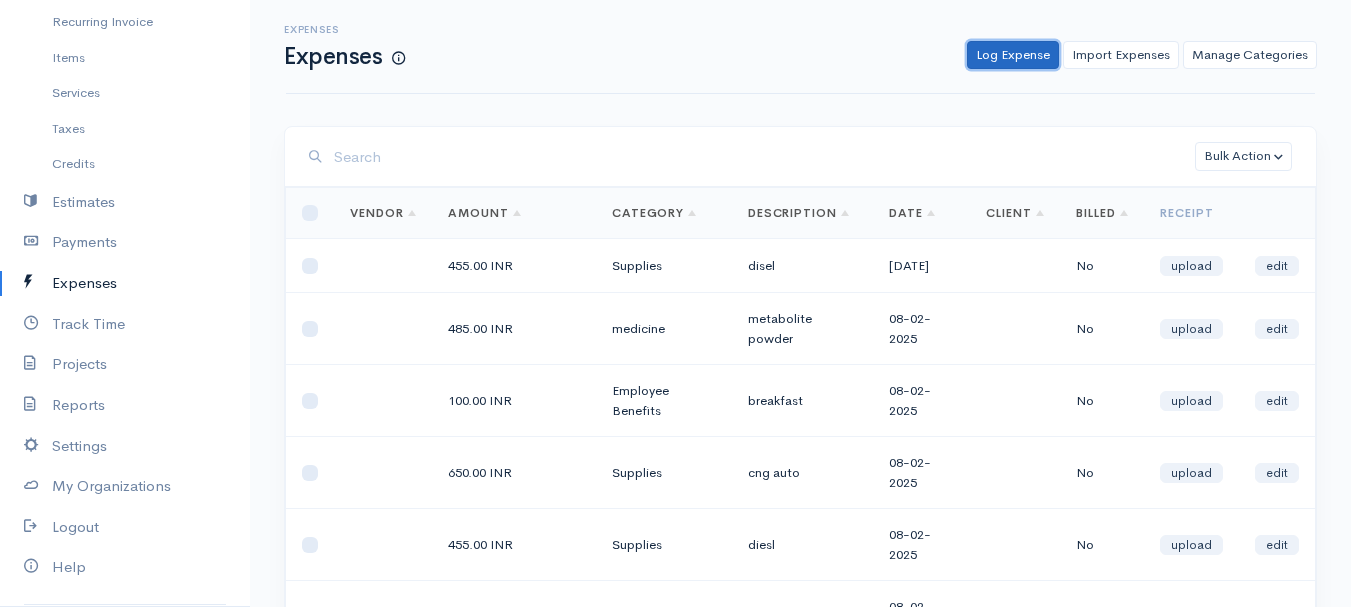 click on "Log Expense" at bounding box center [1013, 55] 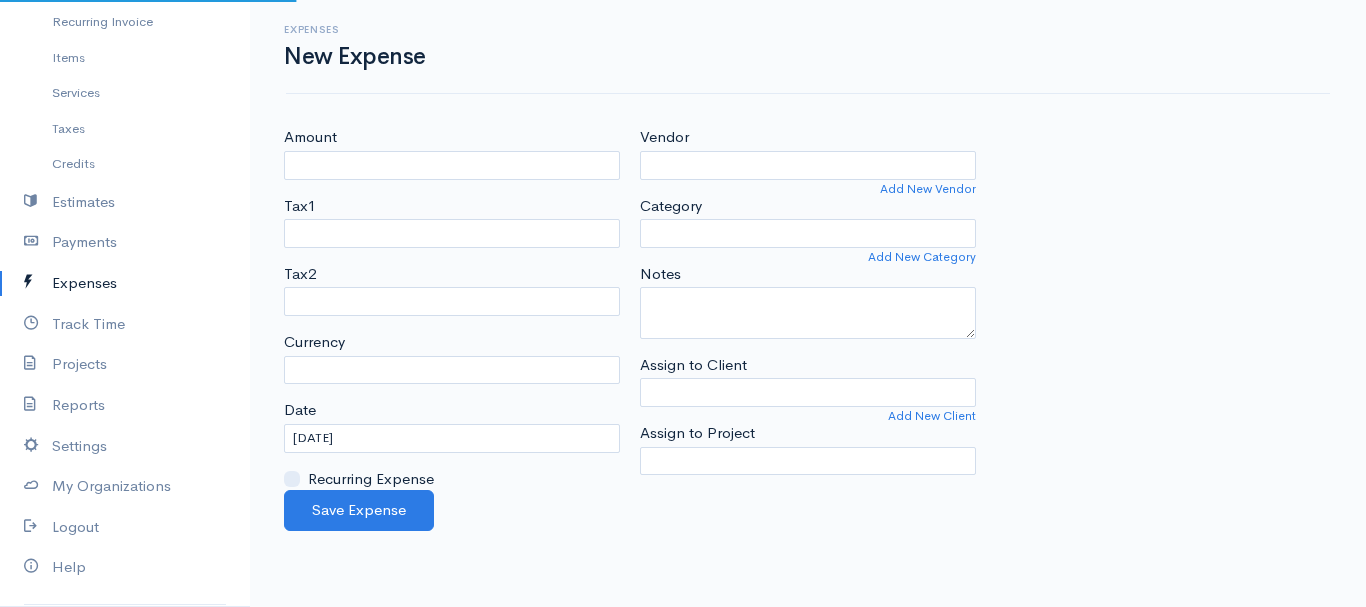 select on "INR" 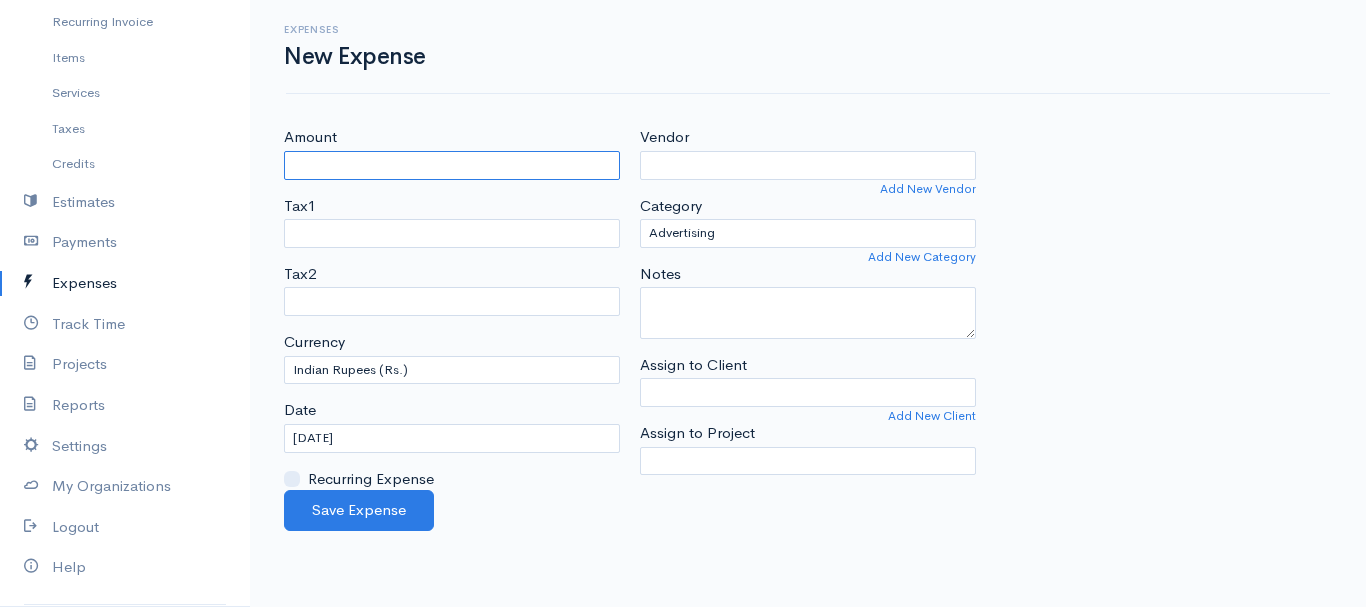 click on "Amount" at bounding box center (452, 165) 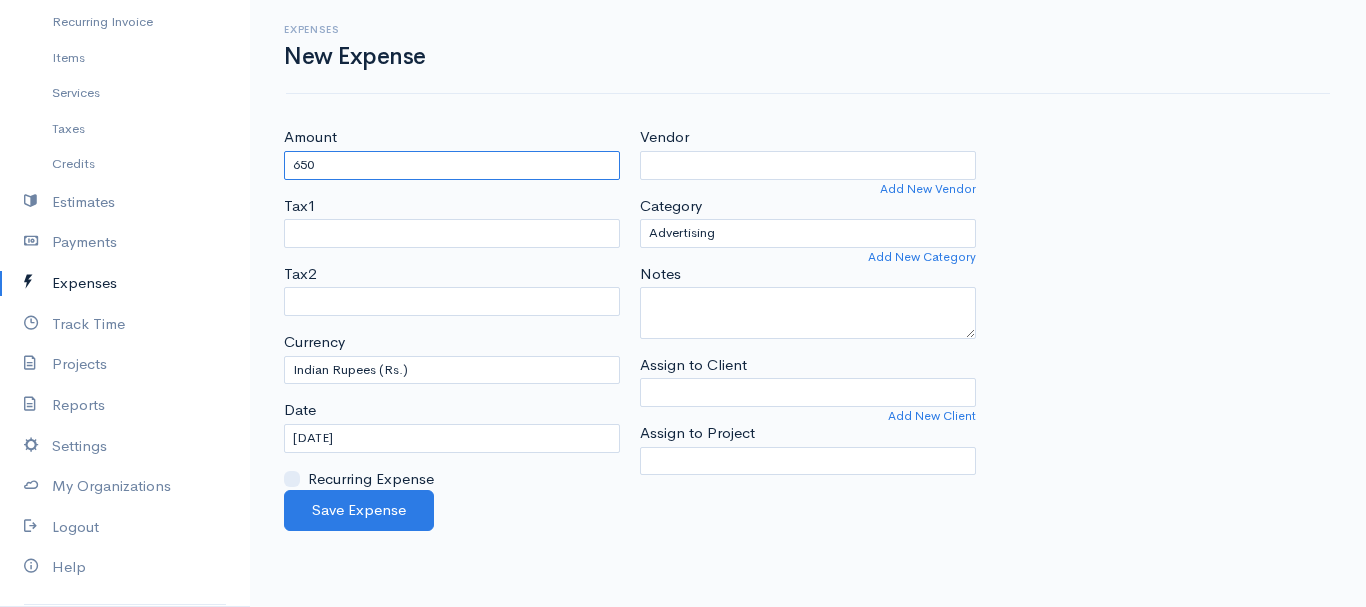 type on "650" 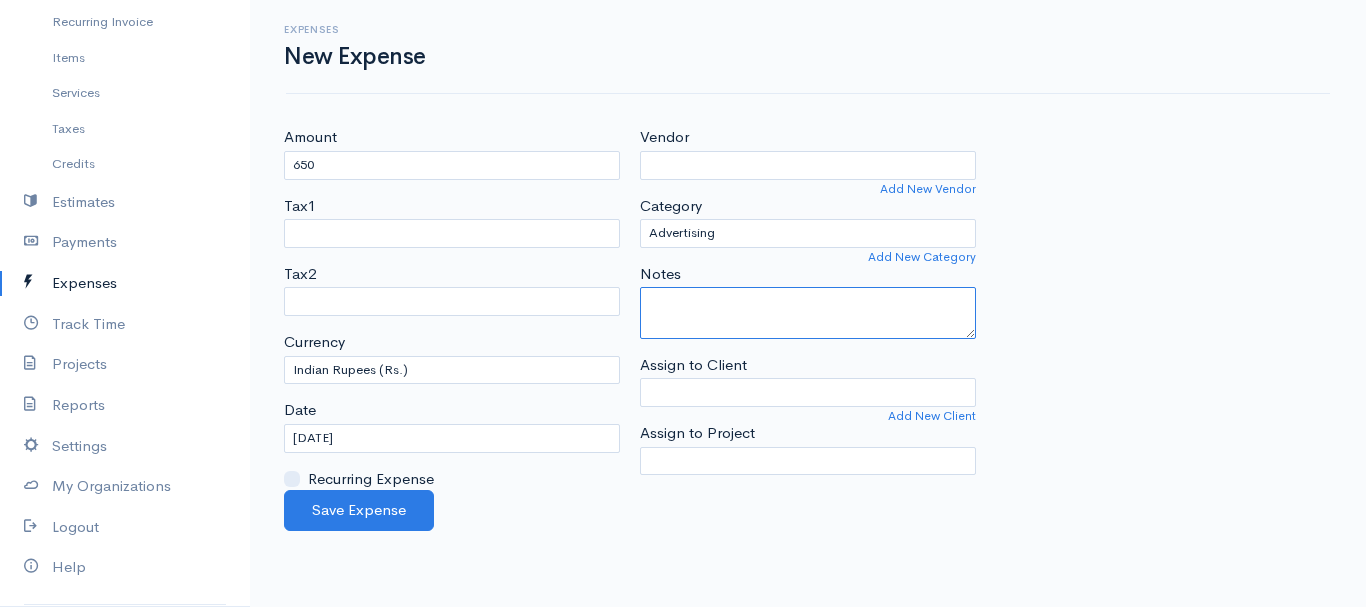 click on "Notes" at bounding box center [808, 313] 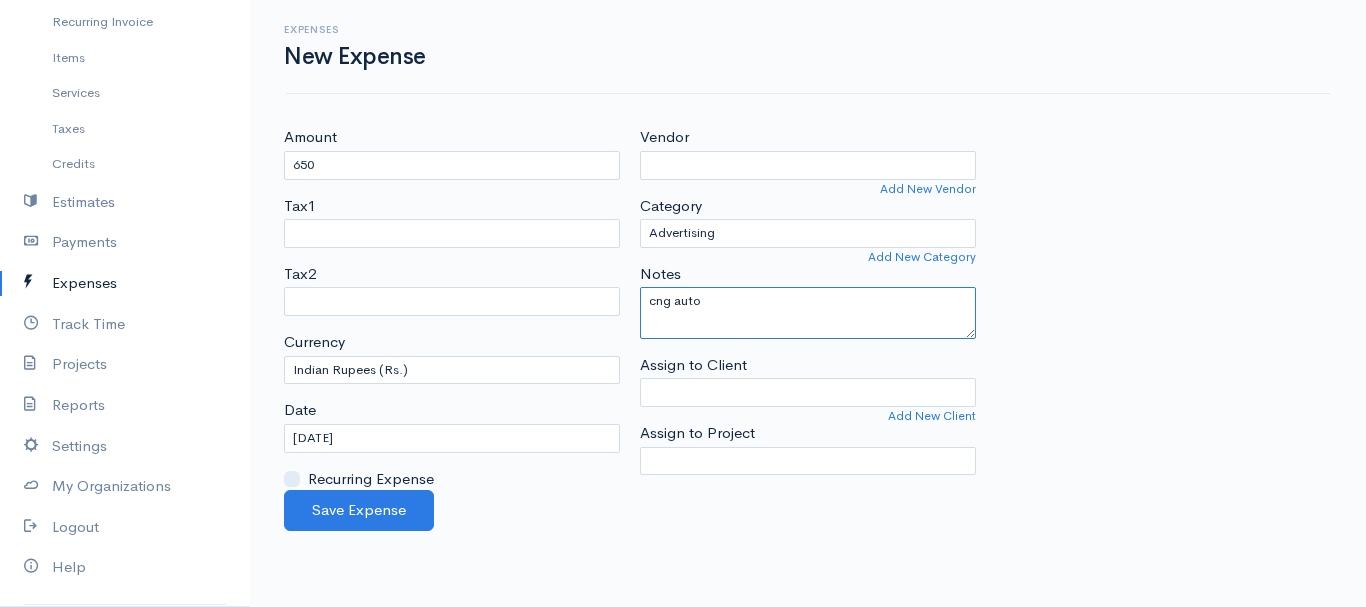 type on "cng auto" 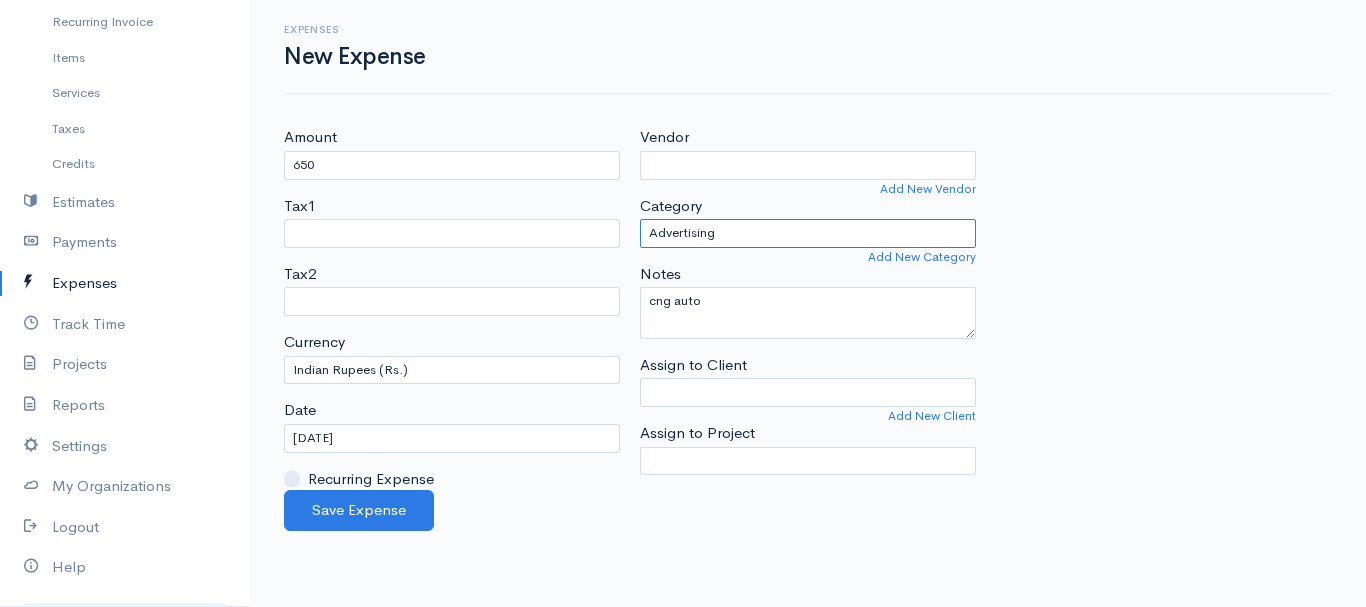 click on "Advertising Car & Truck Expenses Contractors Education Education and Training Employee Benefits Hardware Meals & Entertainment medicine Other Expenses Personal Professional Services Rent or Lease Supplies Travel Utilities" at bounding box center [808, 233] 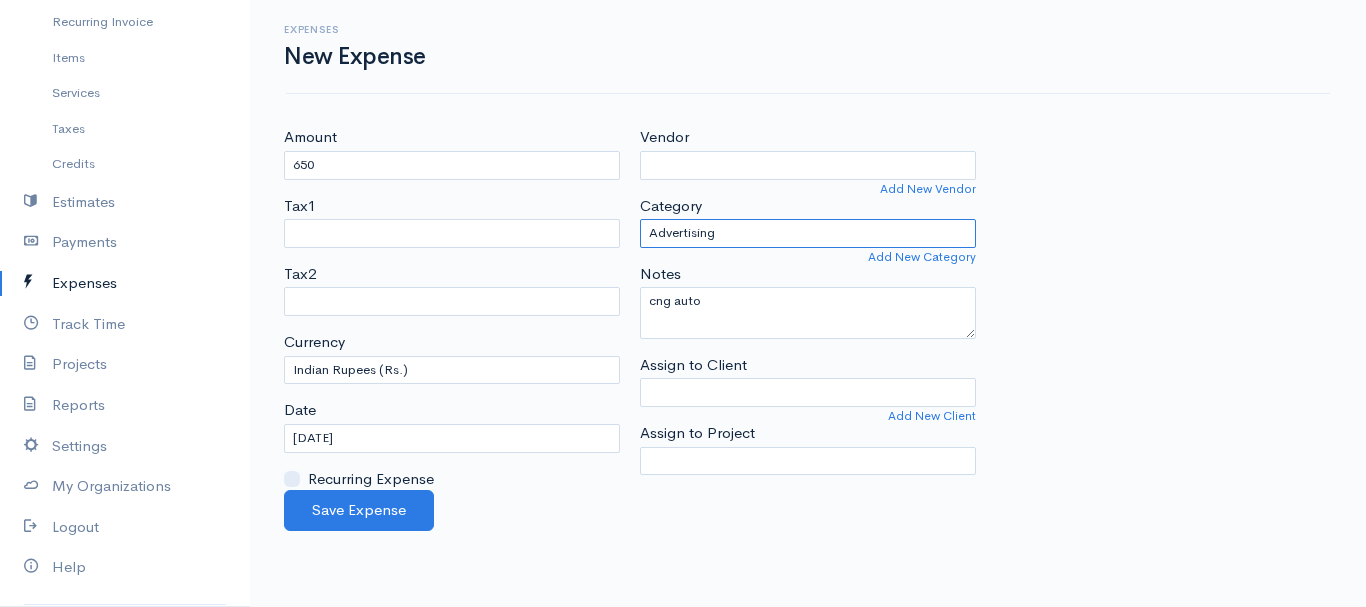 select on "Travel" 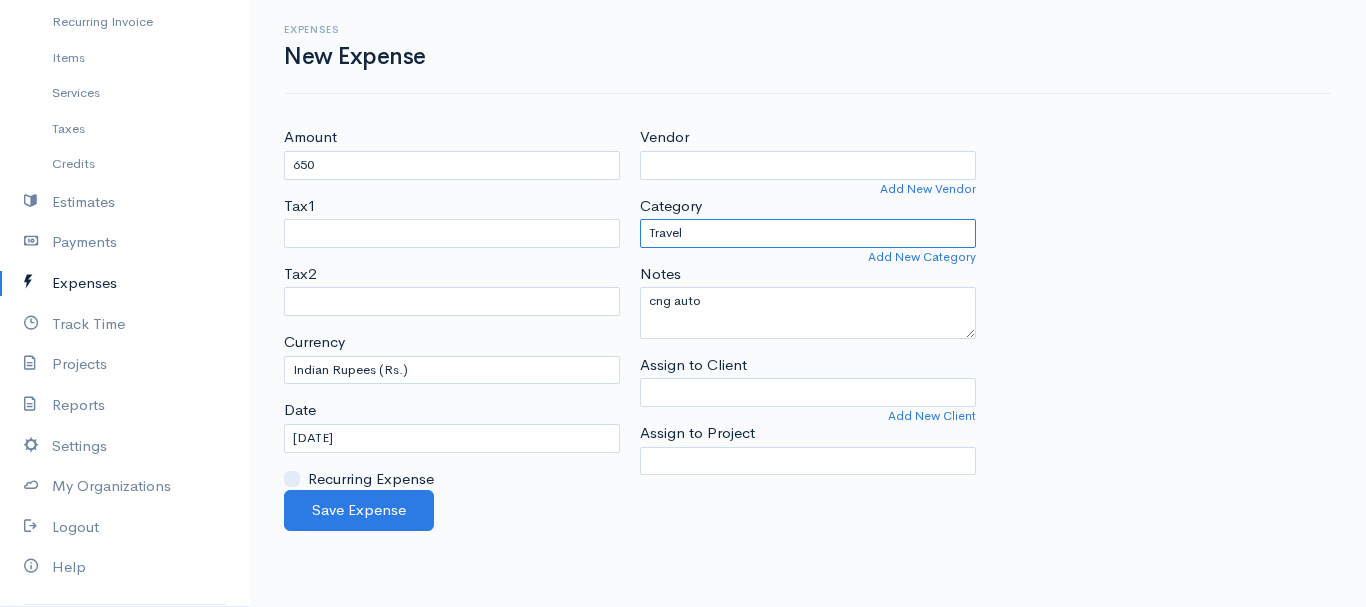 click on "Advertising Car & Truck Expenses Contractors Education Education and Training Employee Benefits Hardware Meals & Entertainment medicine Other Expenses Personal Professional Services Rent or Lease Supplies Travel Utilities" at bounding box center (808, 233) 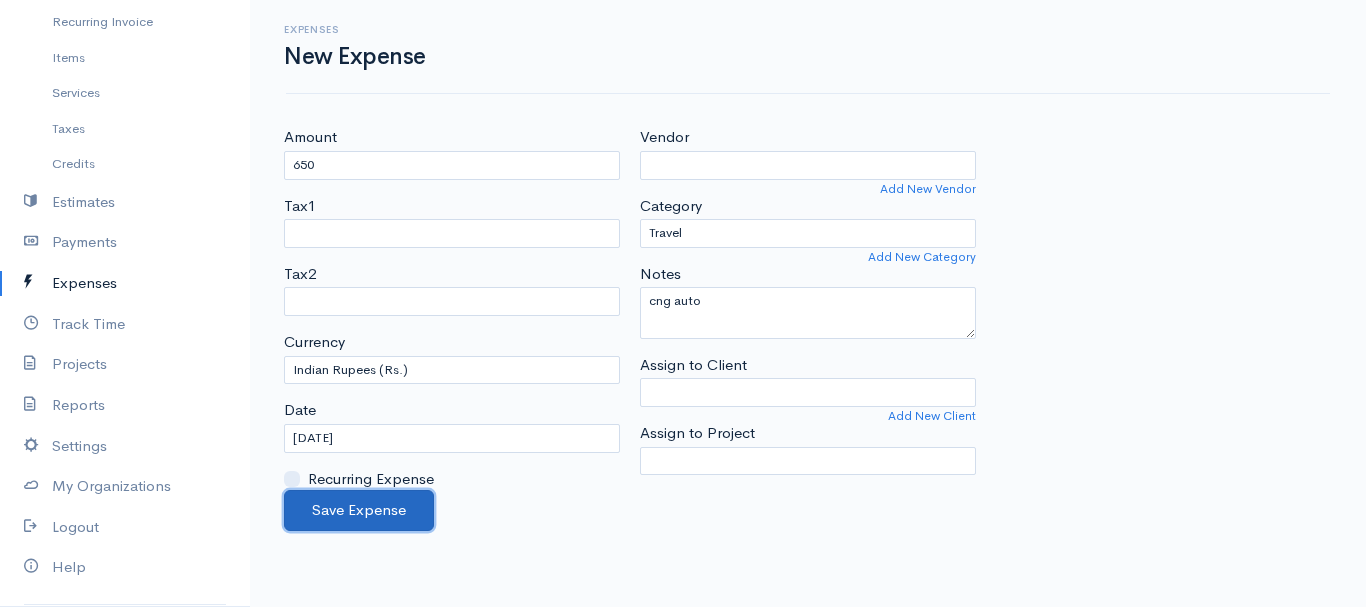 click on "Save Expense" at bounding box center (359, 510) 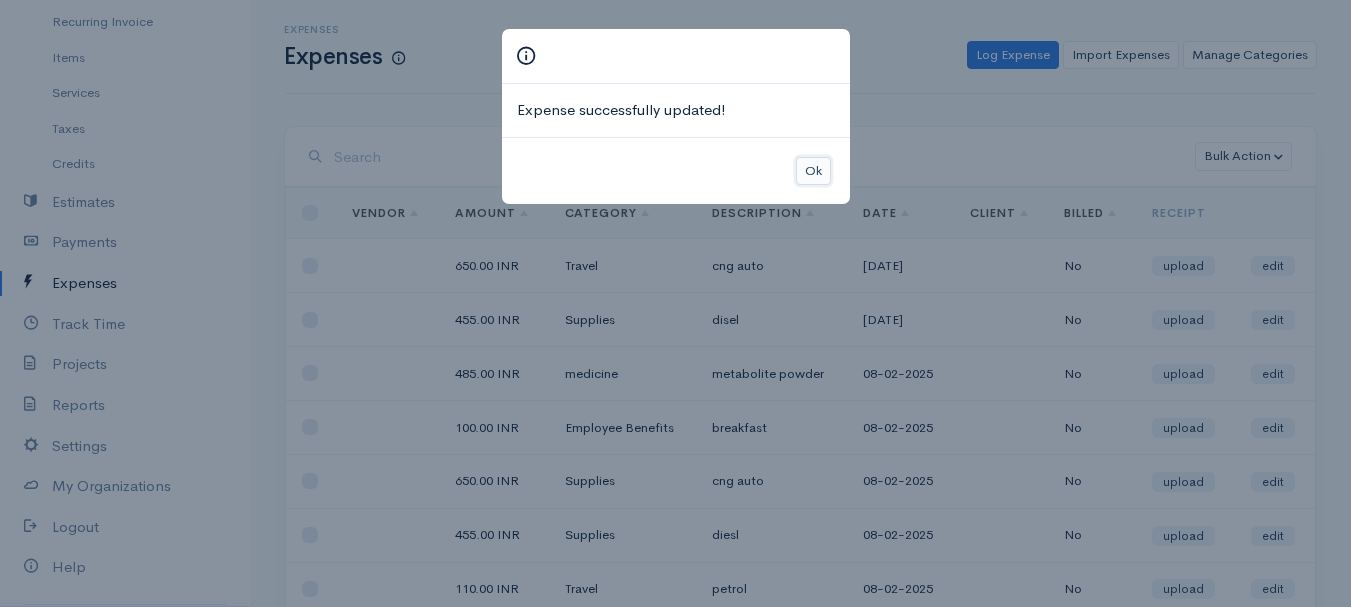 click on "Ok" at bounding box center (813, 171) 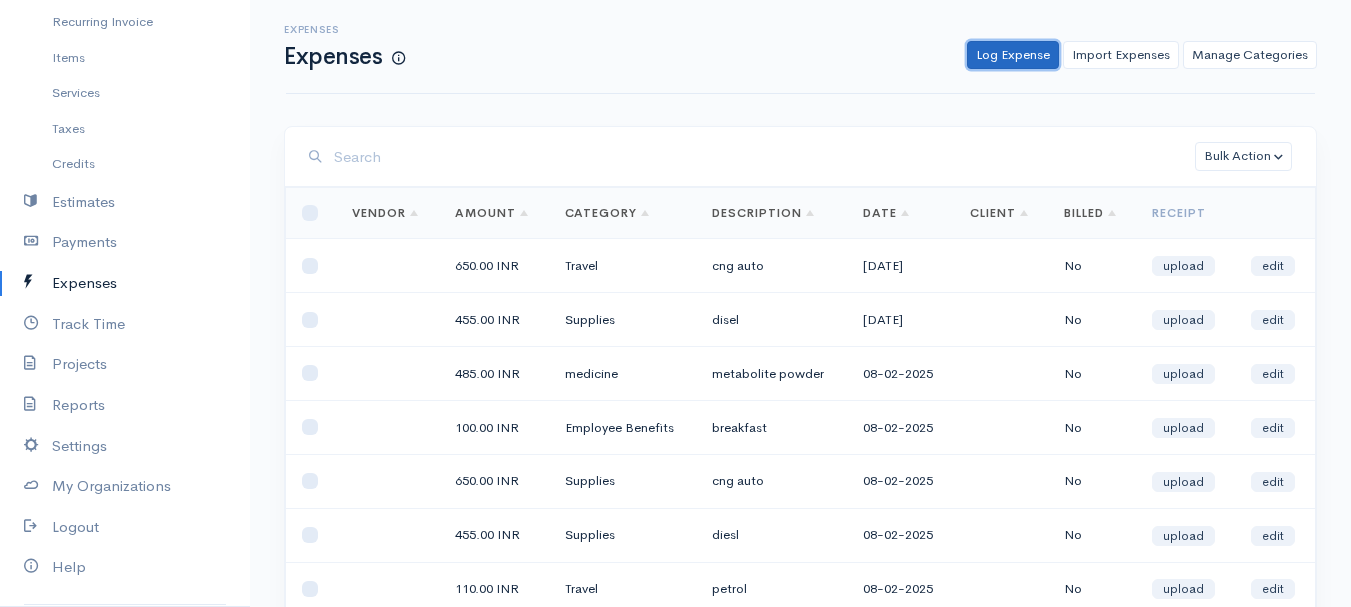 click on "Log Expense" at bounding box center [1013, 55] 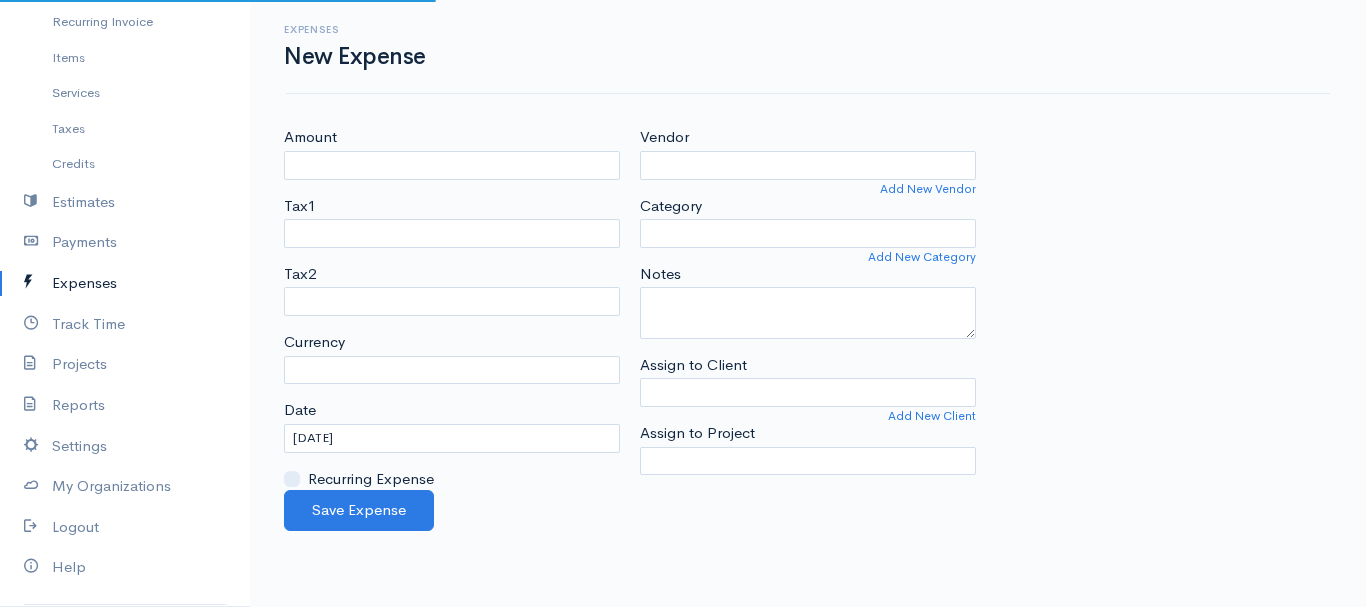 select on "INR" 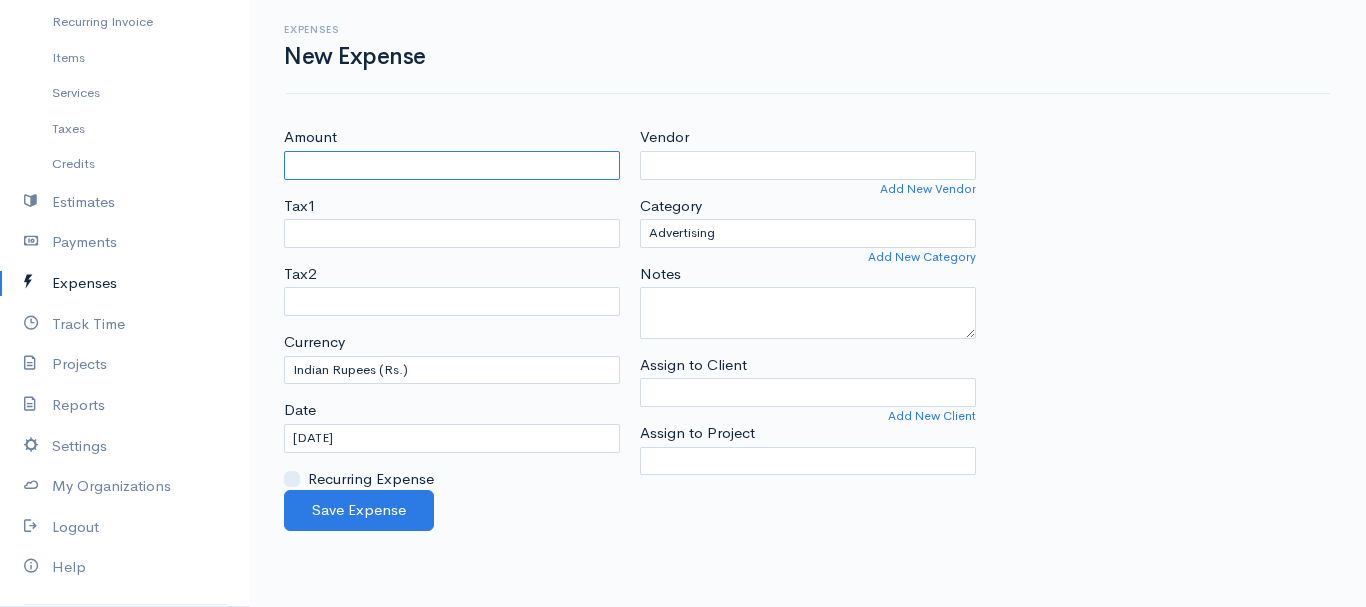 click on "Amount" at bounding box center (452, 165) 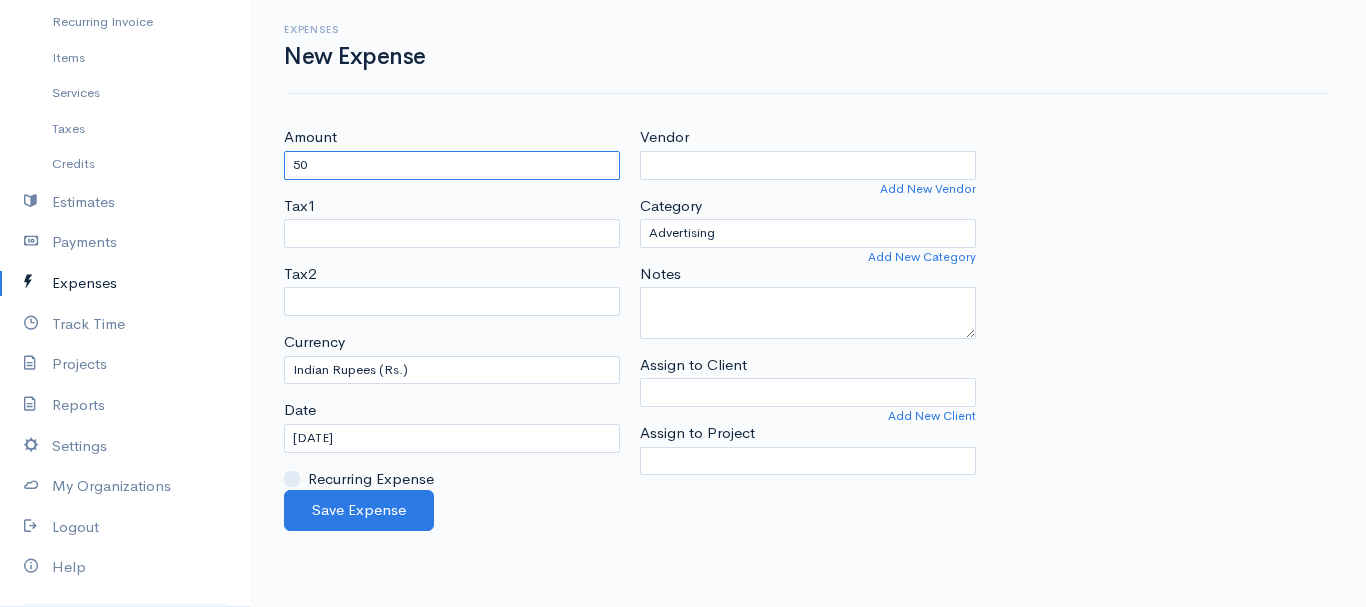 type on "50" 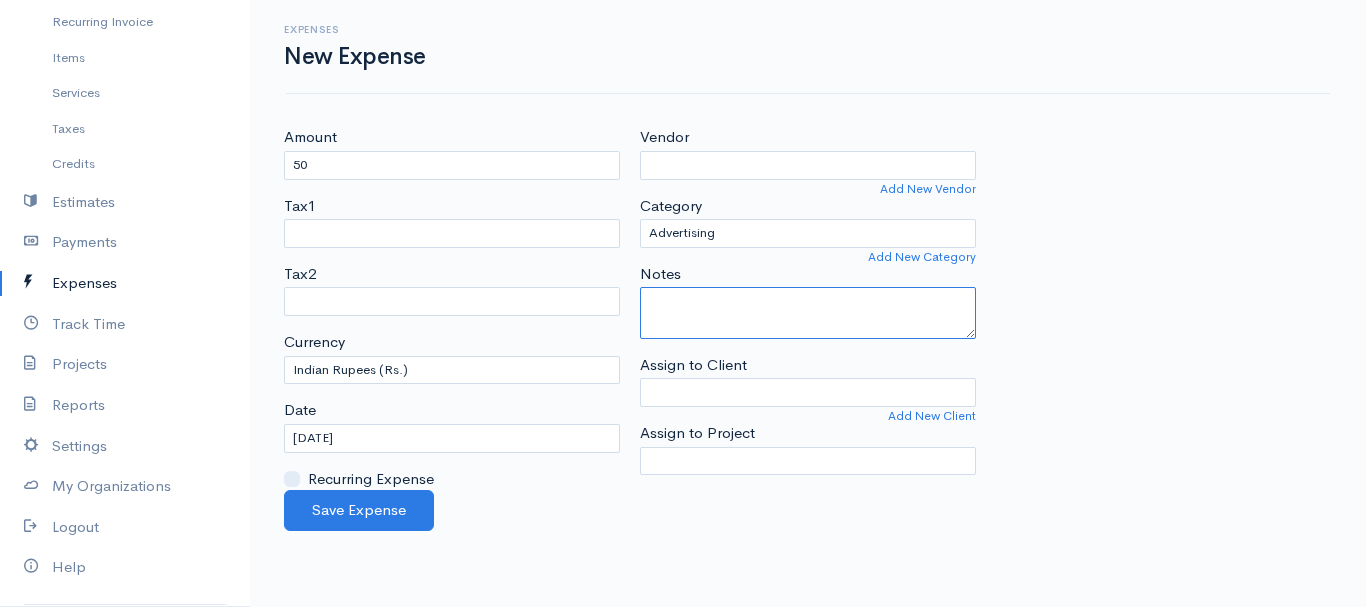 click on "Notes" at bounding box center [808, 313] 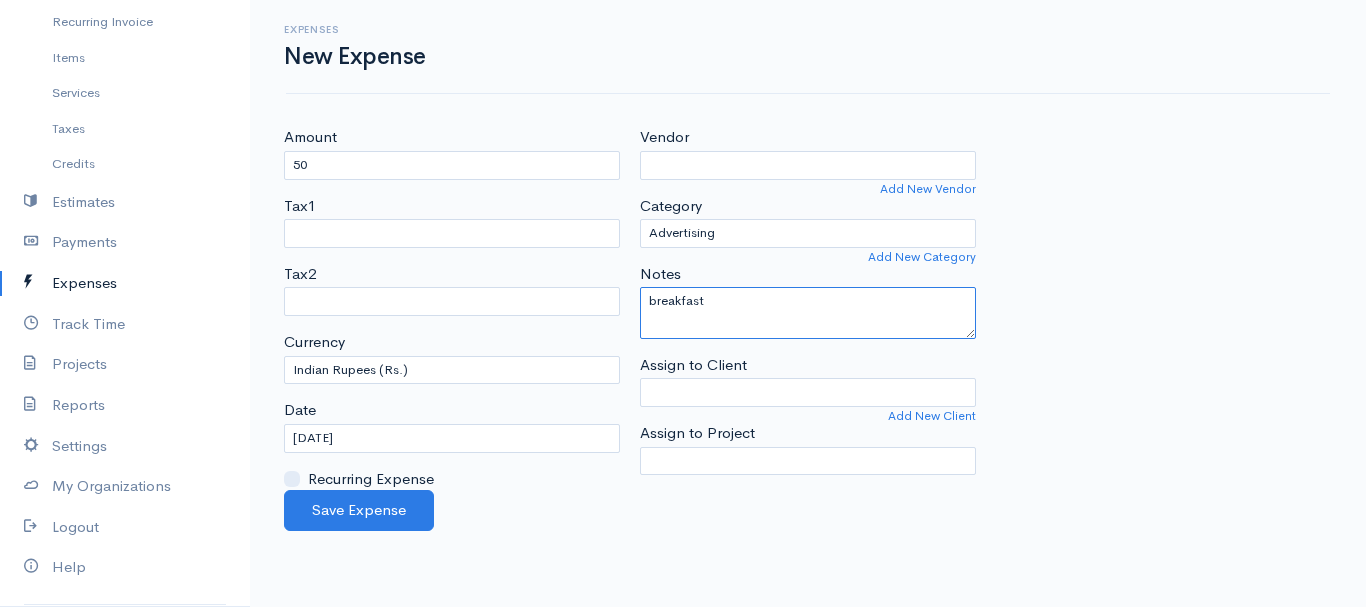 type on "breakfast" 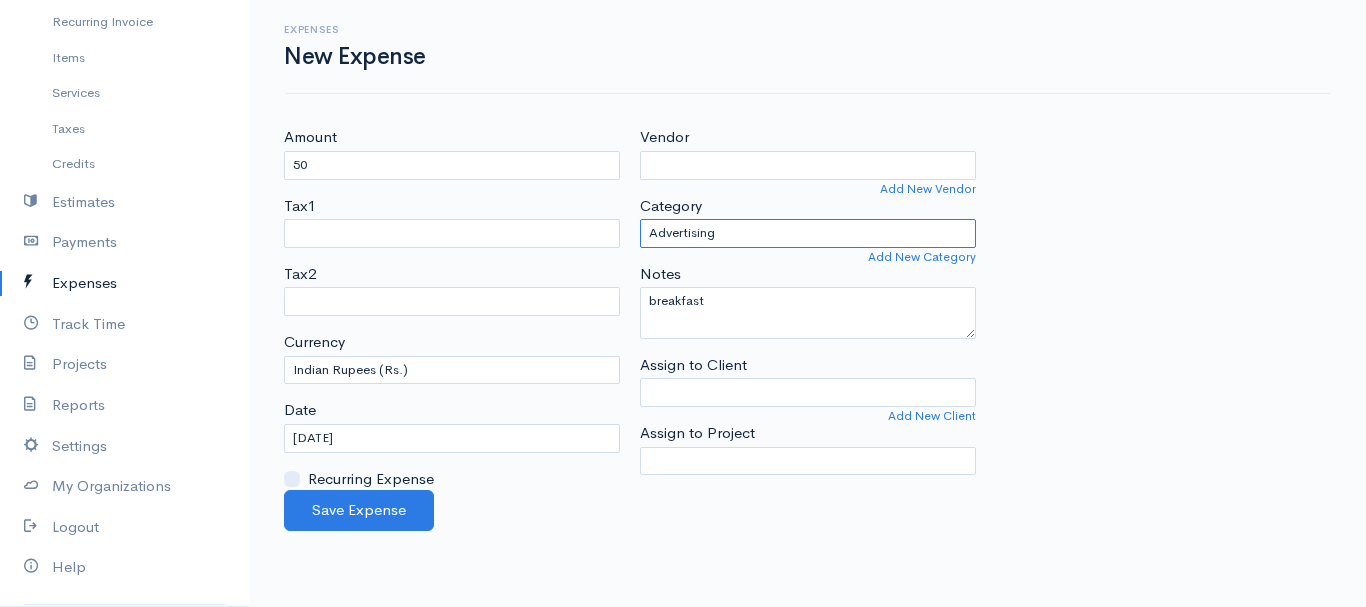 click on "Advertising Car & Truck Expenses Contractors Education Education and Training Employee Benefits Hardware Meals & Entertainment medicine Other Expenses Personal Professional Services Rent or Lease Supplies Travel Utilities" at bounding box center [808, 233] 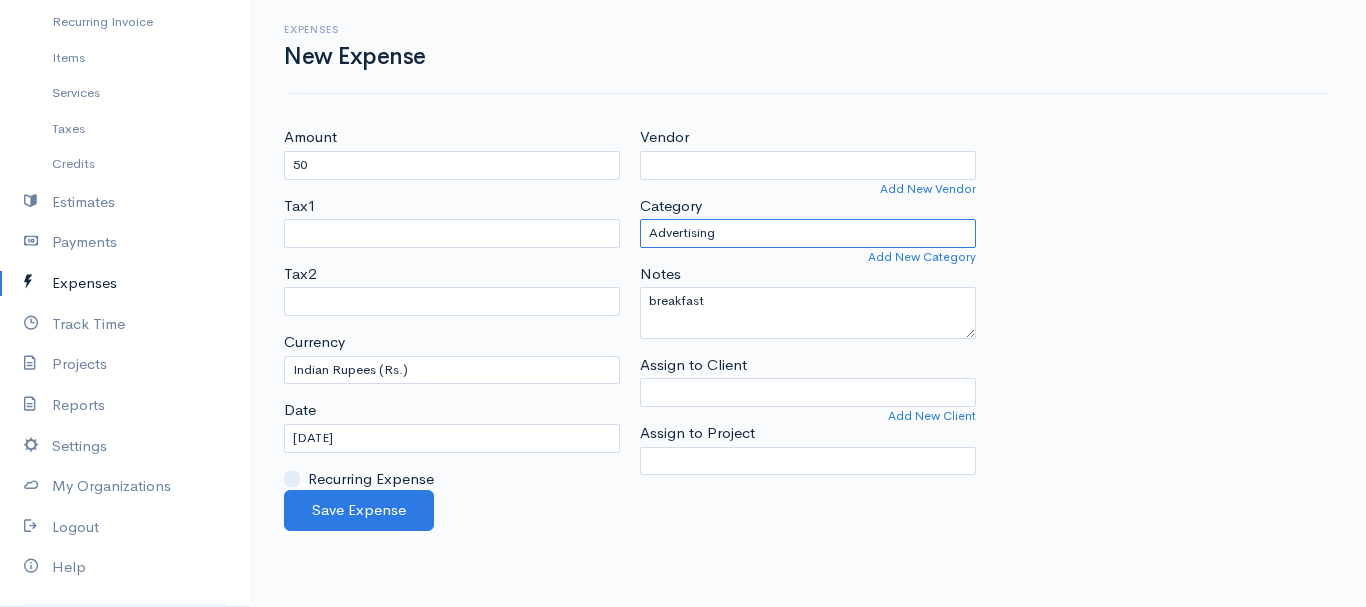 select on "Supplies" 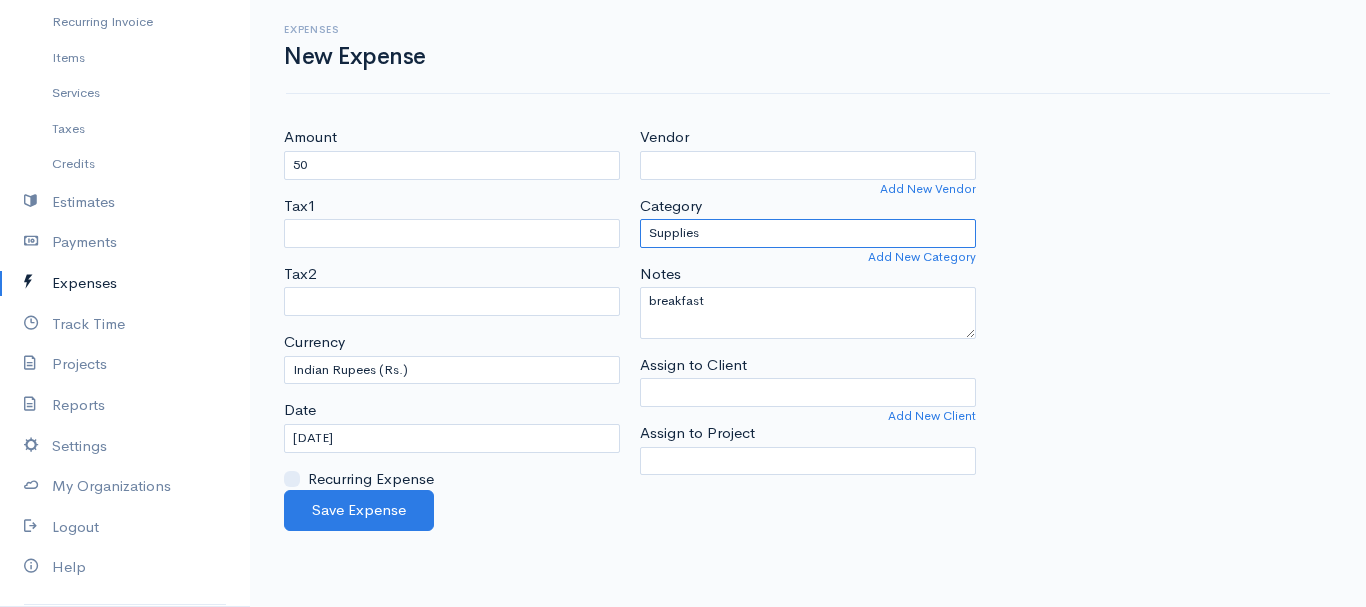 click on "Advertising Car & Truck Expenses Contractors Education Education and Training Employee Benefits Hardware Meals & Entertainment medicine Other Expenses Personal Professional Services Rent or Lease Supplies Travel Utilities" at bounding box center [808, 233] 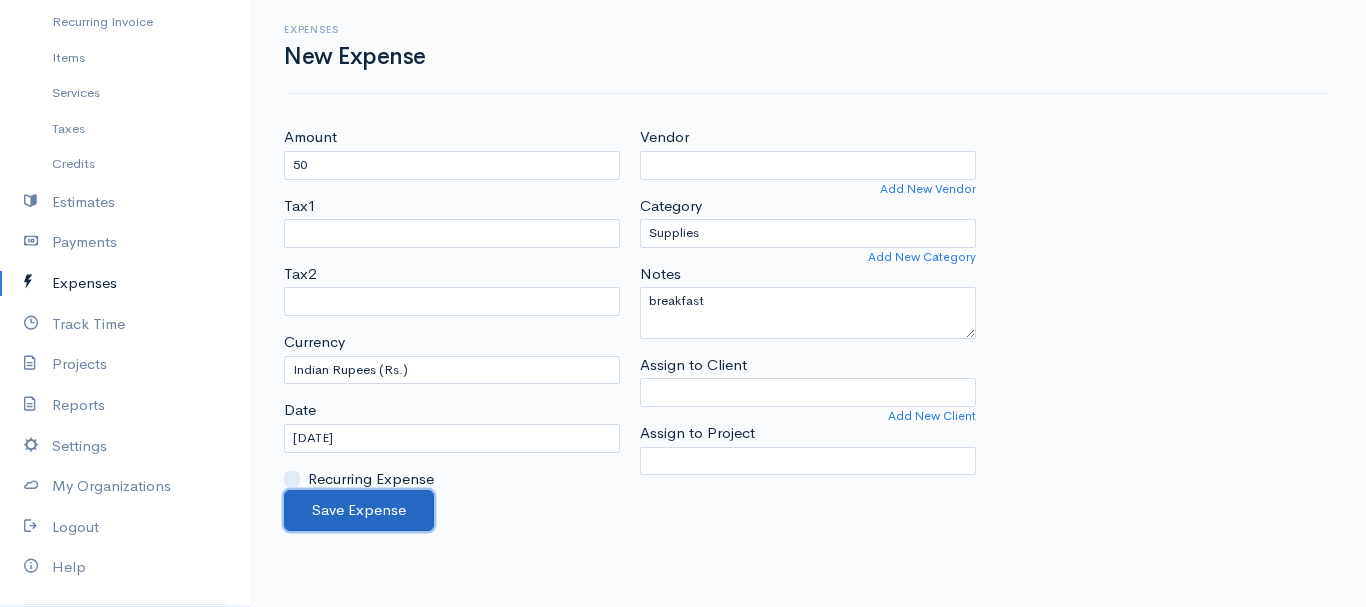 click on "Save Expense" at bounding box center [359, 510] 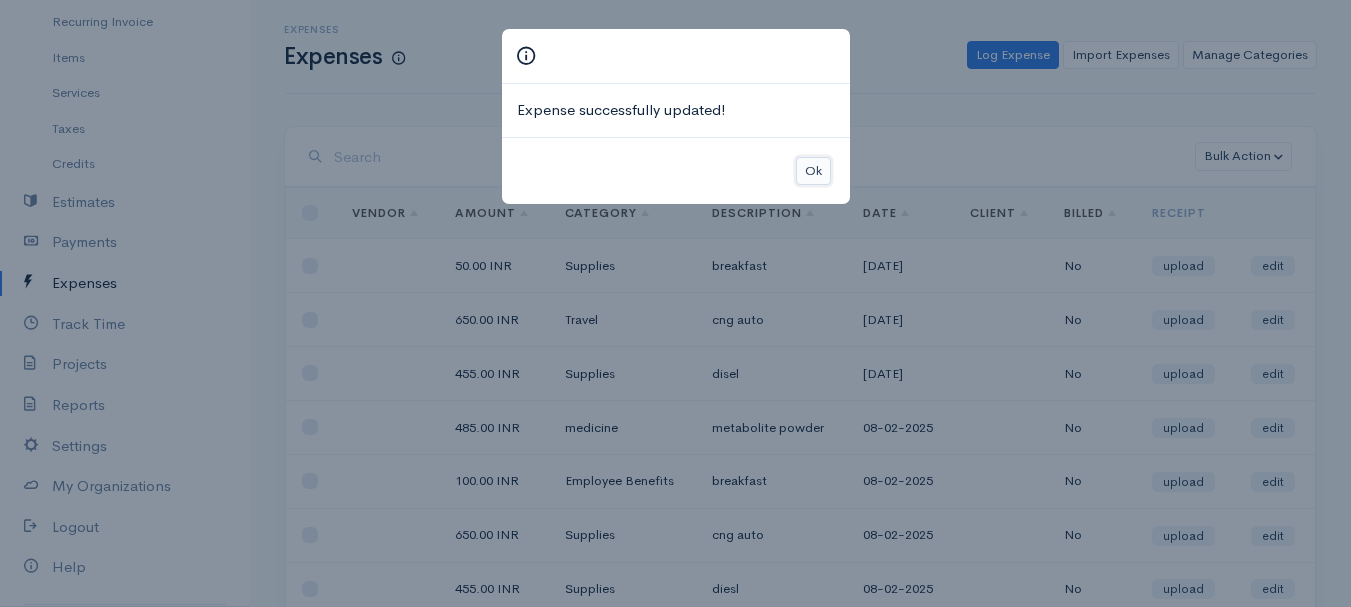 click on "Ok" at bounding box center [813, 171] 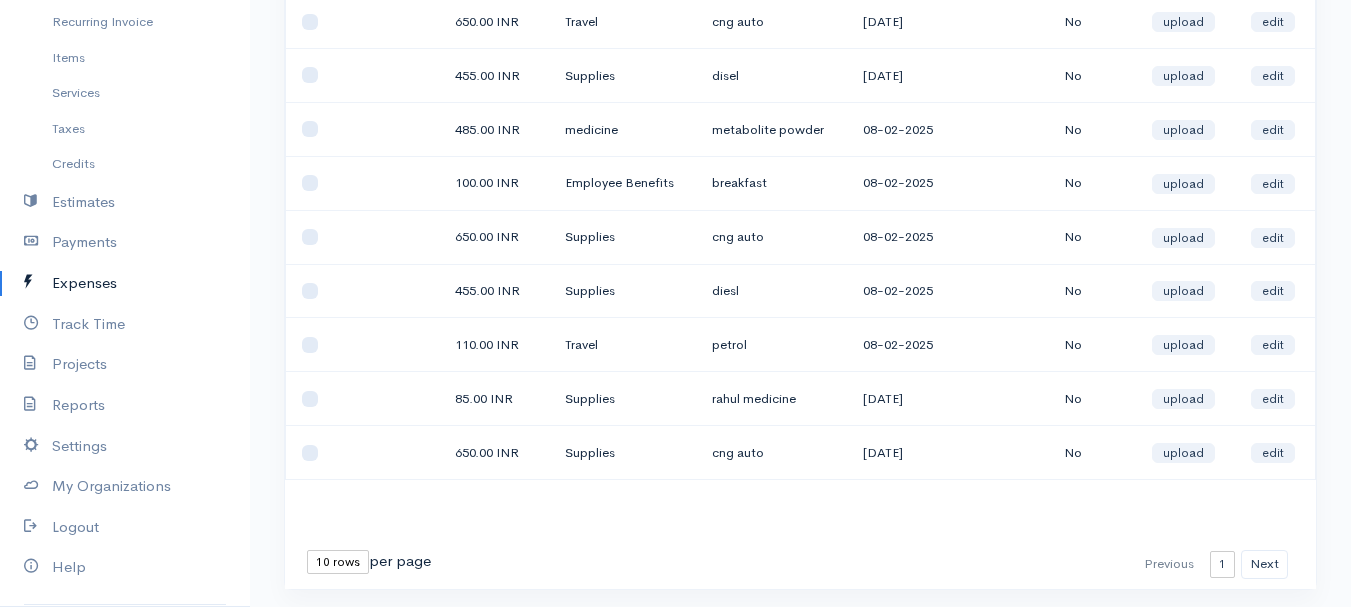 scroll, scrollTop: 333, scrollLeft: 0, axis: vertical 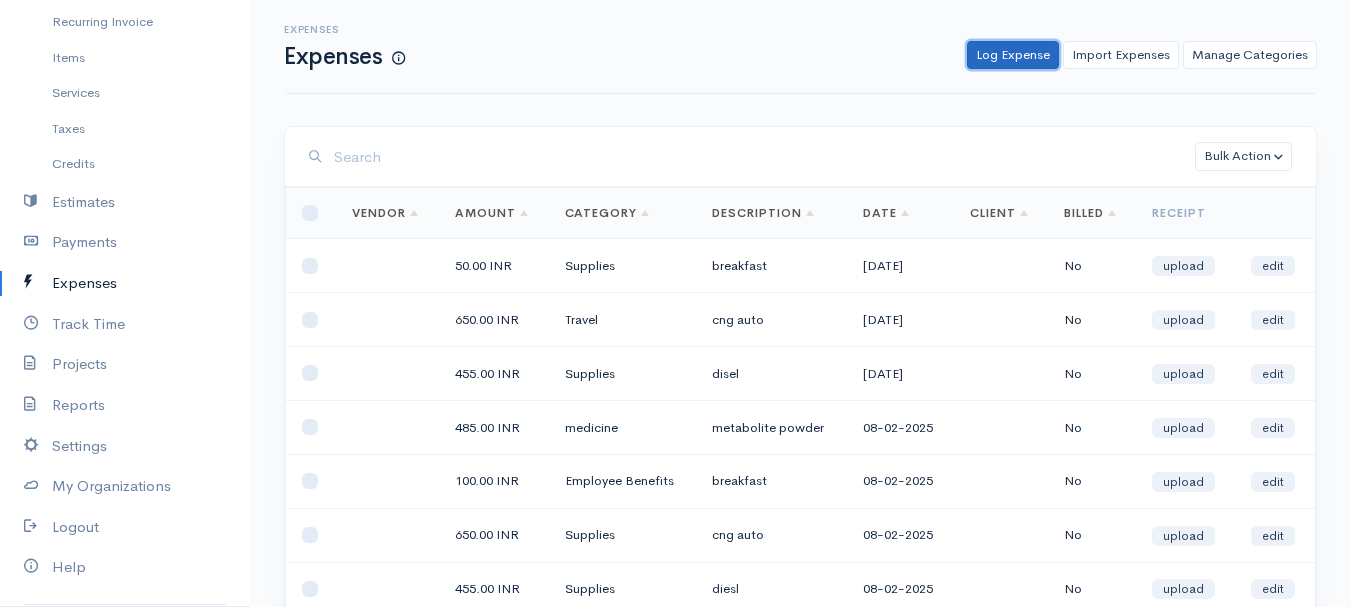 click on "Log Expense" at bounding box center (1013, 55) 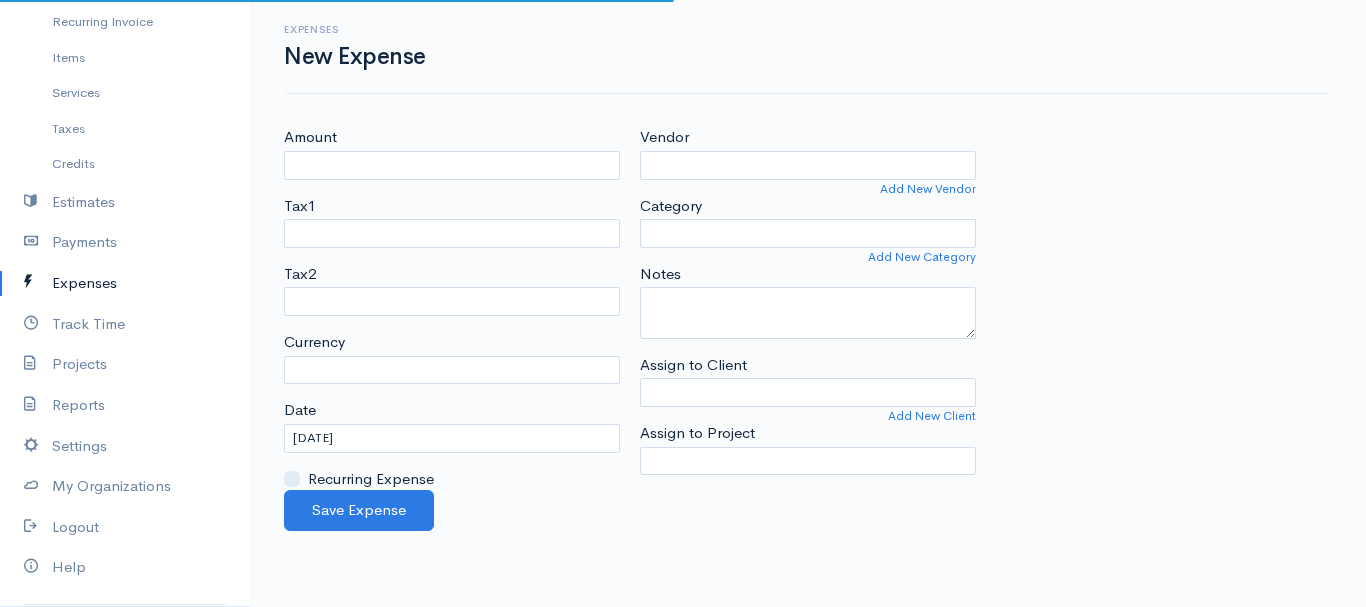 select on "INR" 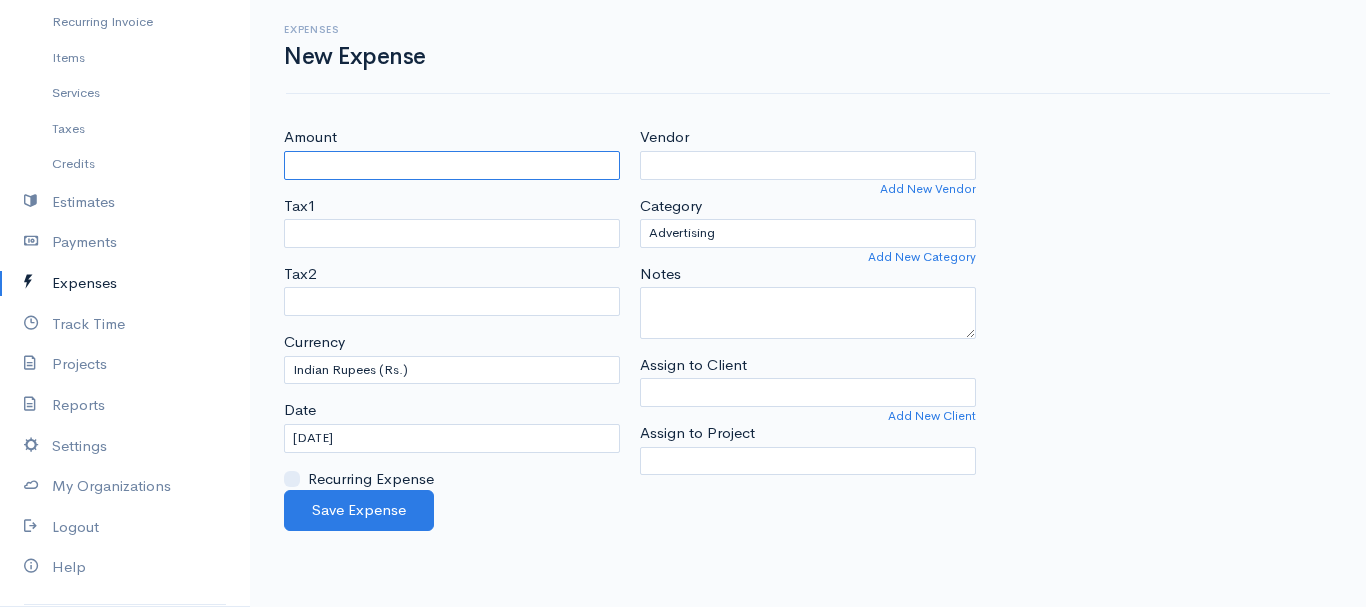 click on "Amount" at bounding box center [452, 165] 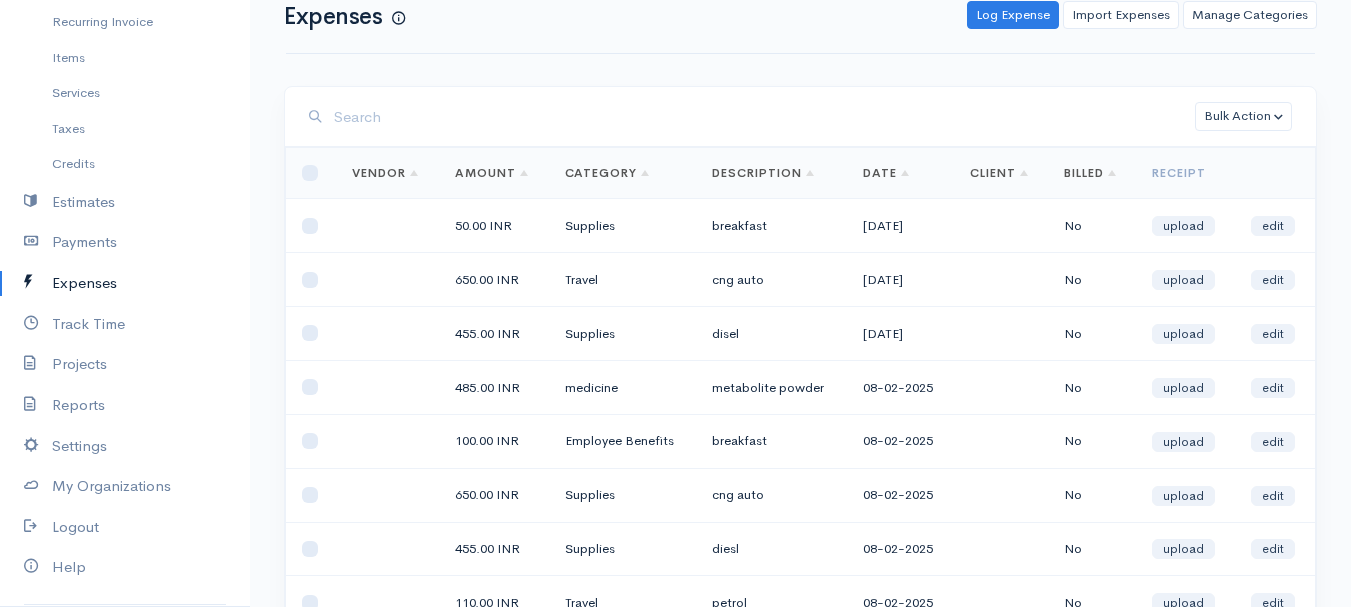 scroll, scrollTop: 0, scrollLeft: 0, axis: both 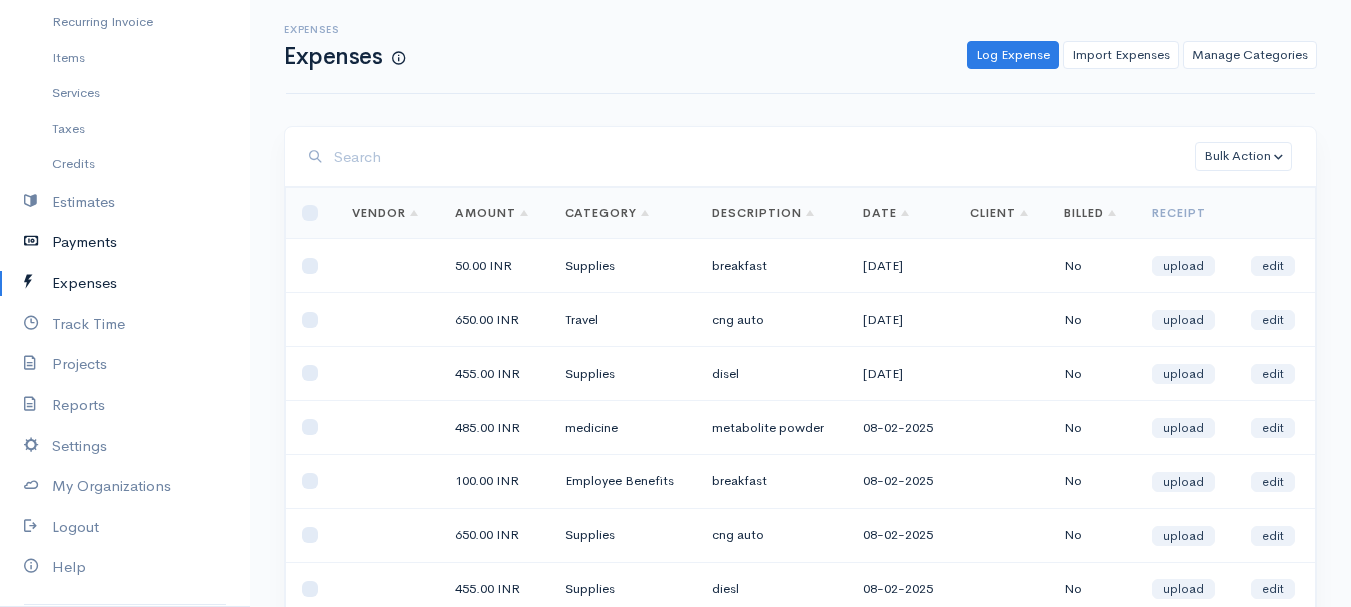 click on "Payments" at bounding box center [125, 242] 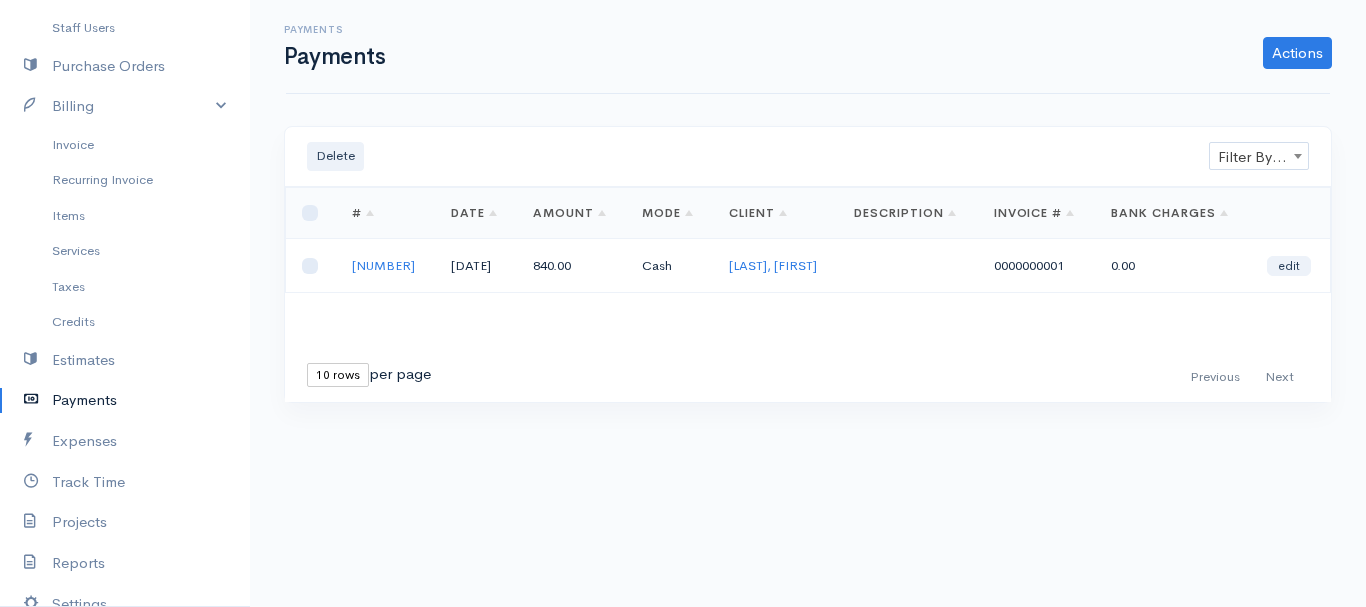 scroll, scrollTop: 263, scrollLeft: 0, axis: vertical 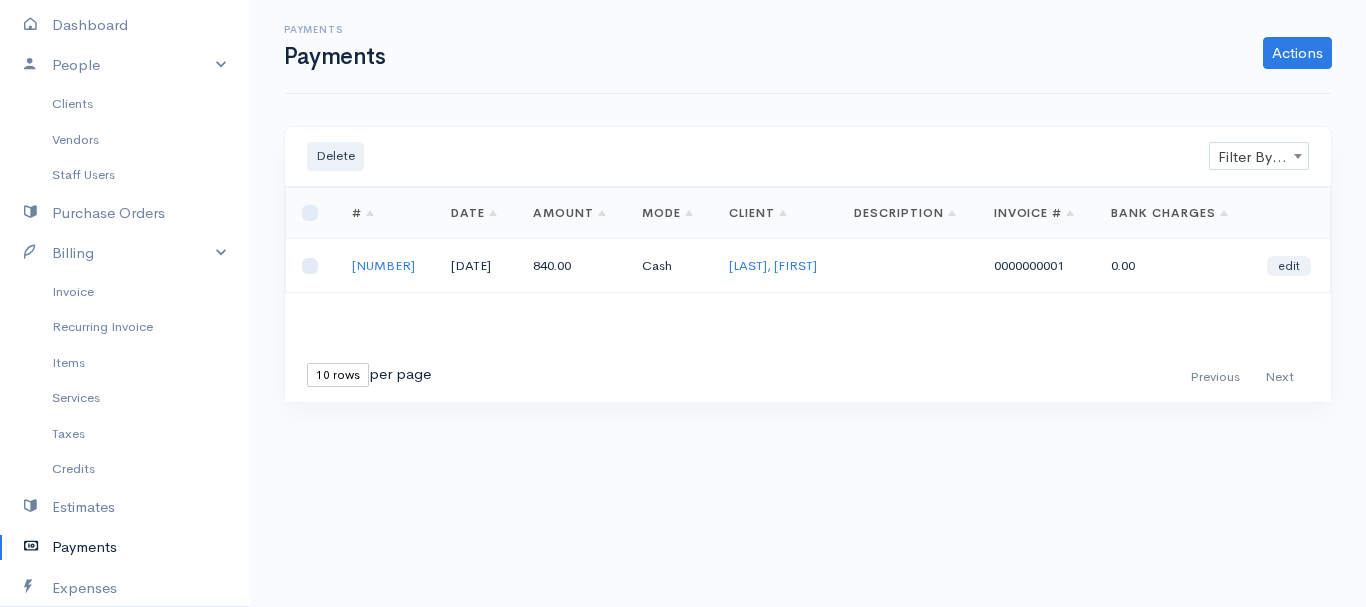 click on "Payments" at bounding box center [125, 547] 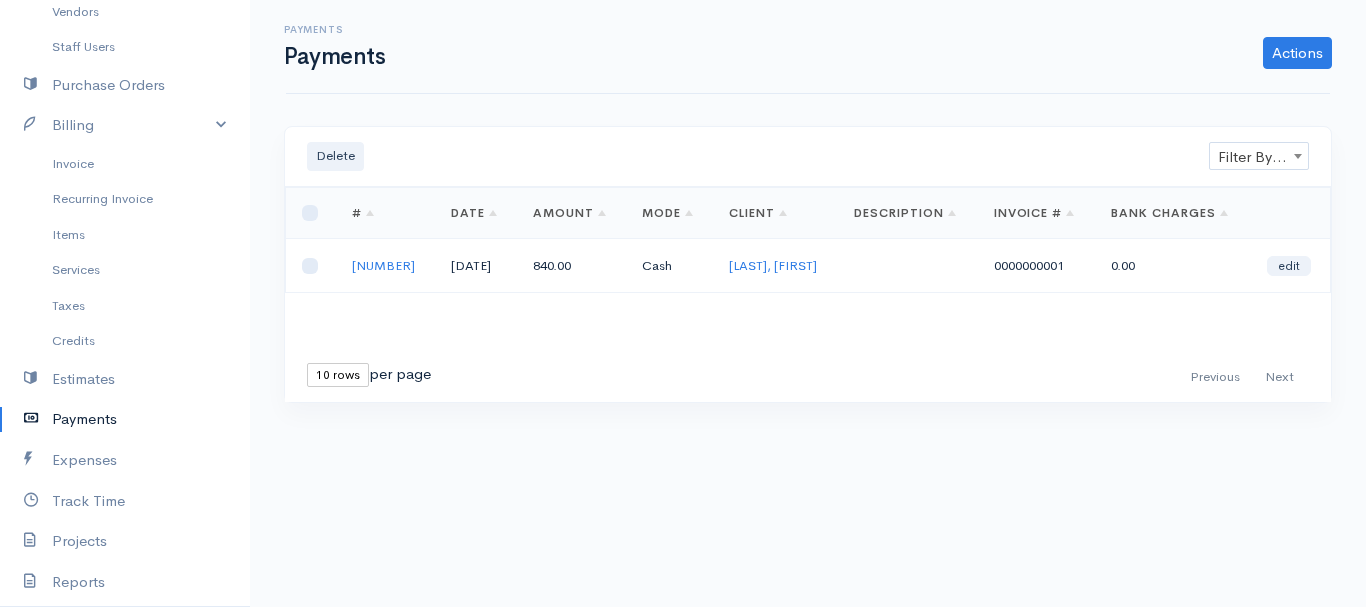 scroll, scrollTop: 258, scrollLeft: 0, axis: vertical 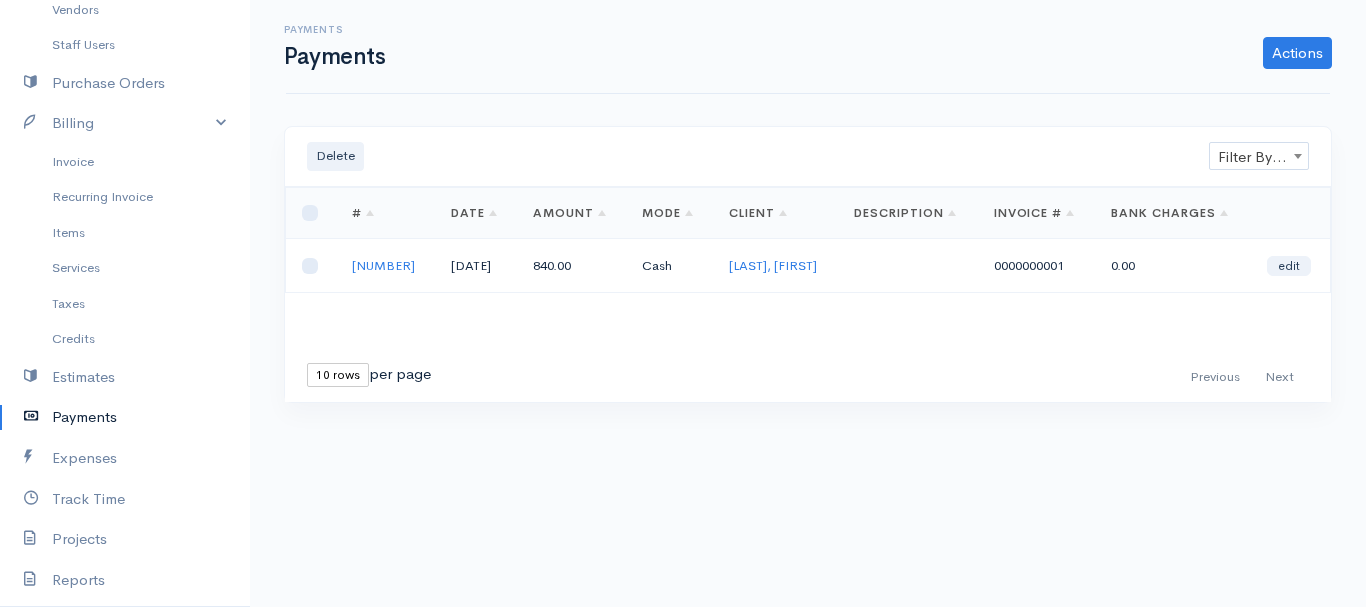 click on "Payments" at bounding box center [125, 417] 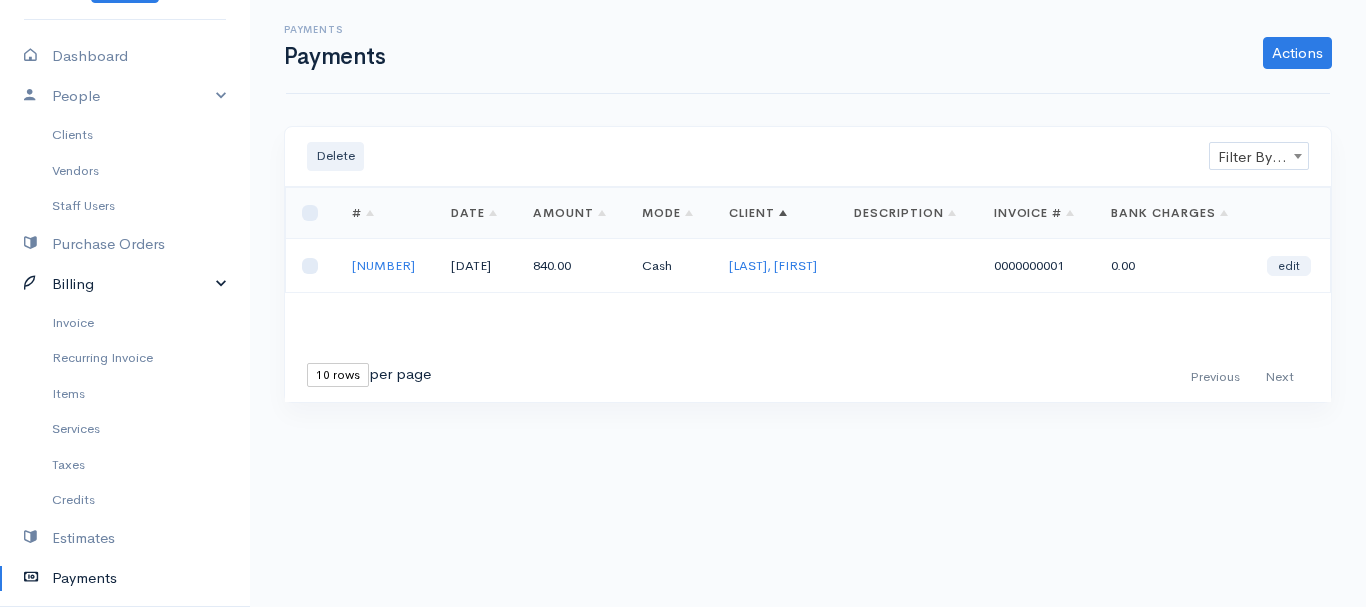 scroll, scrollTop: 0, scrollLeft: 0, axis: both 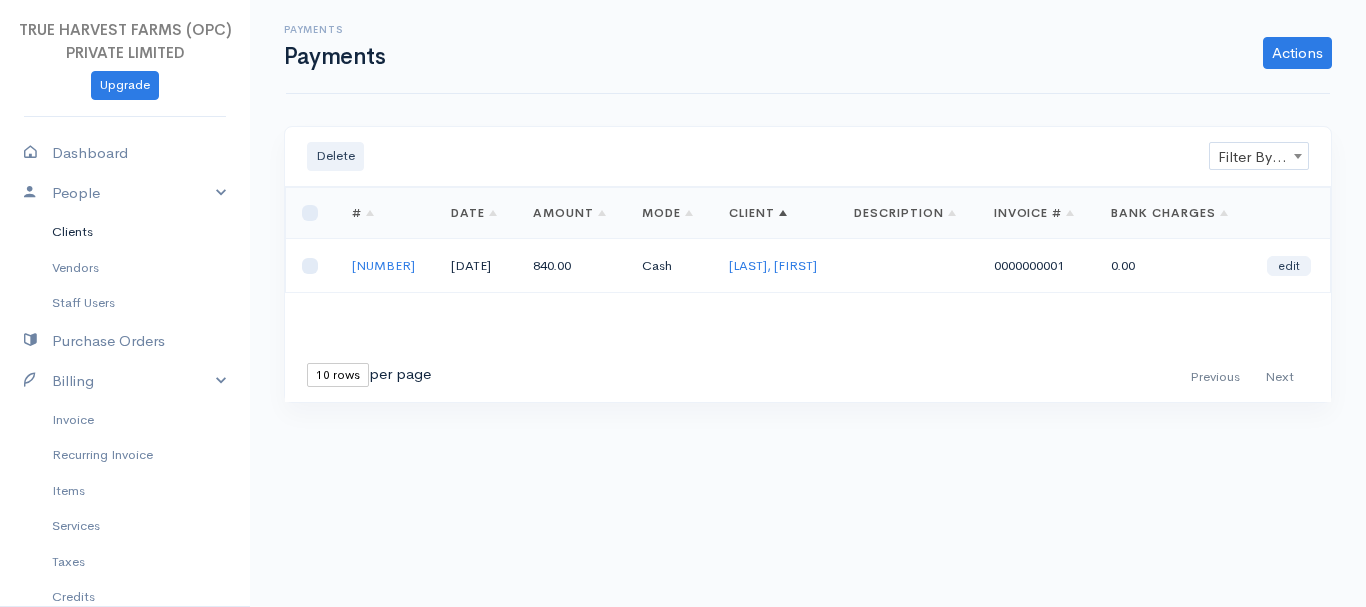 click on "Clients" at bounding box center (125, 232) 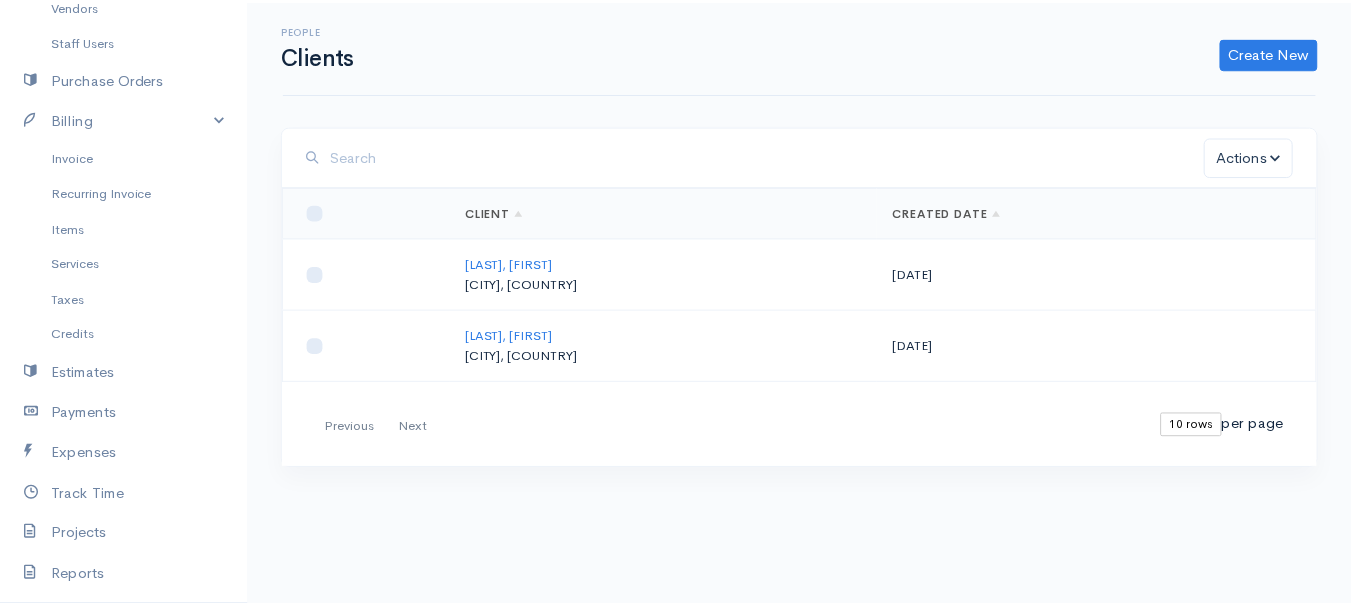 scroll, scrollTop: 273, scrollLeft: 0, axis: vertical 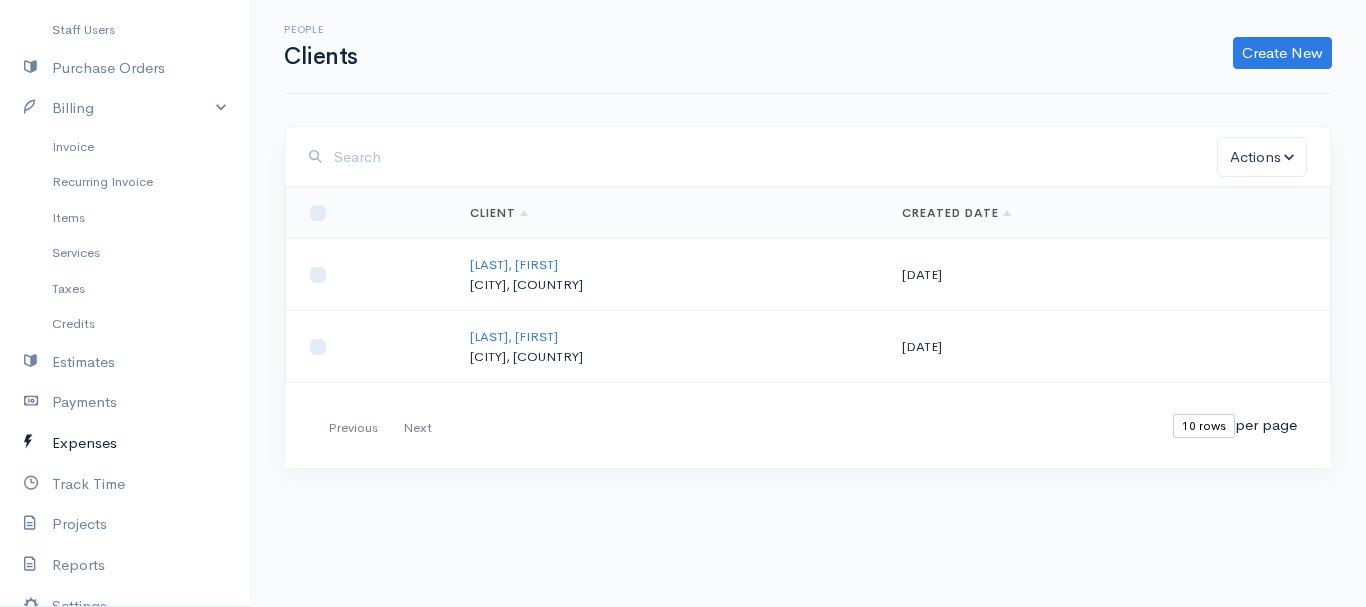 click on "Expenses" at bounding box center [125, 443] 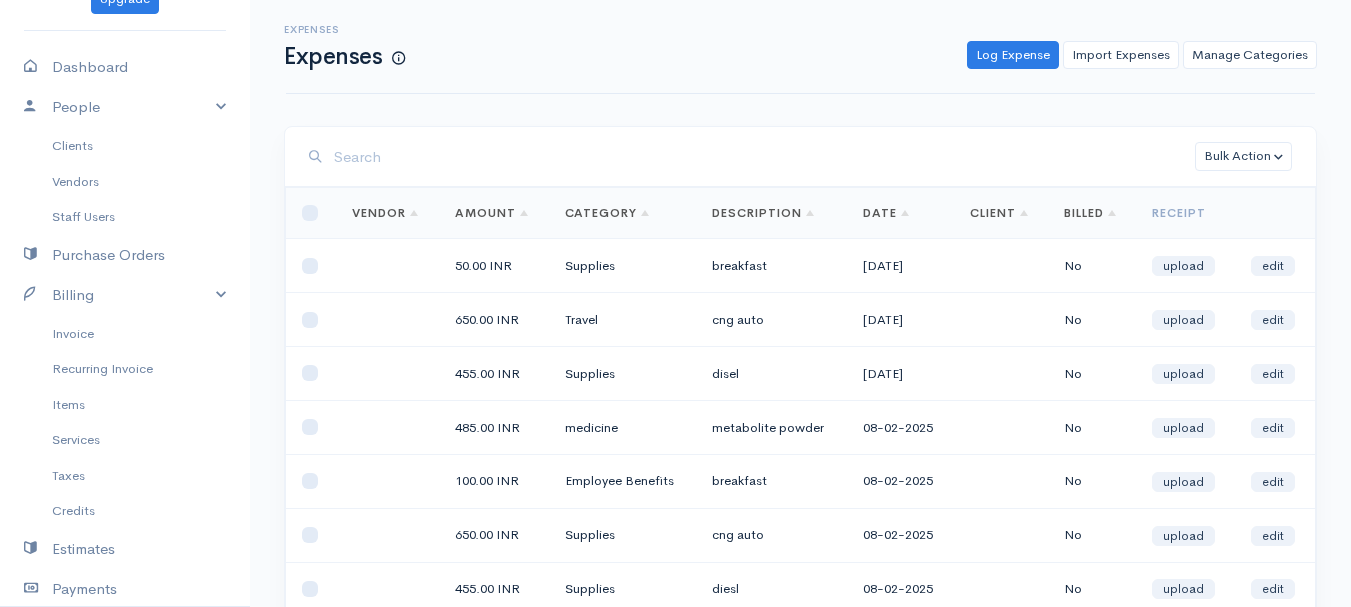 scroll, scrollTop: 0, scrollLeft: 0, axis: both 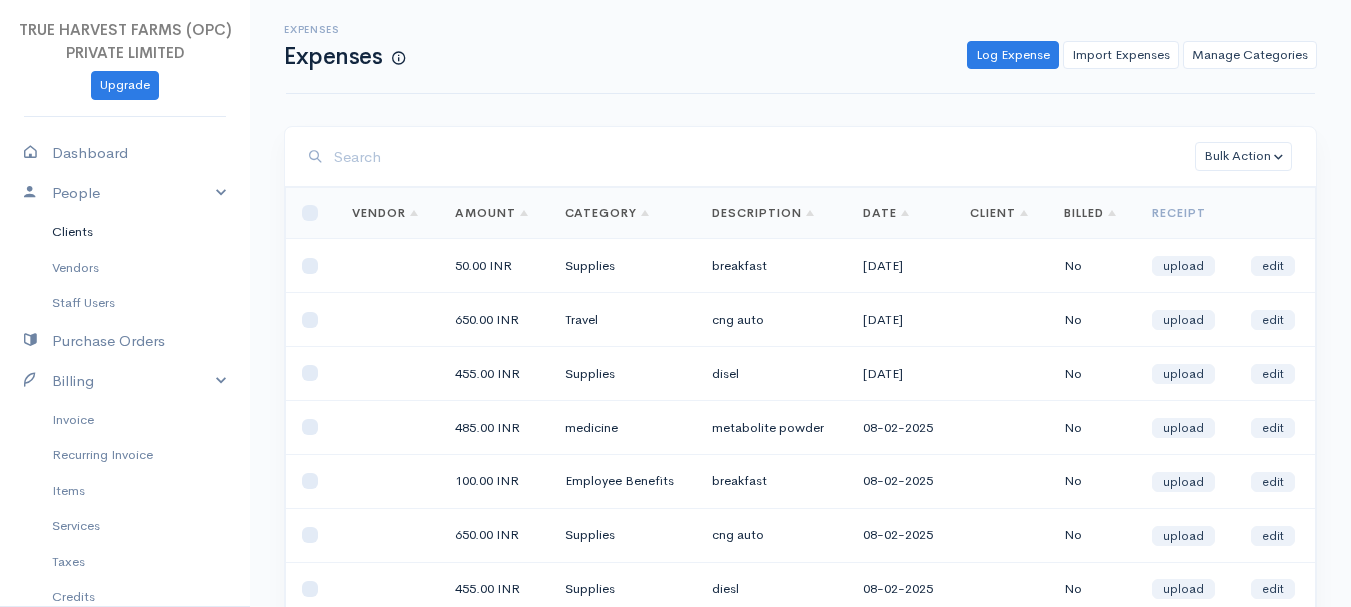 click on "Clients" at bounding box center (125, 232) 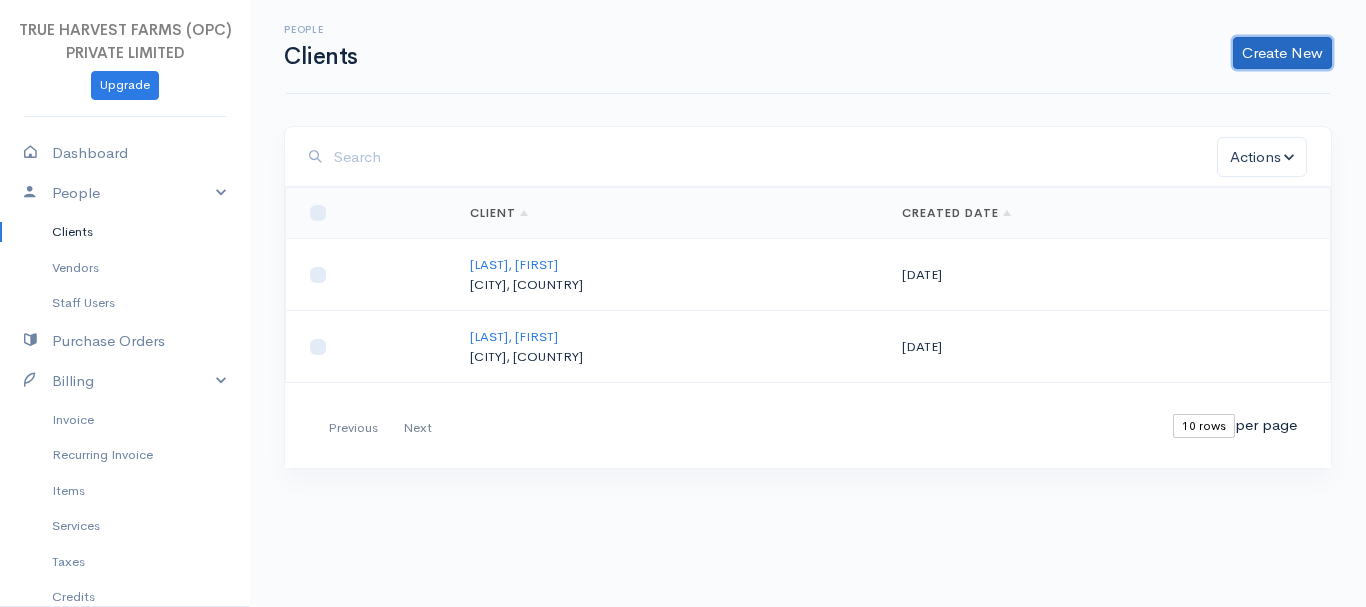 click on "Create New" at bounding box center [1282, 53] 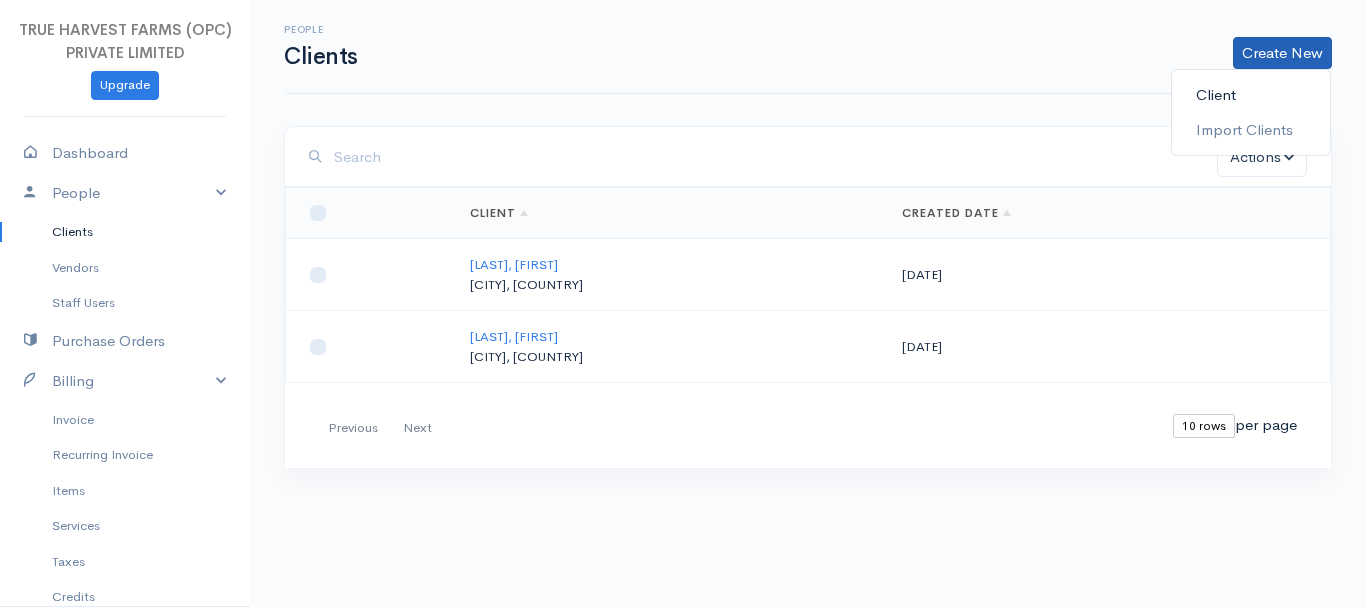 click on "Client" at bounding box center (1251, 95) 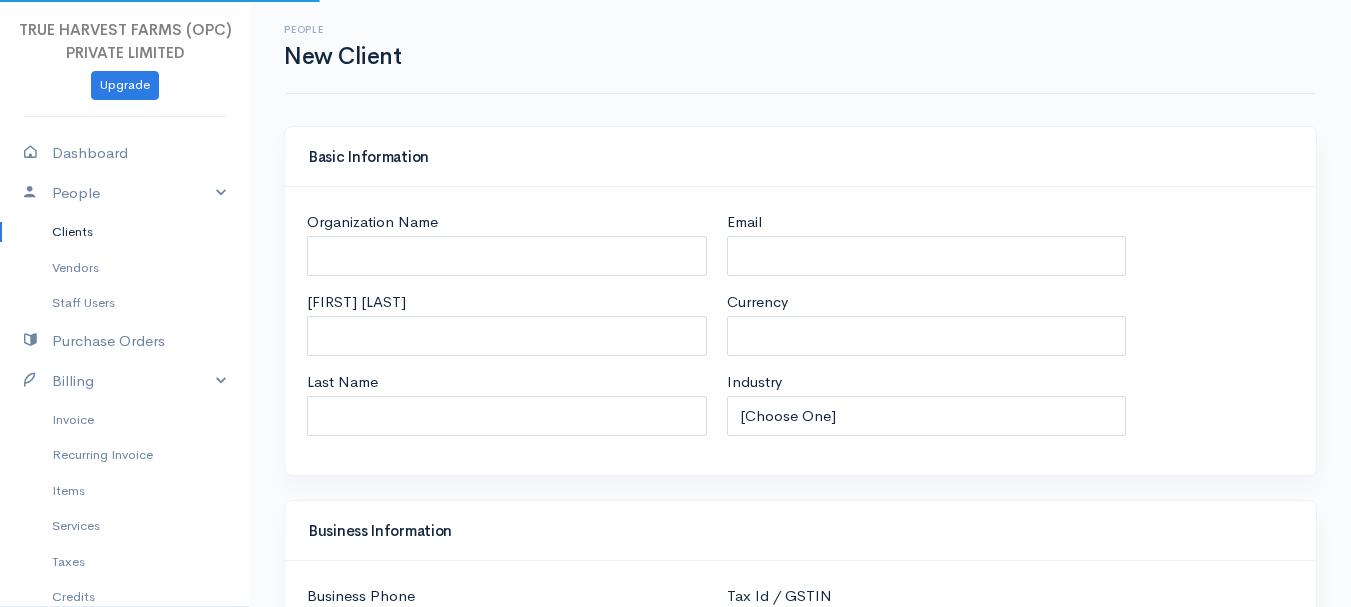 select on "INR" 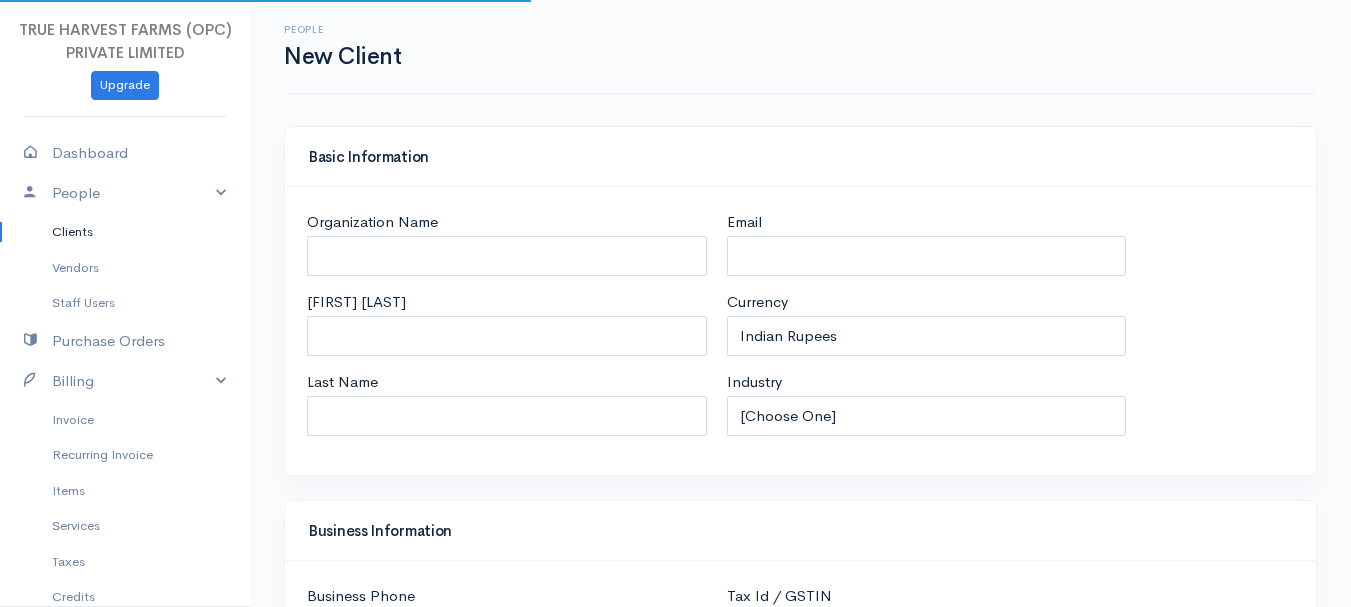 select on "India" 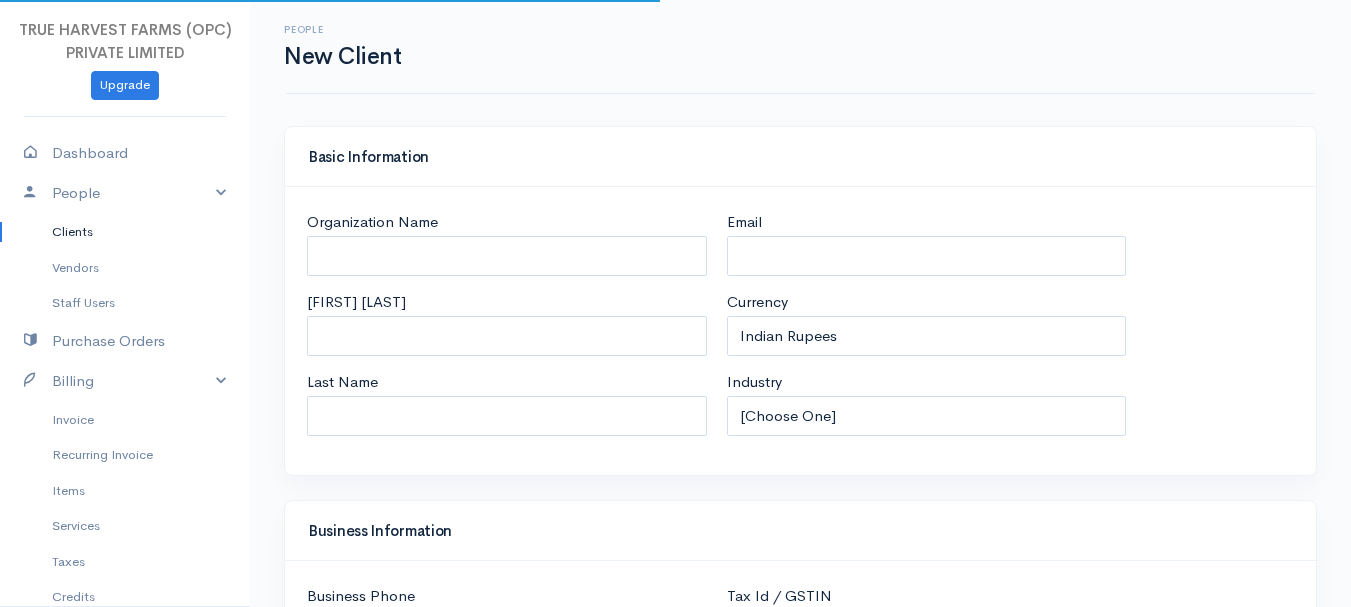 select on "India" 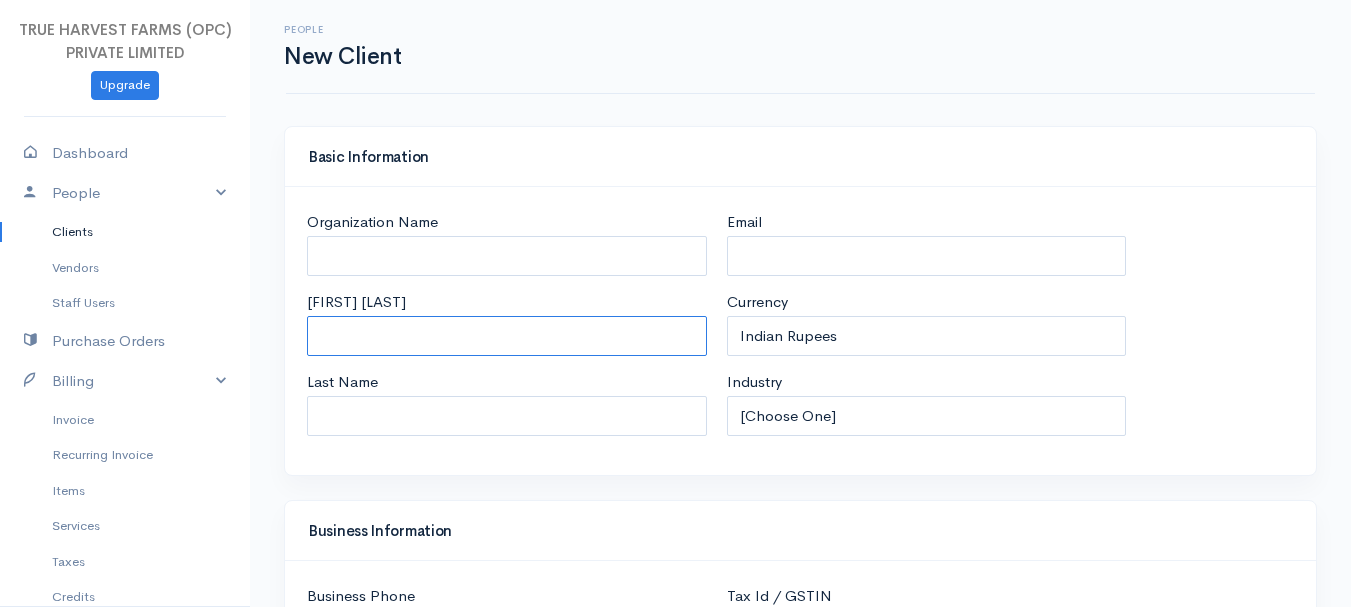 click on "[FIRST] [LAST]" at bounding box center (507, 336) 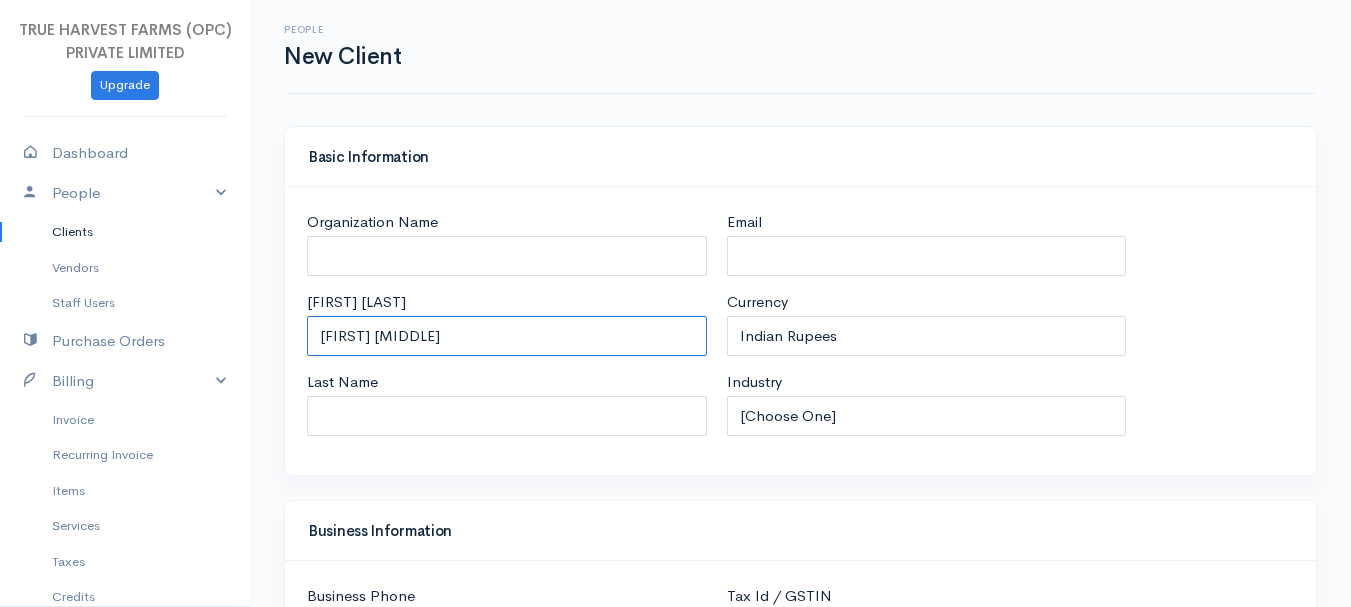 type on "[FIRST] [MIDDLE]" 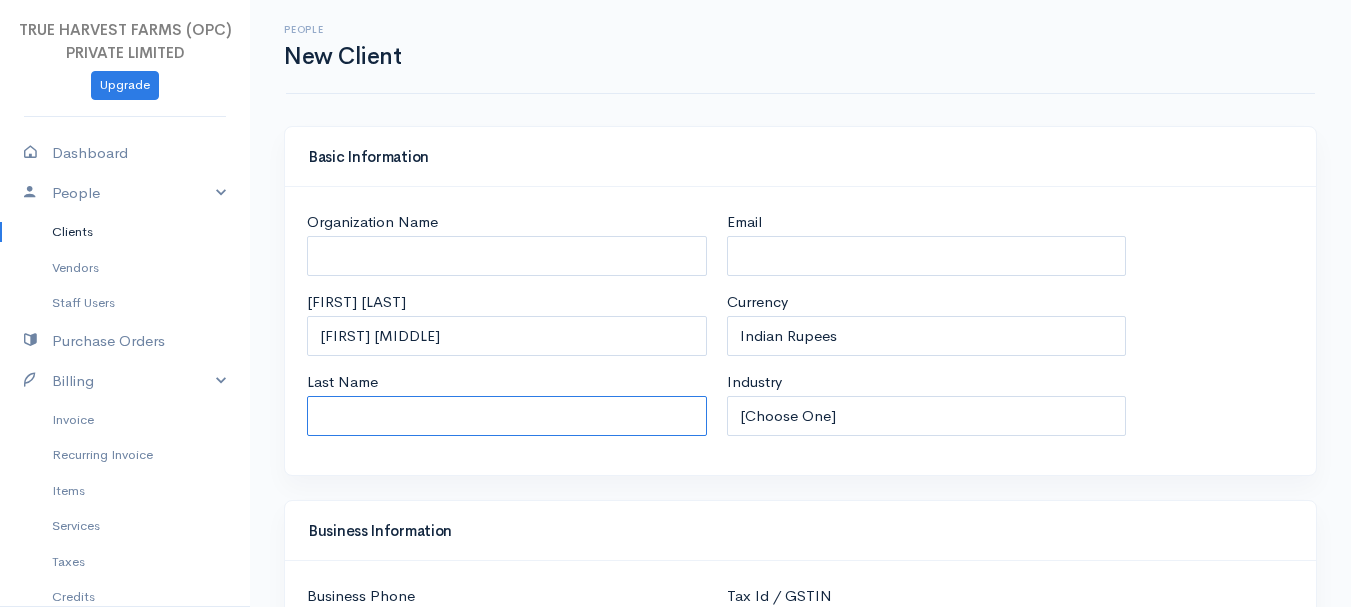 click on "Last Name" at bounding box center (507, 416) 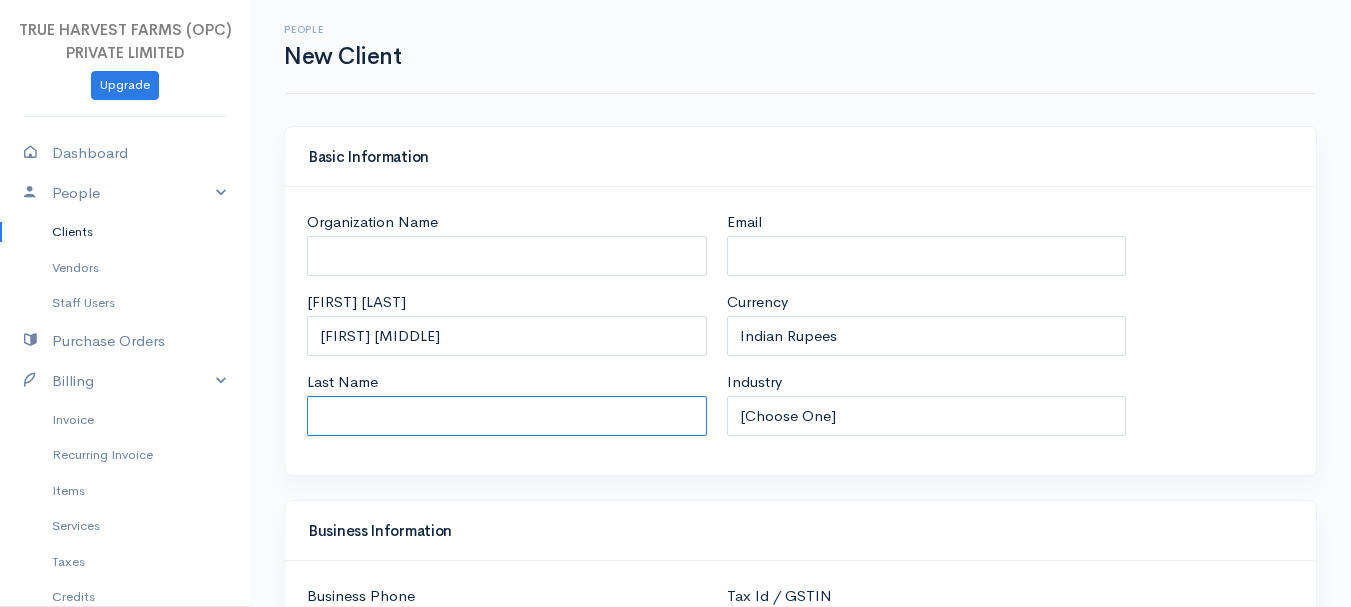 type on "[LAST]" 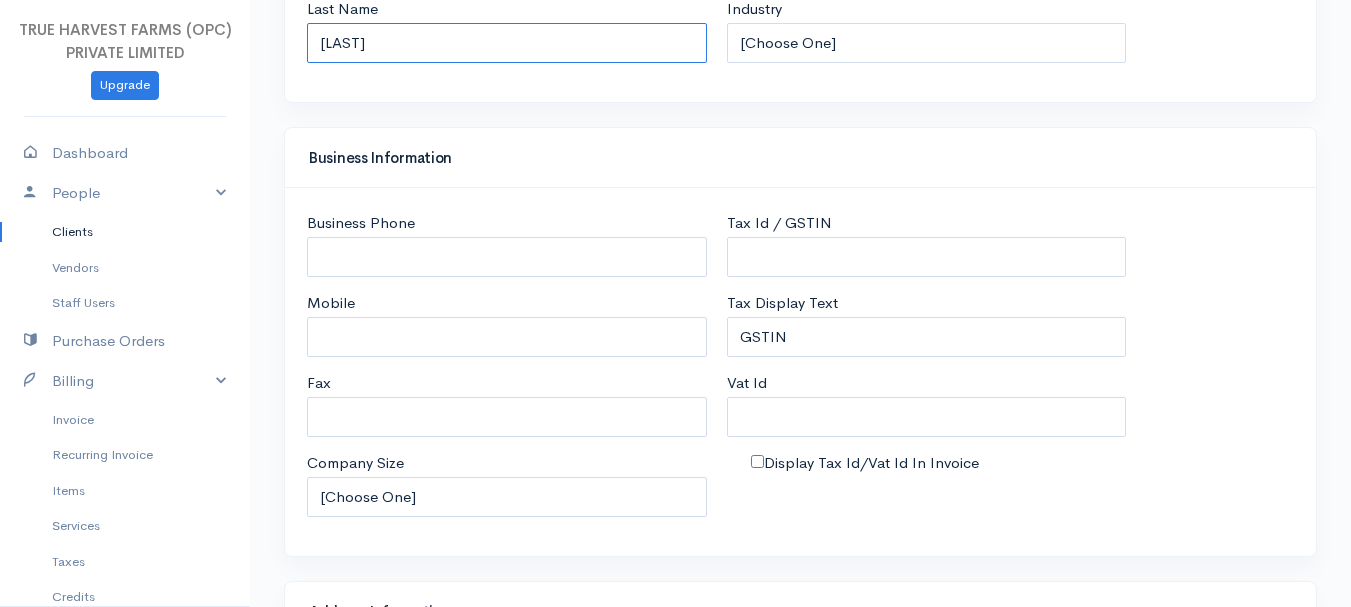 scroll, scrollTop: 376, scrollLeft: 0, axis: vertical 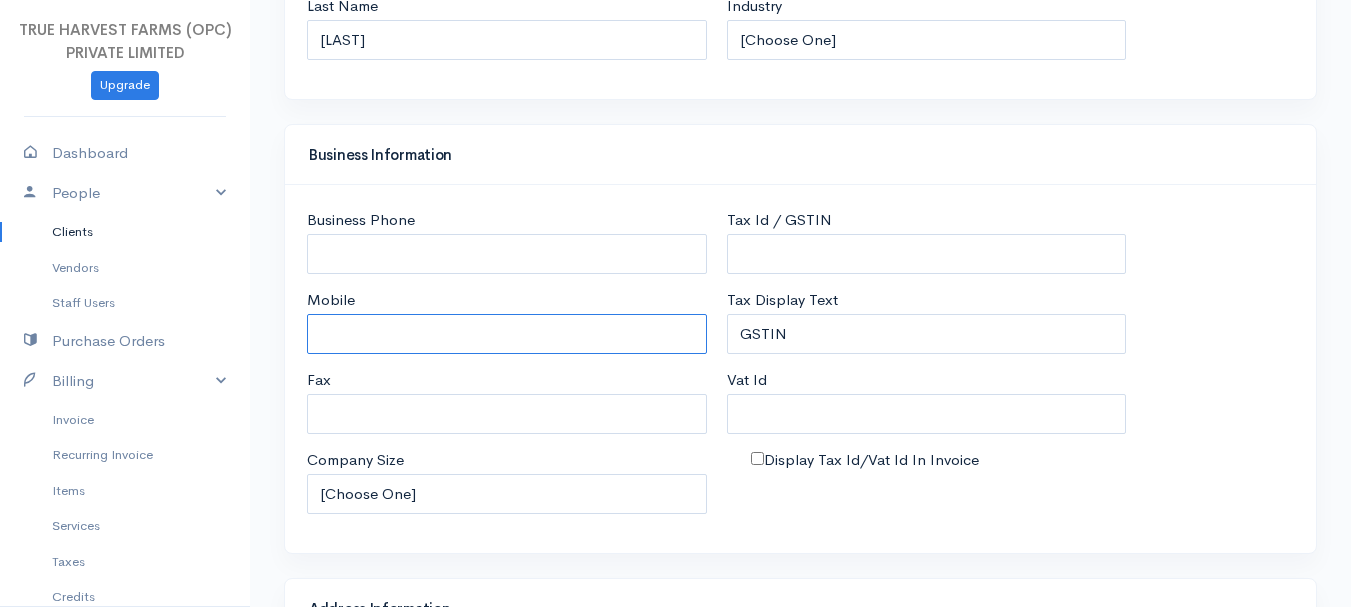 click on "Mobile" at bounding box center [507, 334] 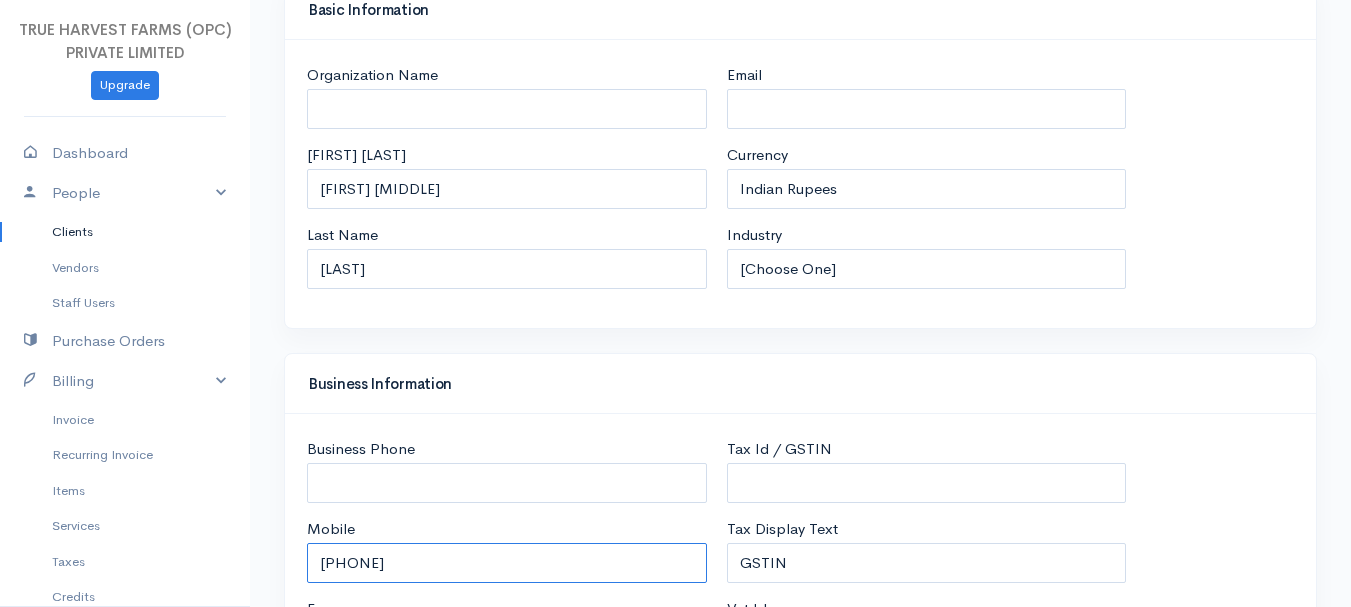 scroll, scrollTop: 136, scrollLeft: 0, axis: vertical 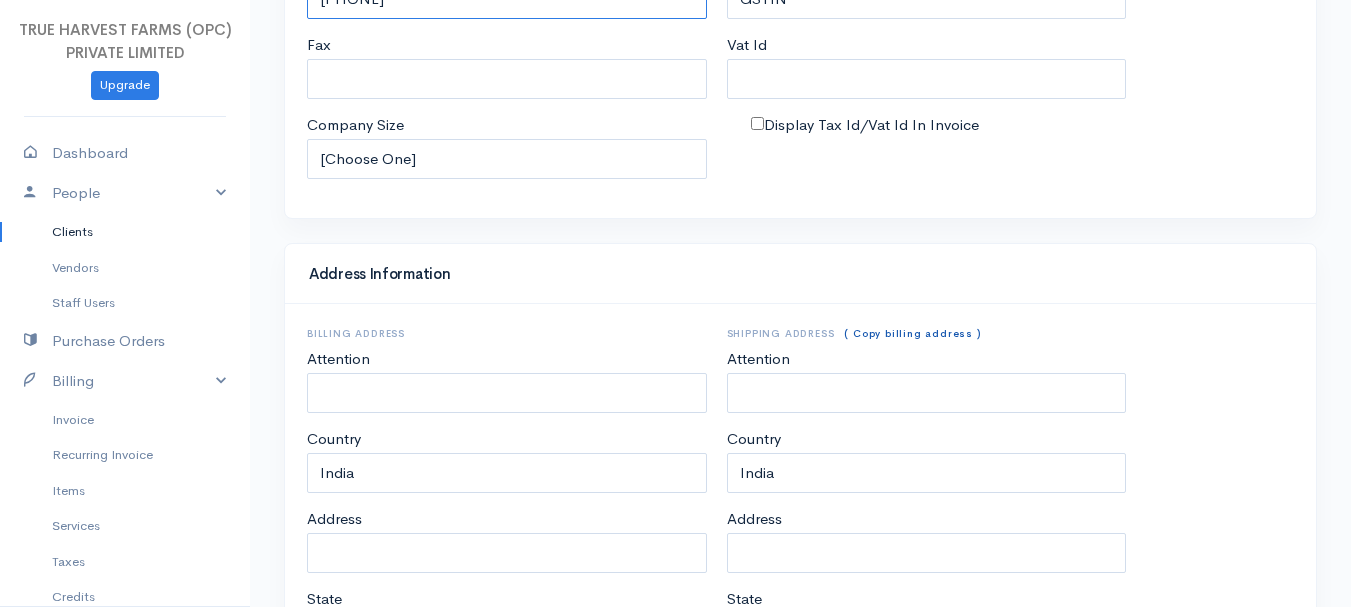 type on "[PHONE]" 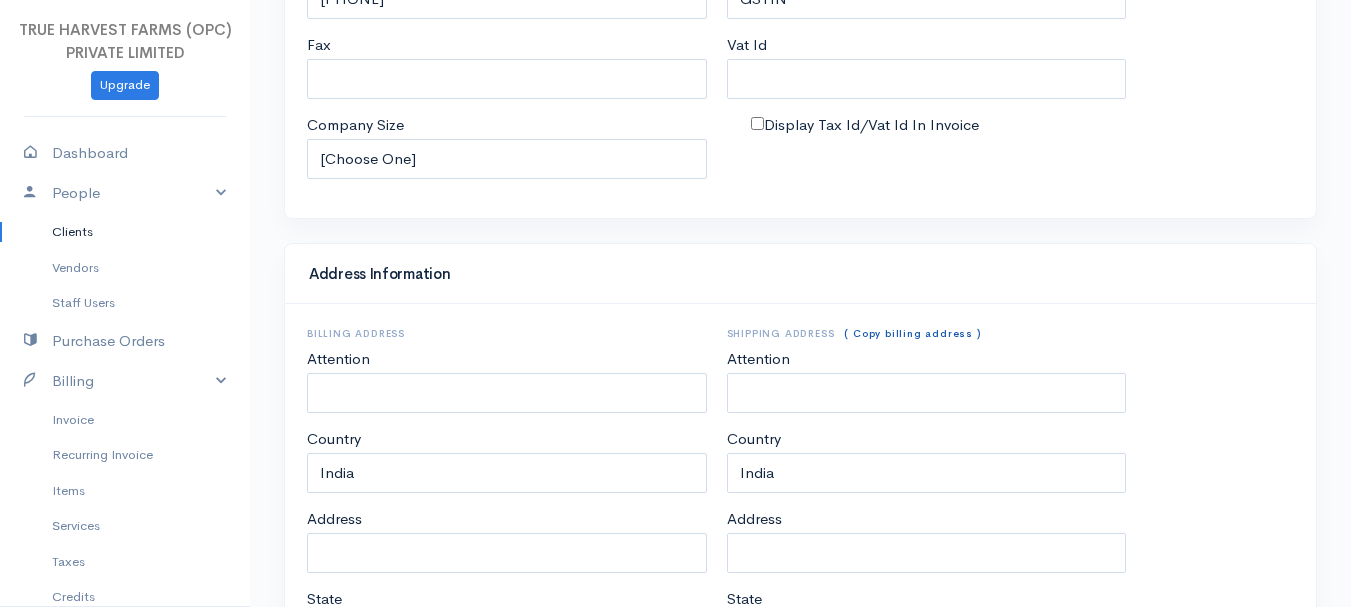 click on "( Copy billing address )" at bounding box center [912, 333] 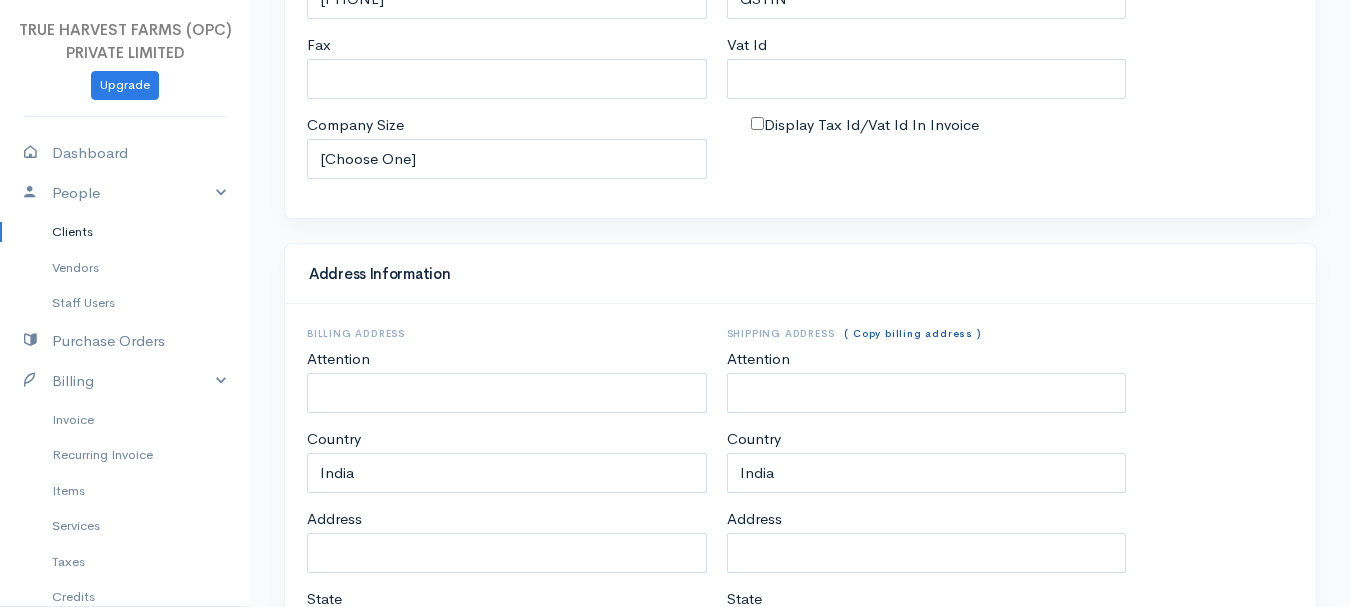 click on "( Copy billing address )" at bounding box center [912, 333] 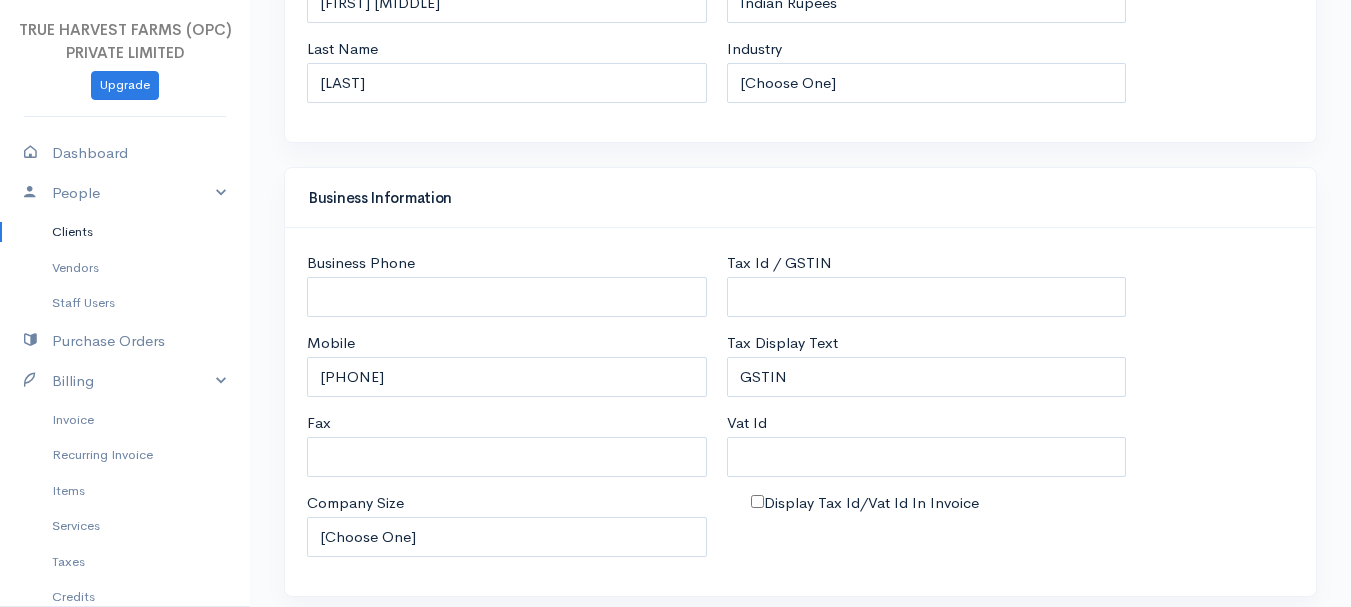 scroll, scrollTop: 321, scrollLeft: 0, axis: vertical 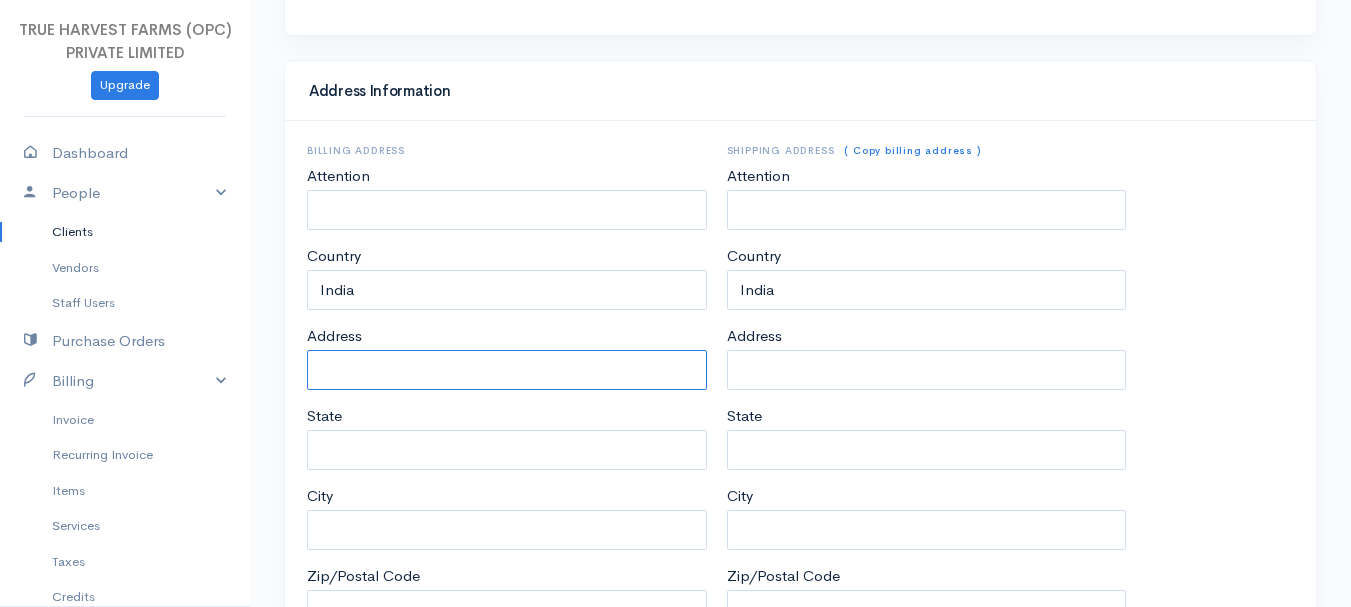 click on "Address" at bounding box center [507, 370] 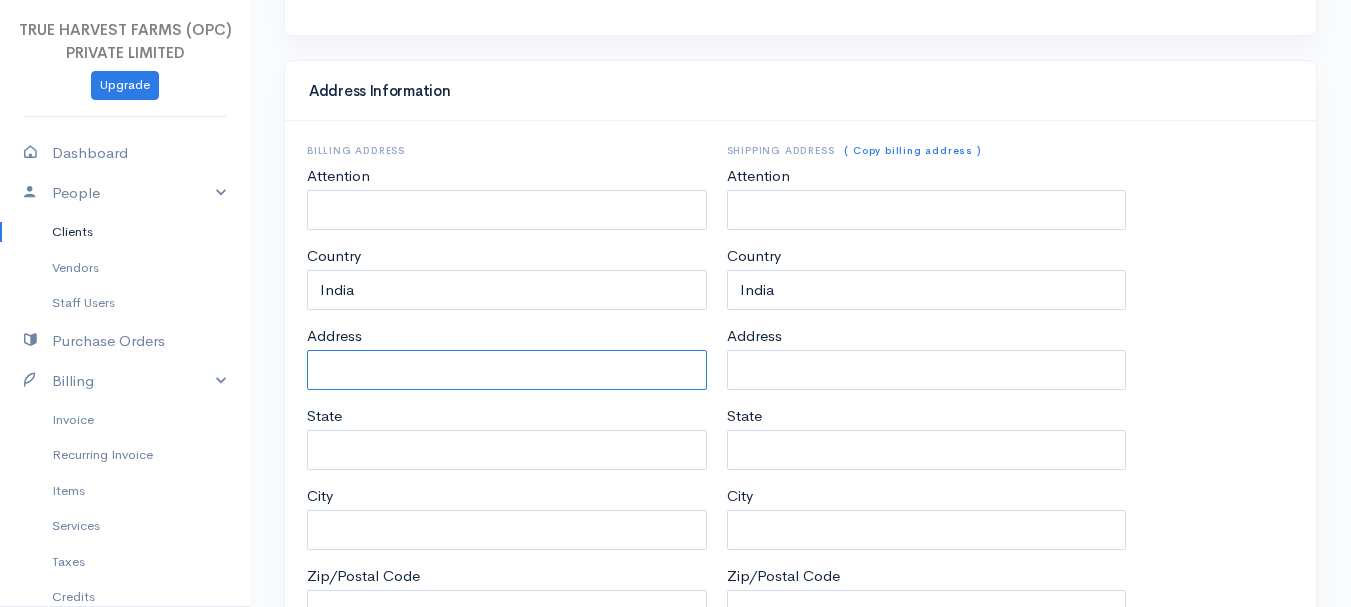 type on "near [LOCATION]" 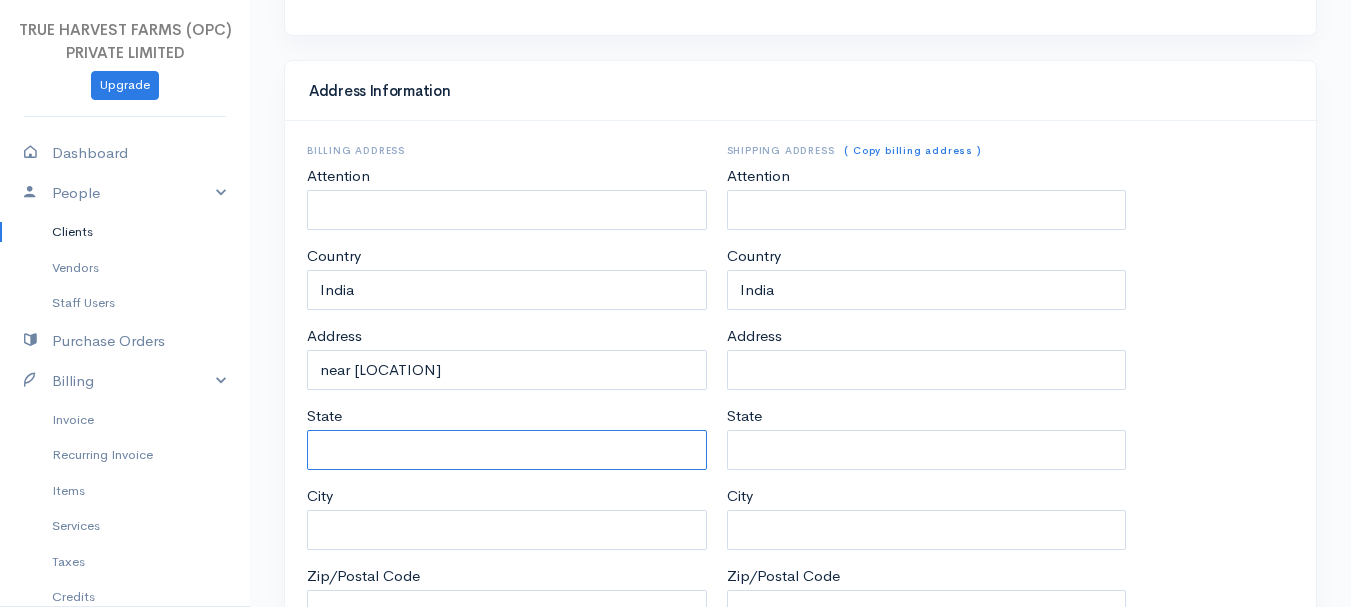 click on "State" at bounding box center [507, 450] 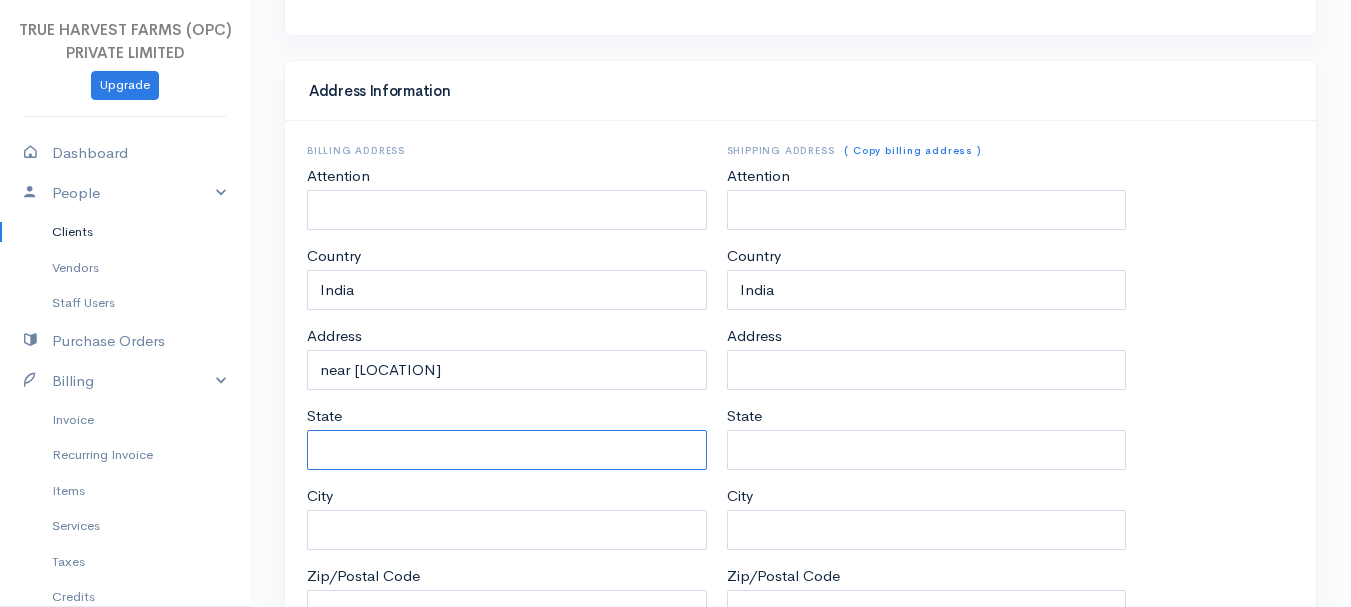 type on "[STATE]" 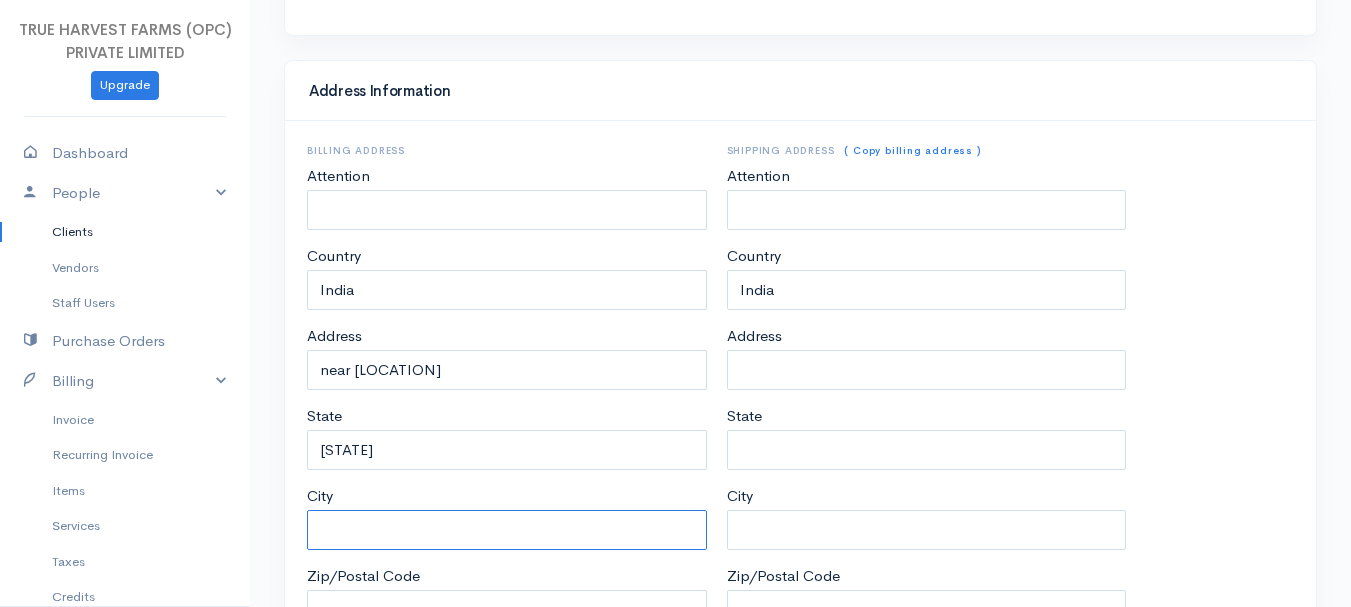 click on "City" at bounding box center [507, 530] 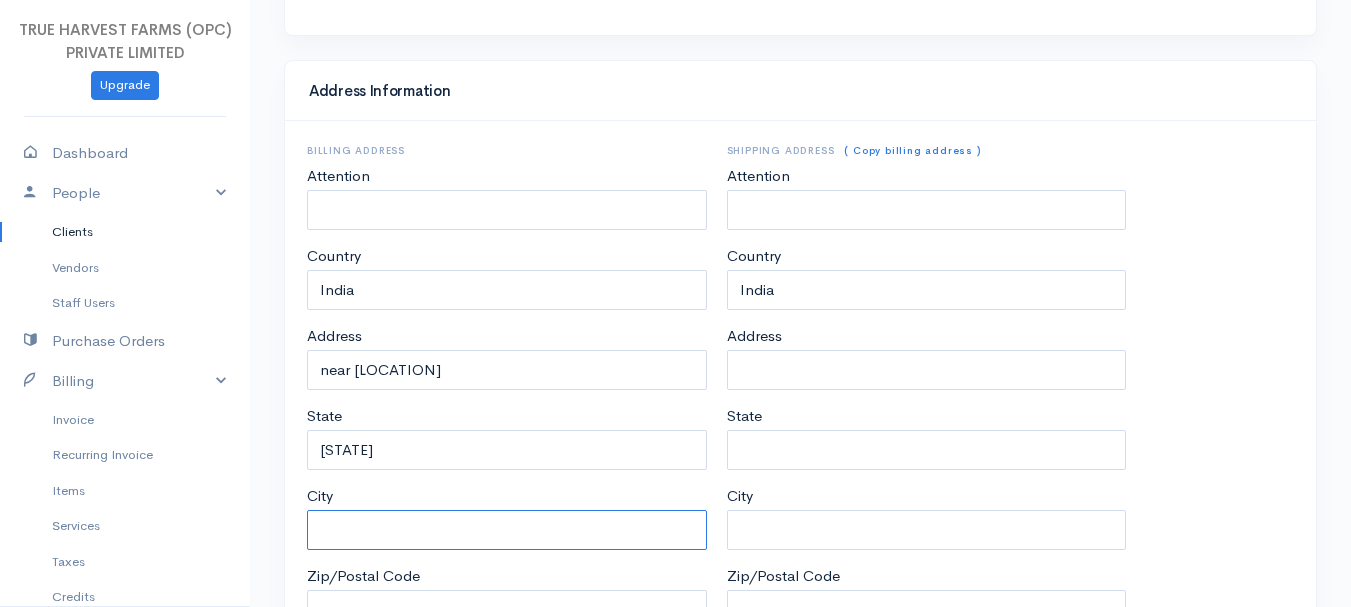 type on "[CITY]" 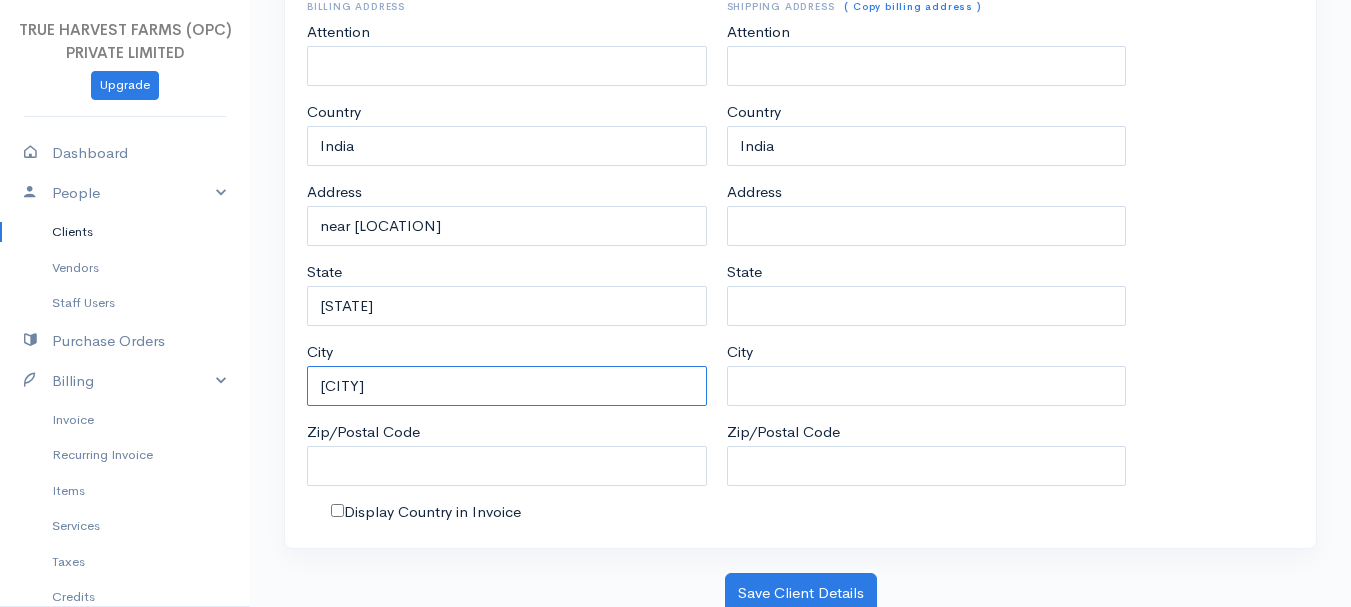 scroll, scrollTop: 1044, scrollLeft: 0, axis: vertical 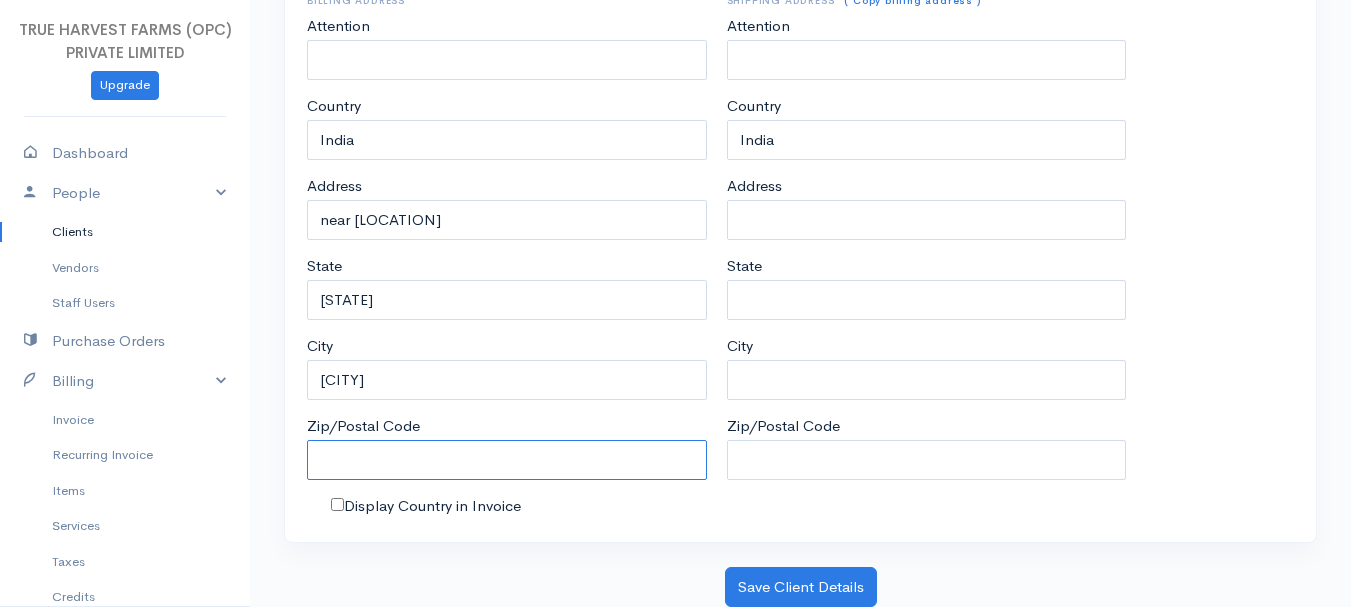 click on "Zip/Postal Code" at bounding box center [507, 460] 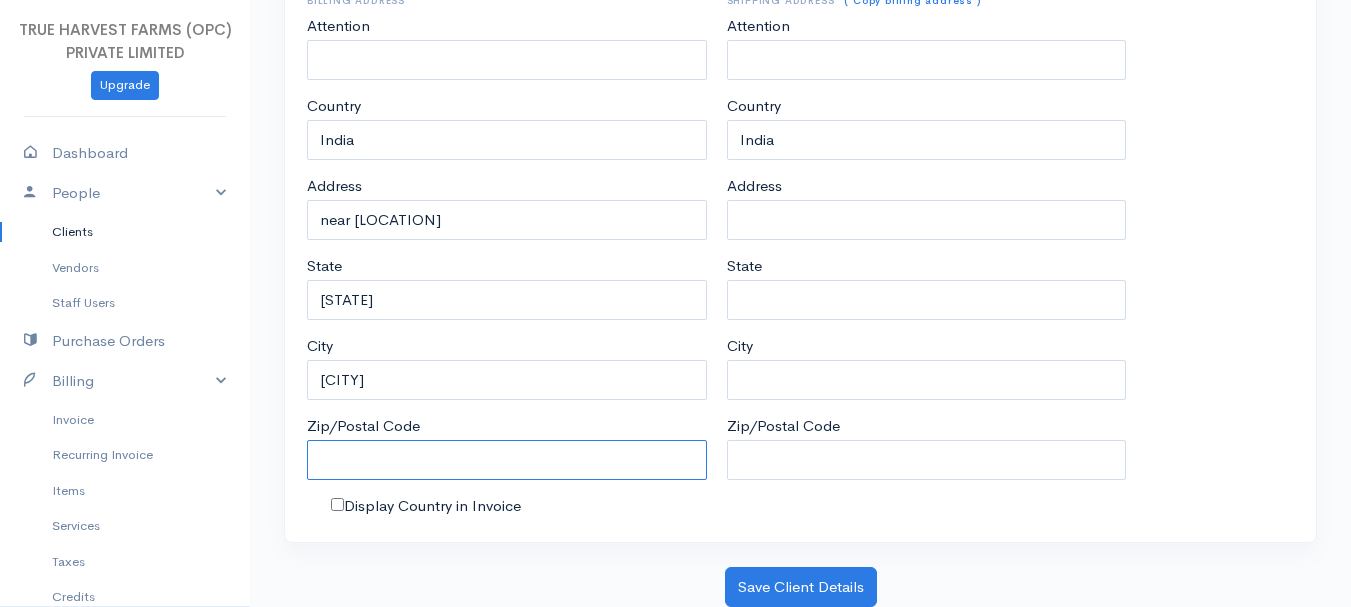 type on "241001" 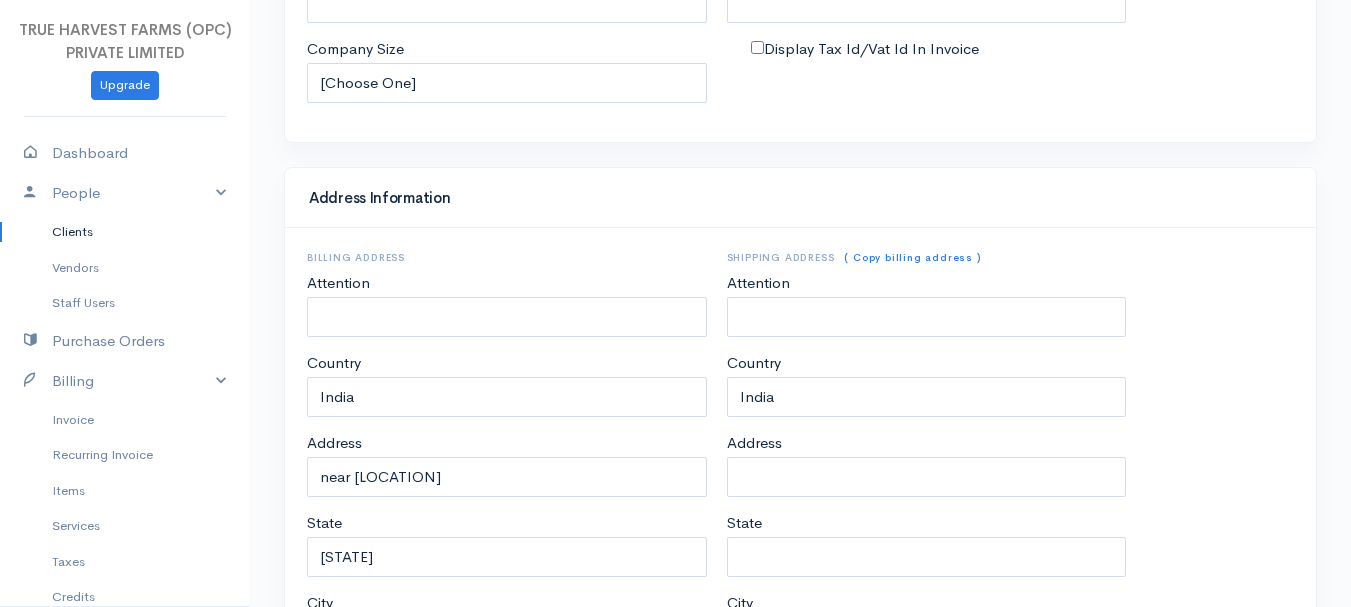 scroll, scrollTop: 746, scrollLeft: 0, axis: vertical 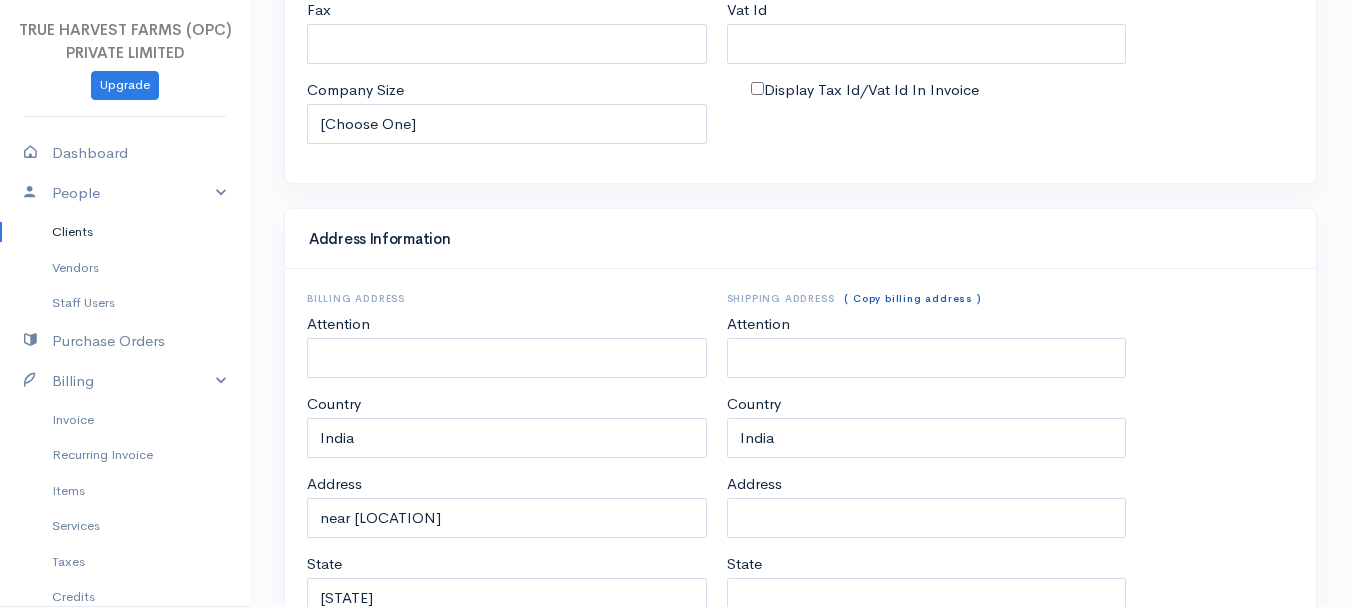 click on "( Copy billing address )" at bounding box center (912, 298) 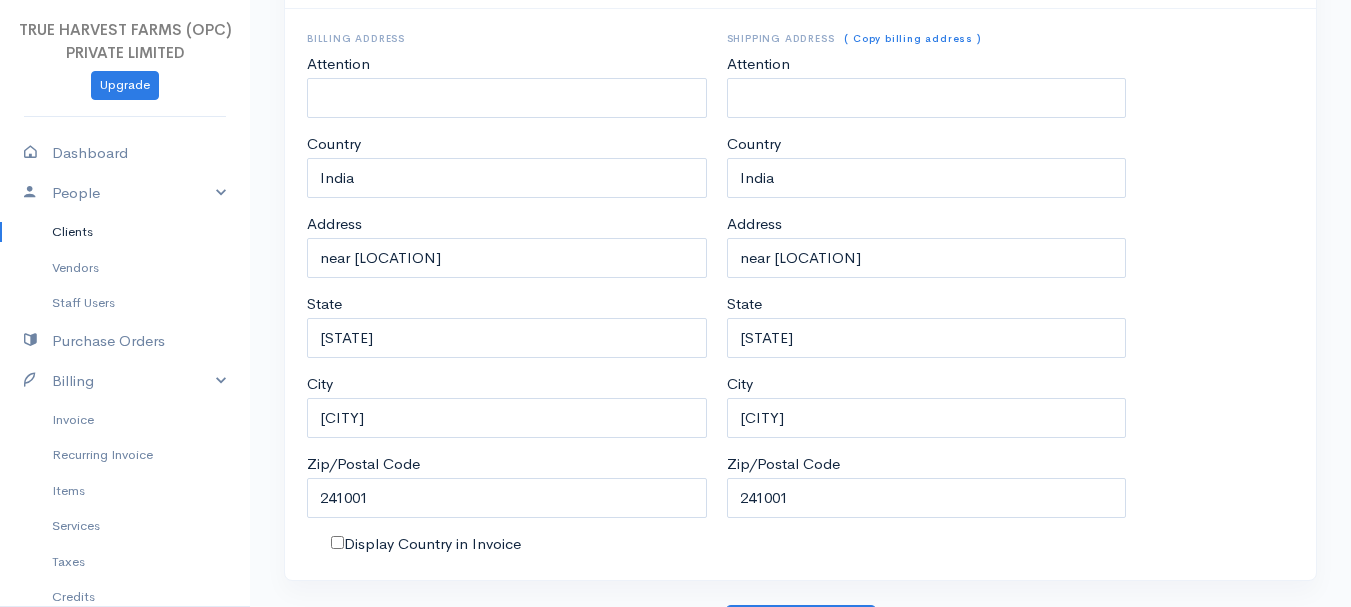 scroll, scrollTop: 1044, scrollLeft: 0, axis: vertical 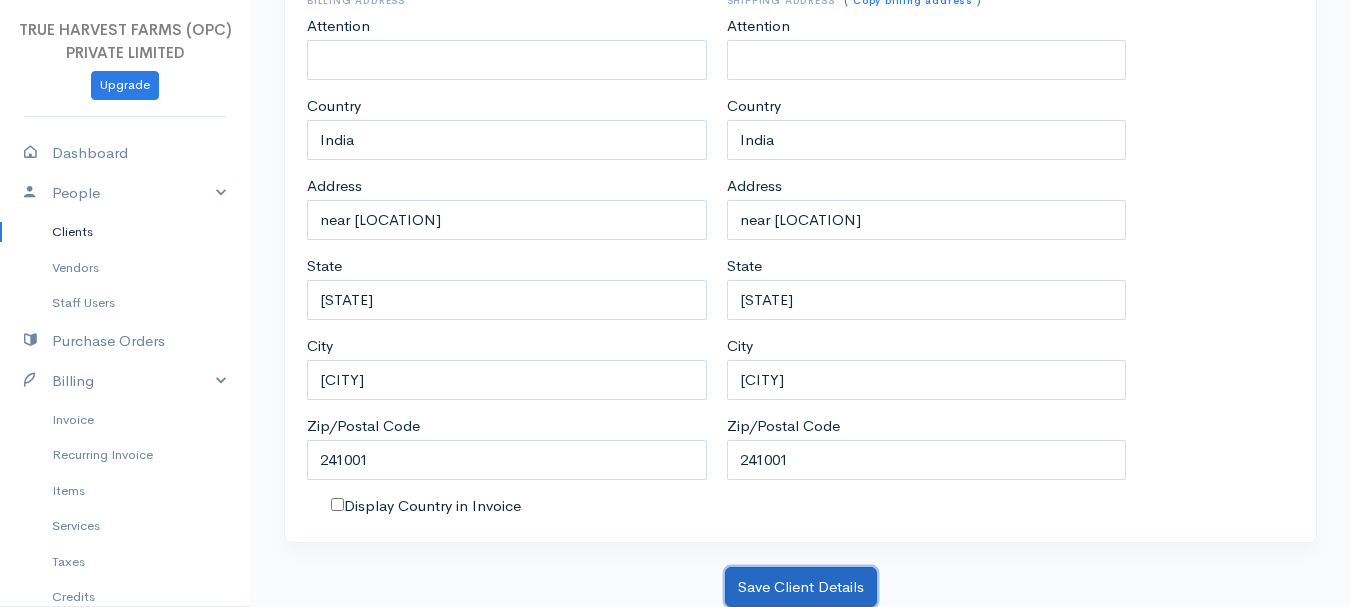 click on "Save Client Details" at bounding box center [801, 587] 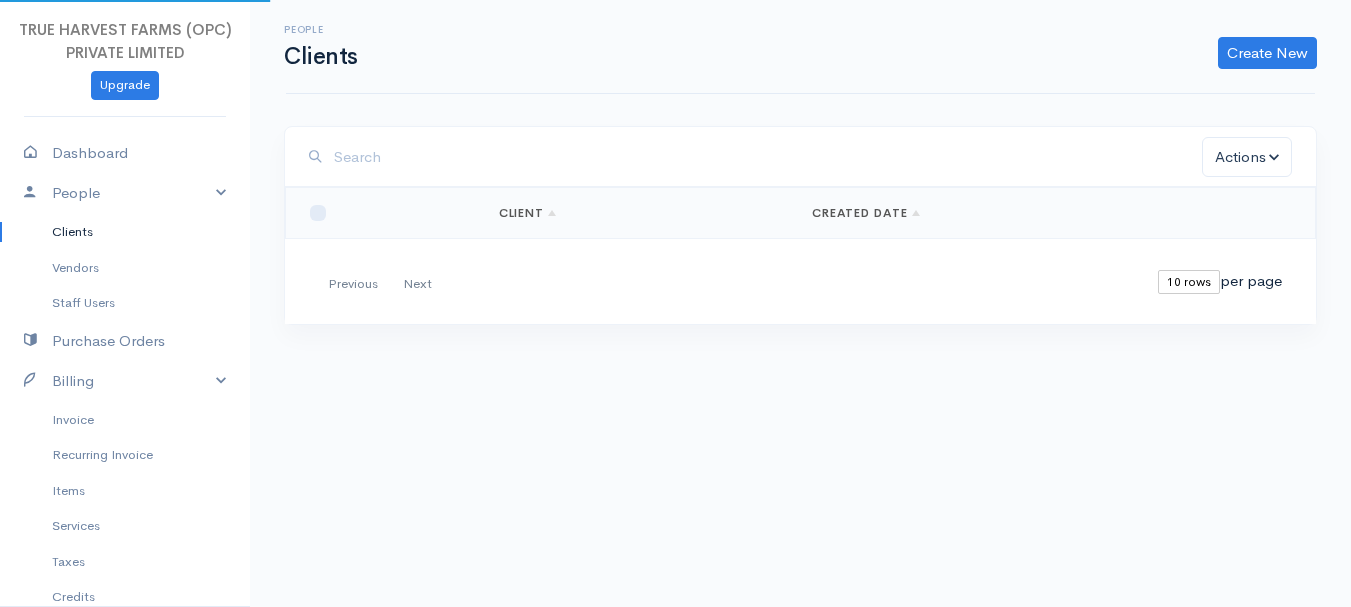 scroll, scrollTop: 0, scrollLeft: 0, axis: both 